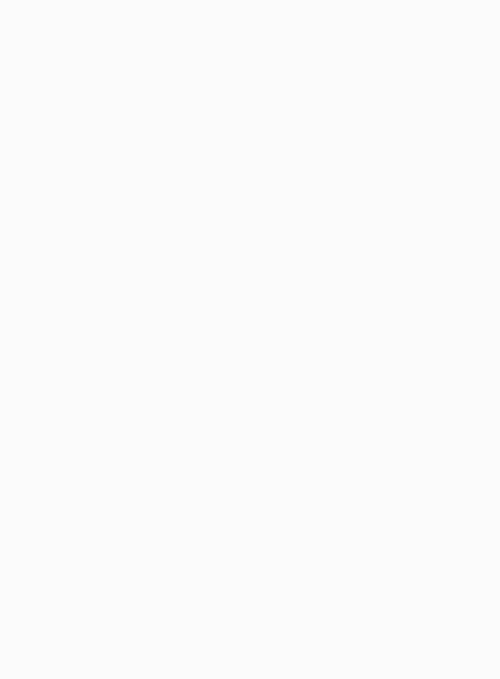 scroll, scrollTop: 0, scrollLeft: 0, axis: both 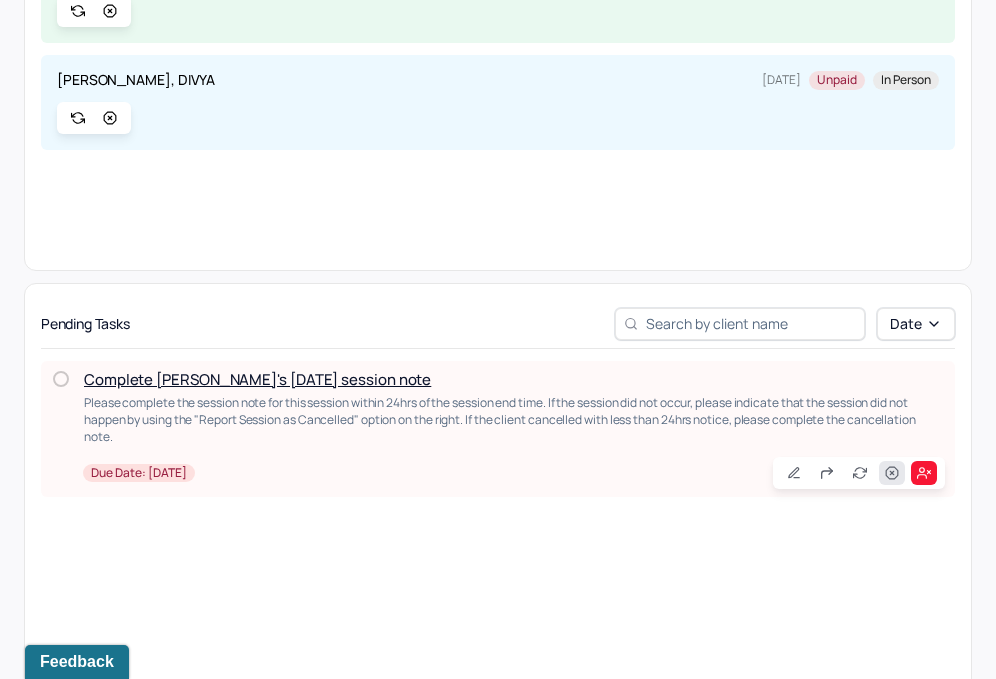 click 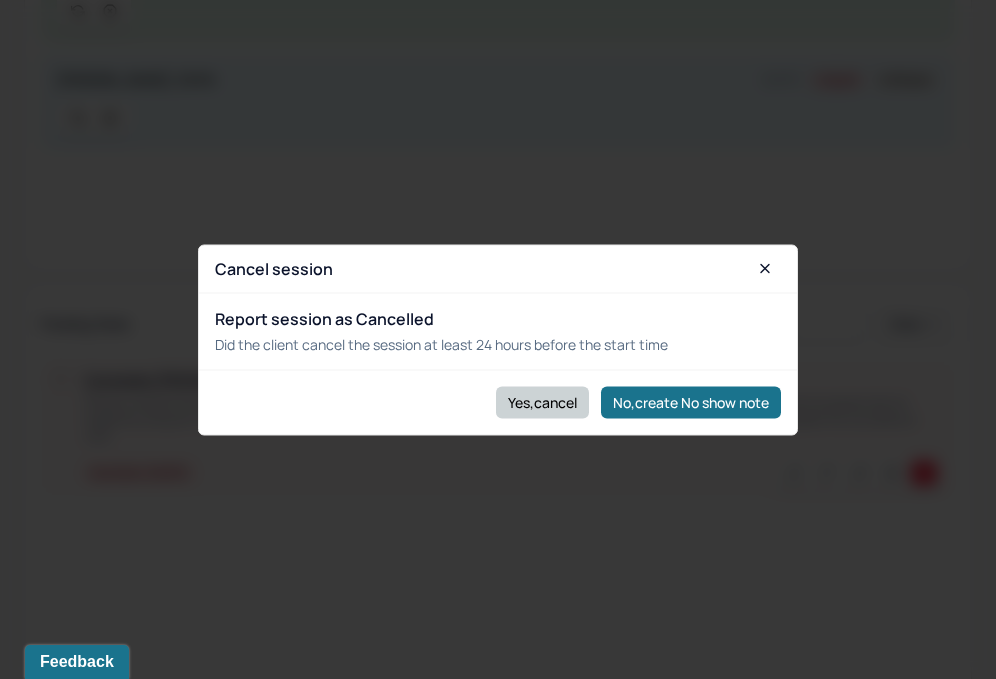 click on "Yes,cancel" at bounding box center (542, 402) 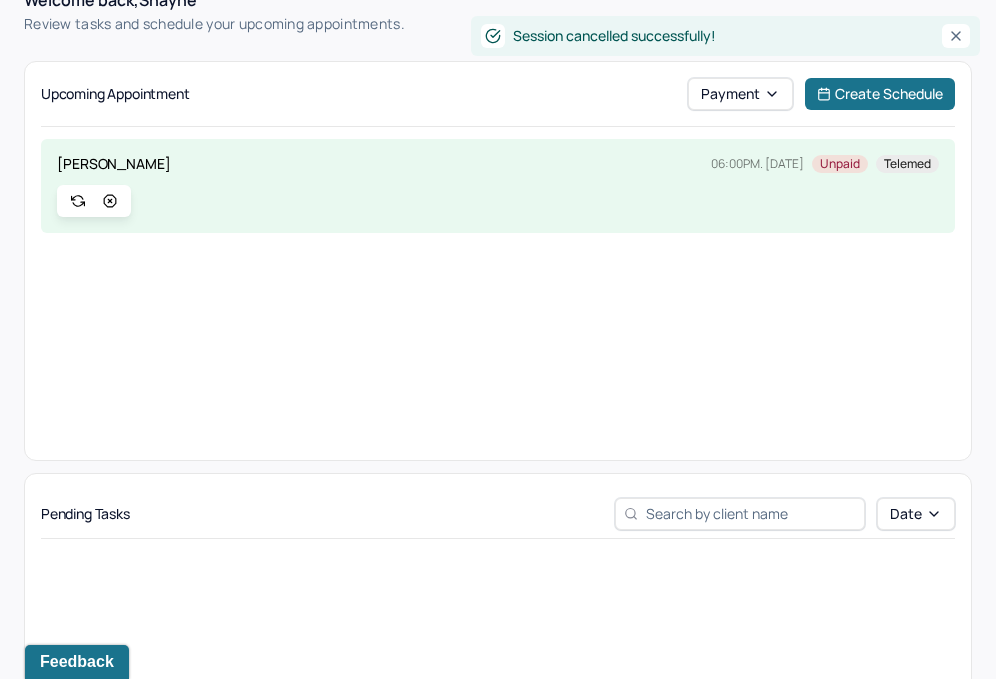 scroll, scrollTop: 0, scrollLeft: 0, axis: both 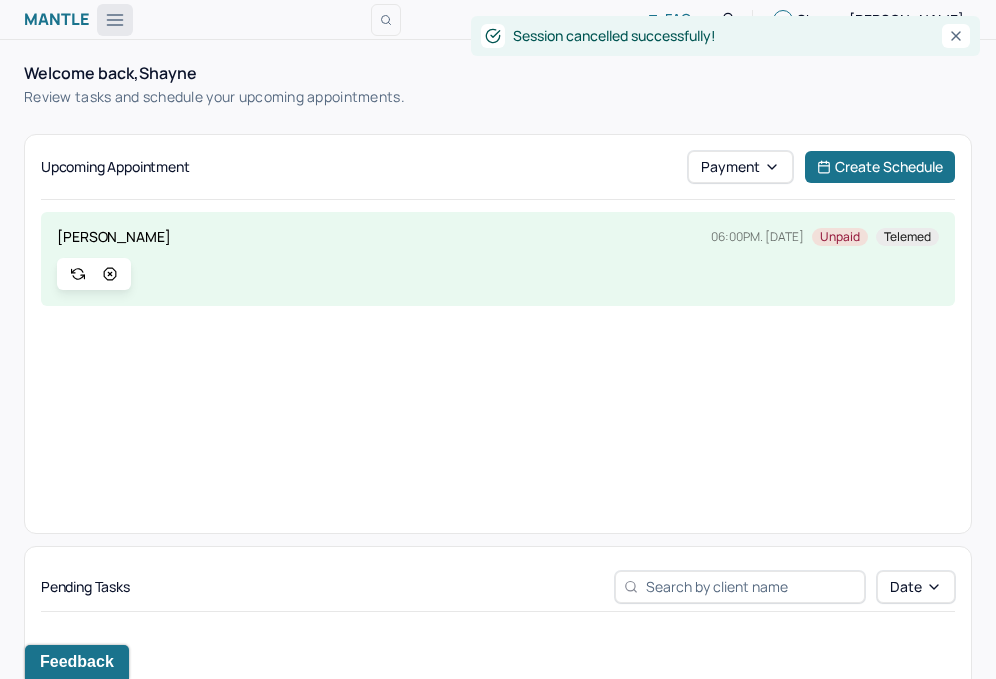 click 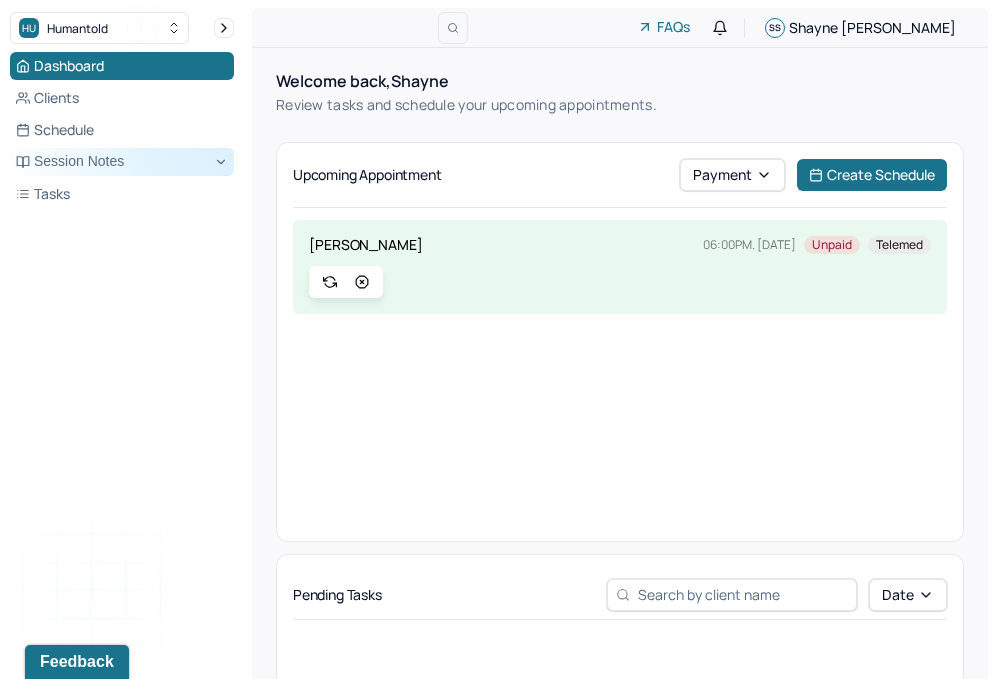 click on "Session Notes" at bounding box center (122, 162) 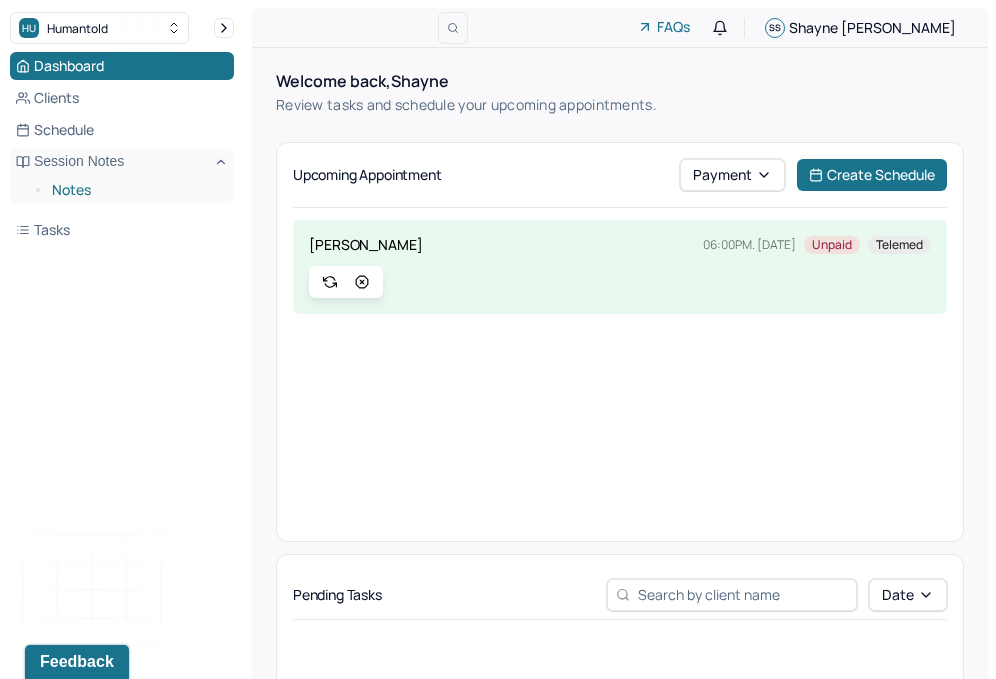 click on "Notes" at bounding box center [135, 190] 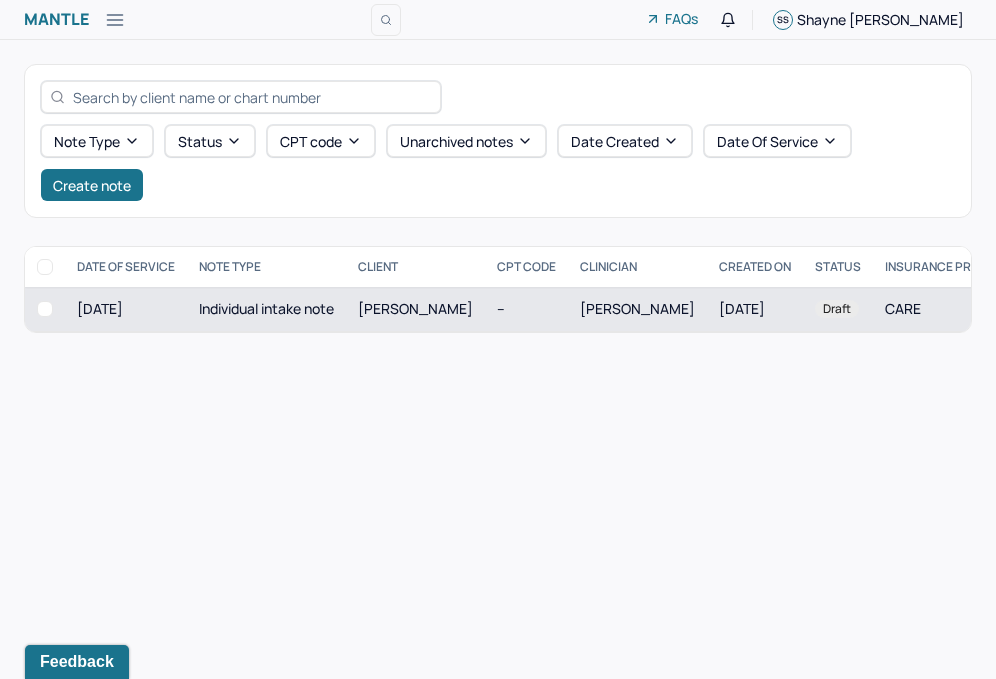 click on "[PERSON_NAME]" at bounding box center [415, 308] 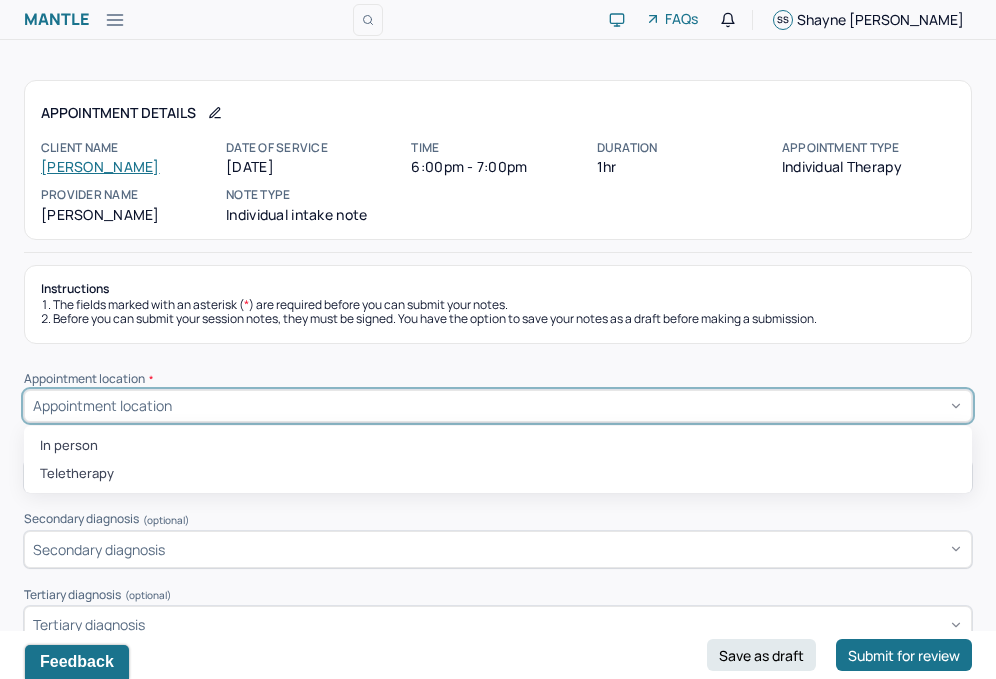 click on "Appointment location" at bounding box center [498, 406] 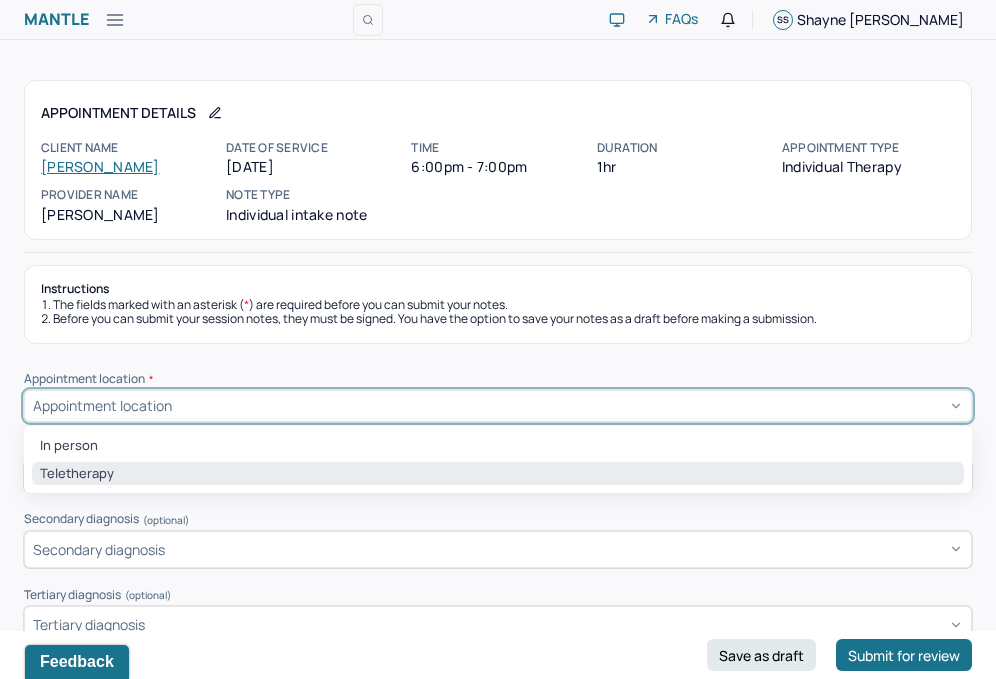 click on "Teletherapy" at bounding box center (498, 474) 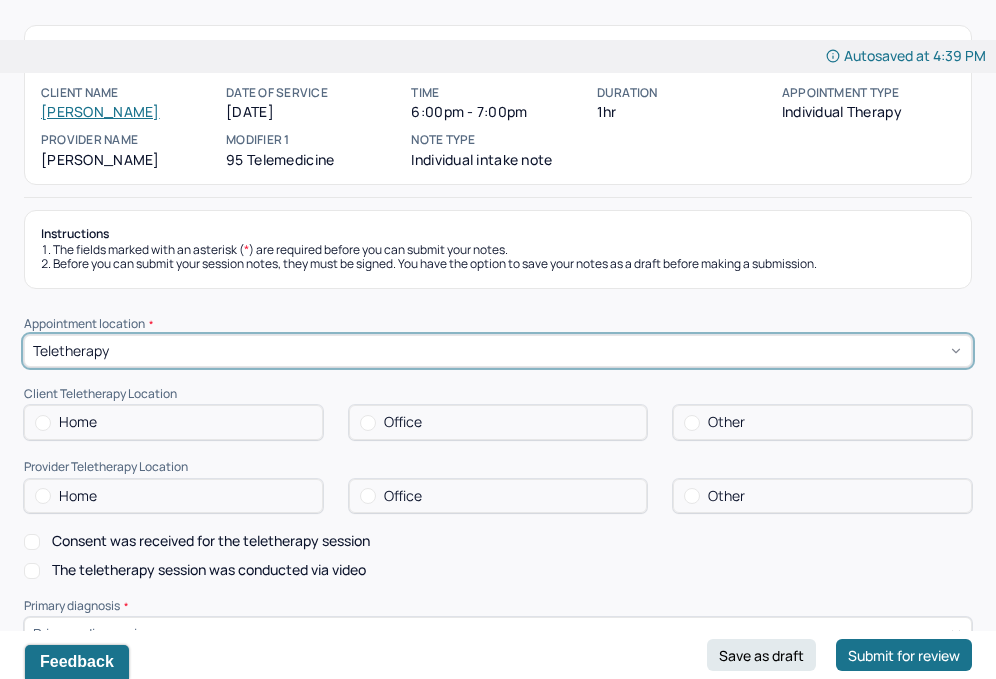scroll, scrollTop: 101, scrollLeft: 0, axis: vertical 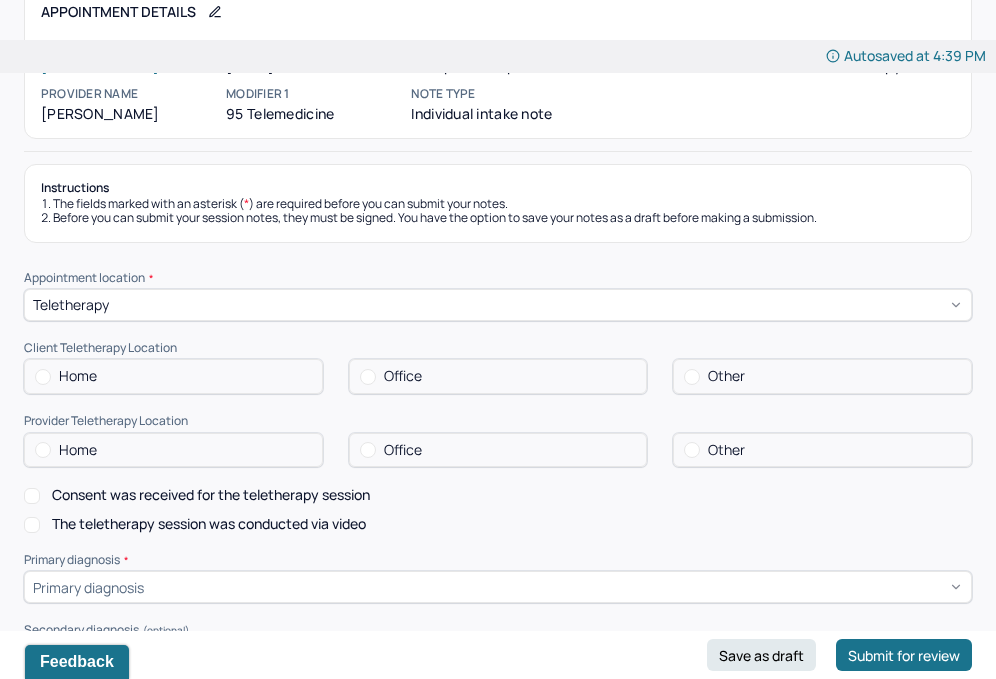 click on "Home" at bounding box center [173, 376] 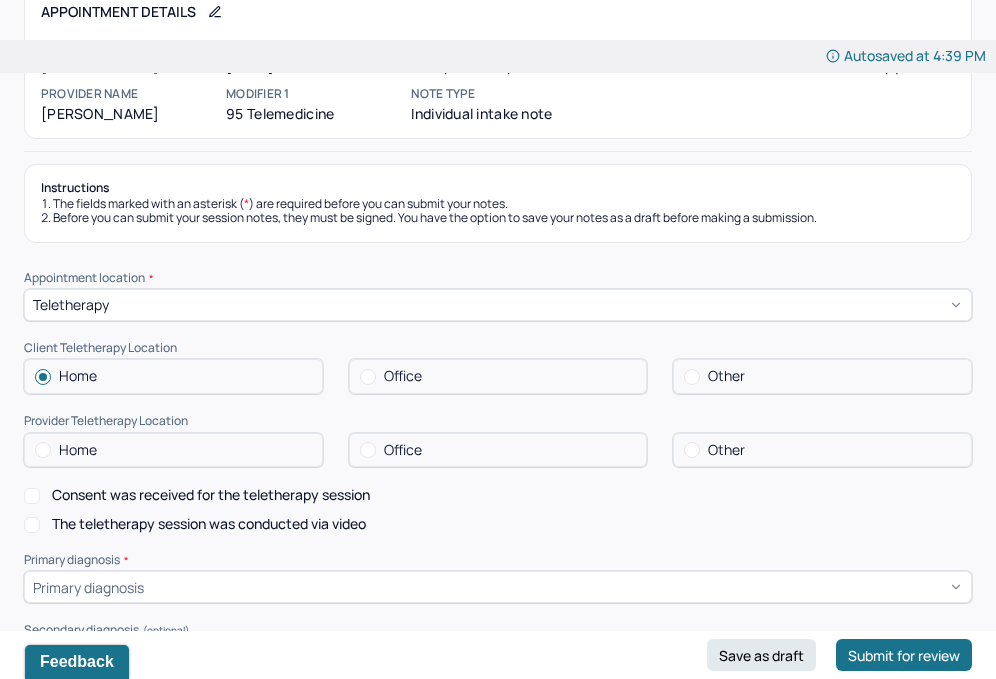 click on "Office" at bounding box center (403, 450) 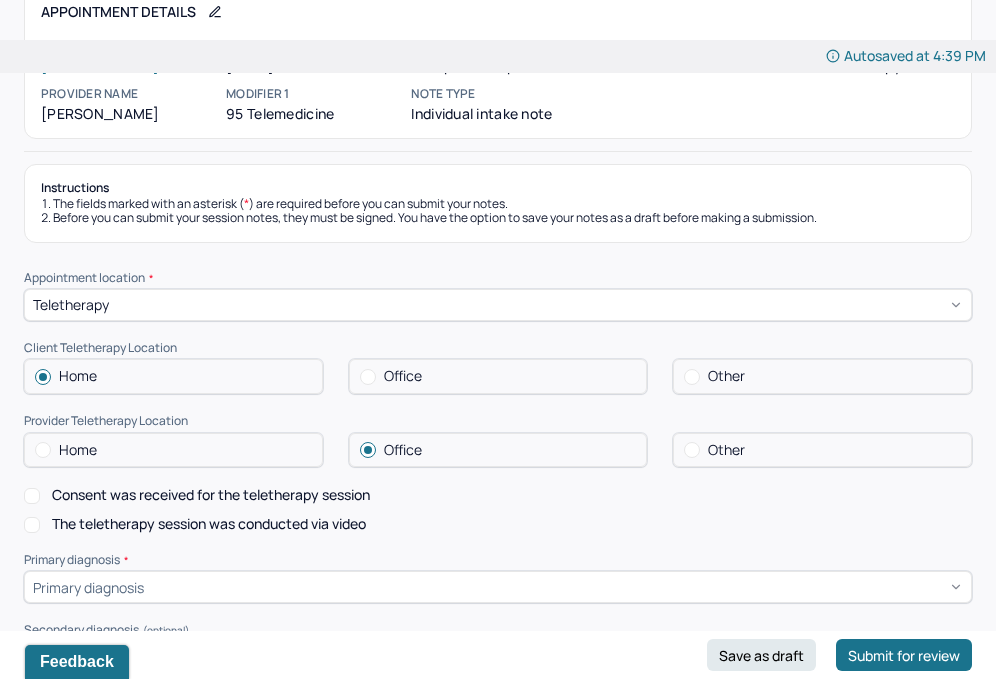 click on "Consent was received for the teletherapy session" at bounding box center [32, 496] 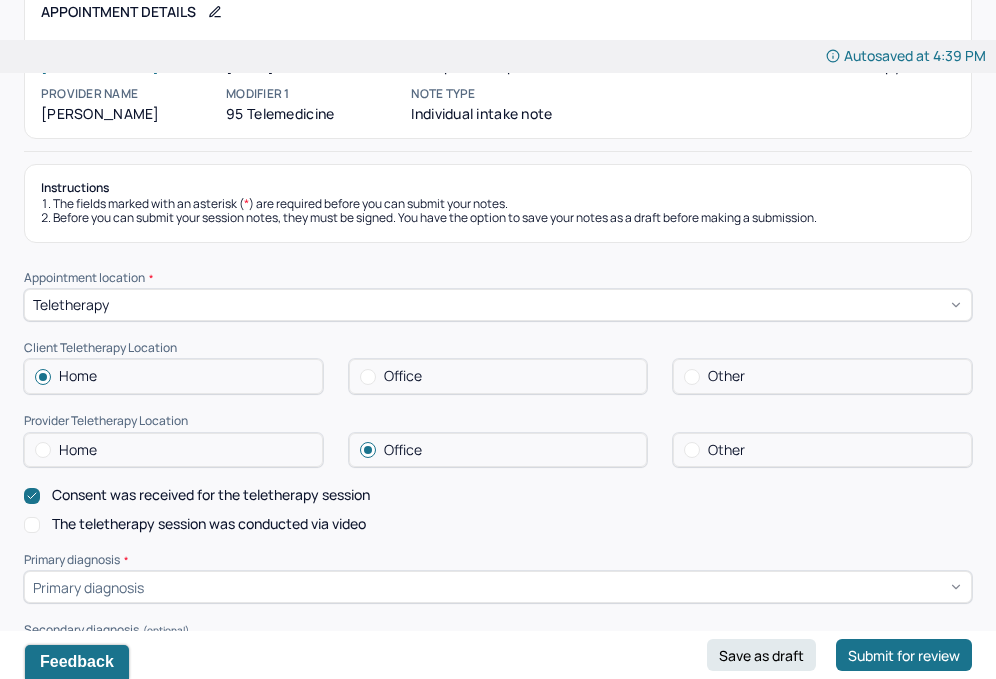 click on "The teletherapy session was conducted via video" at bounding box center (32, 525) 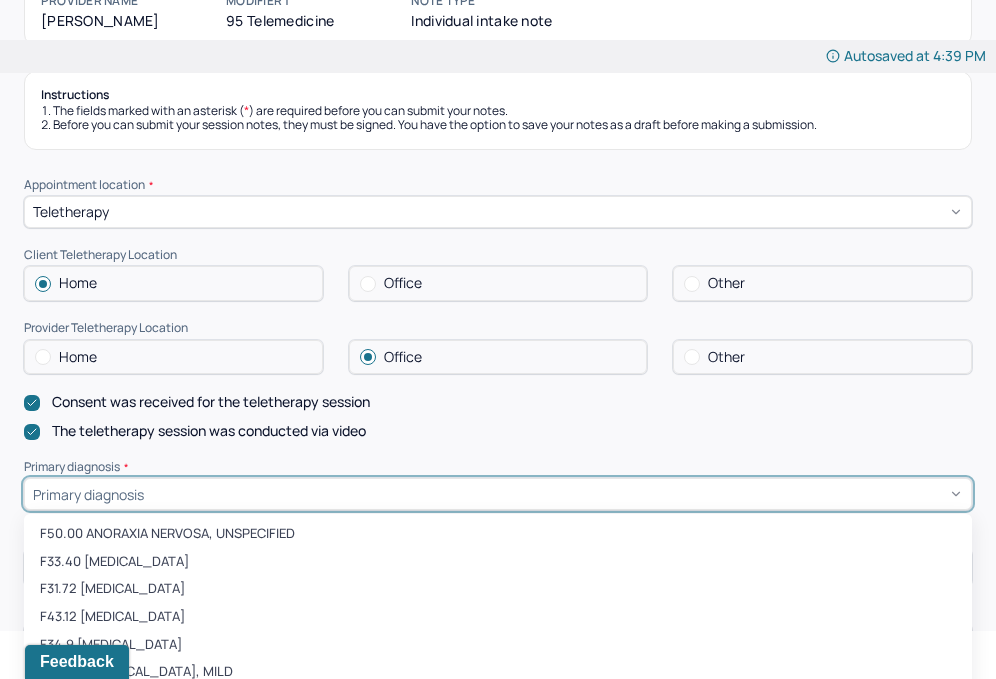 scroll, scrollTop: 333, scrollLeft: 0, axis: vertical 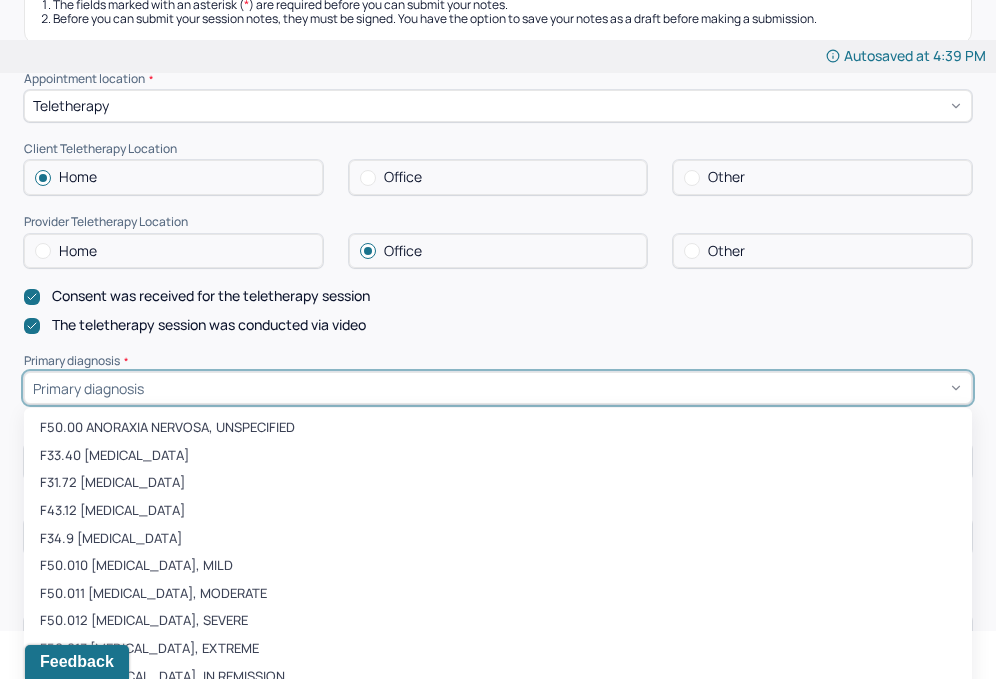 click on "F50.00 ANORAXIA NERVOSA, UNSPECIFIED, 1 of 472. 472 results available. Use Up and Down to choose options, press Enter to select the currently focused option, press Escape to exit the menu, press Tab to select the option and exit the menu. Primary diagnosis F50.00 ANORAXIA NERVOSA, UNSPECIFIED F33.40 [MEDICAL_DATA] F31.72 [MEDICAL_DATA] F43.12 [MEDICAL_DATA] F34.9 [MEDICAL_DATA] F50.010 [MEDICAL_DATA], MILD F50.011 [MEDICAL_DATA], MODERATE F50.012 [MEDICAL_DATA], SEVERE F50.013 [MEDICAL_DATA], EXTREME F50.014 [MEDICAL_DATA], IN REMISSION F50.019 [MEDICAL_DATA], UNSPECIFIED F42.2 [MEDICAL_DATA] F42.4 [MEDICAL_DATA] F32.81 [MEDICAL_DATA] F43.81 PROLONGED GRIEF DISORDER" at bounding box center [498, 388] 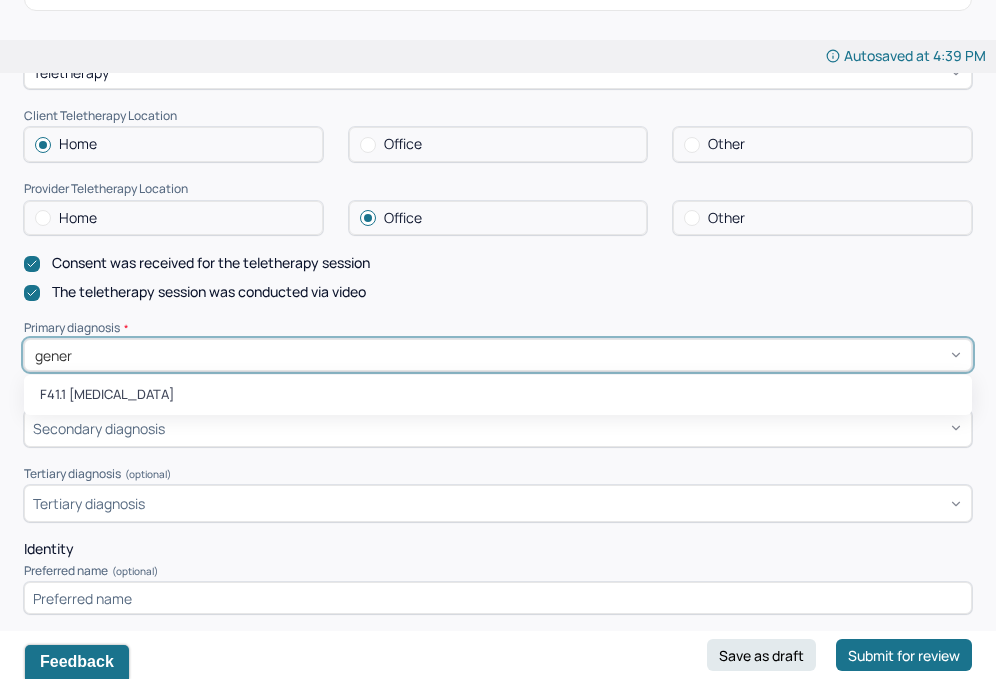 type on "genera" 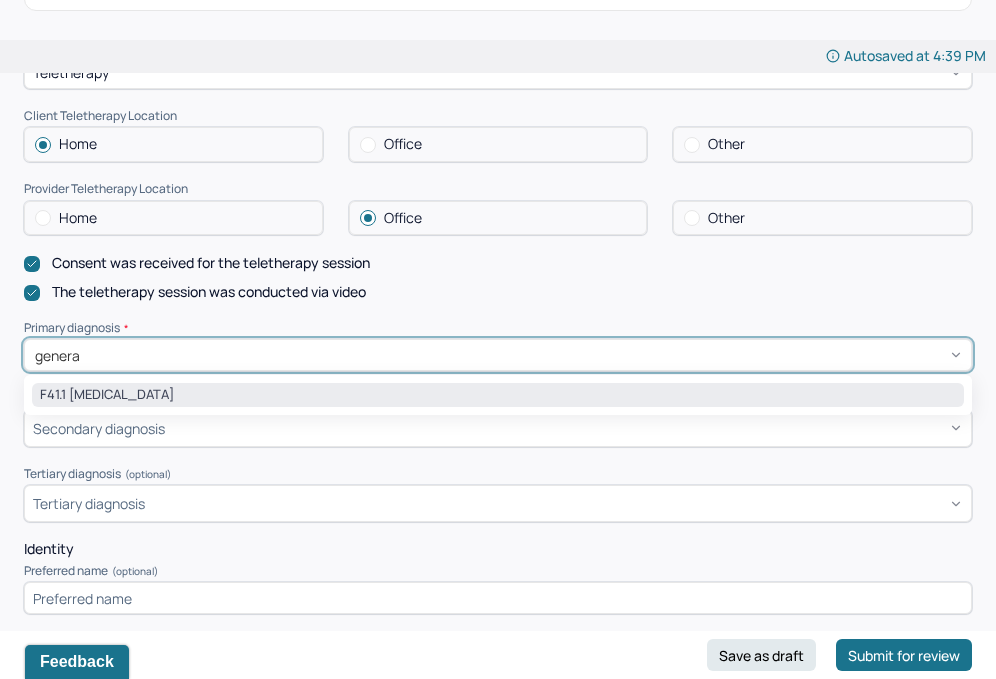 click on "F41.1 [MEDICAL_DATA]" at bounding box center [498, 395] 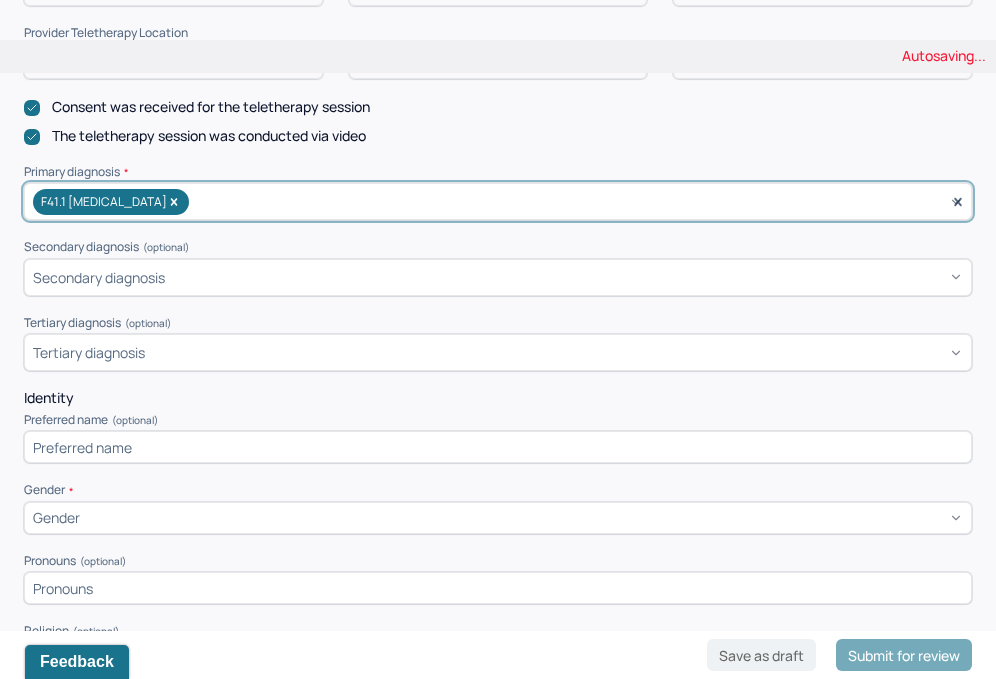 scroll, scrollTop: 499, scrollLeft: 0, axis: vertical 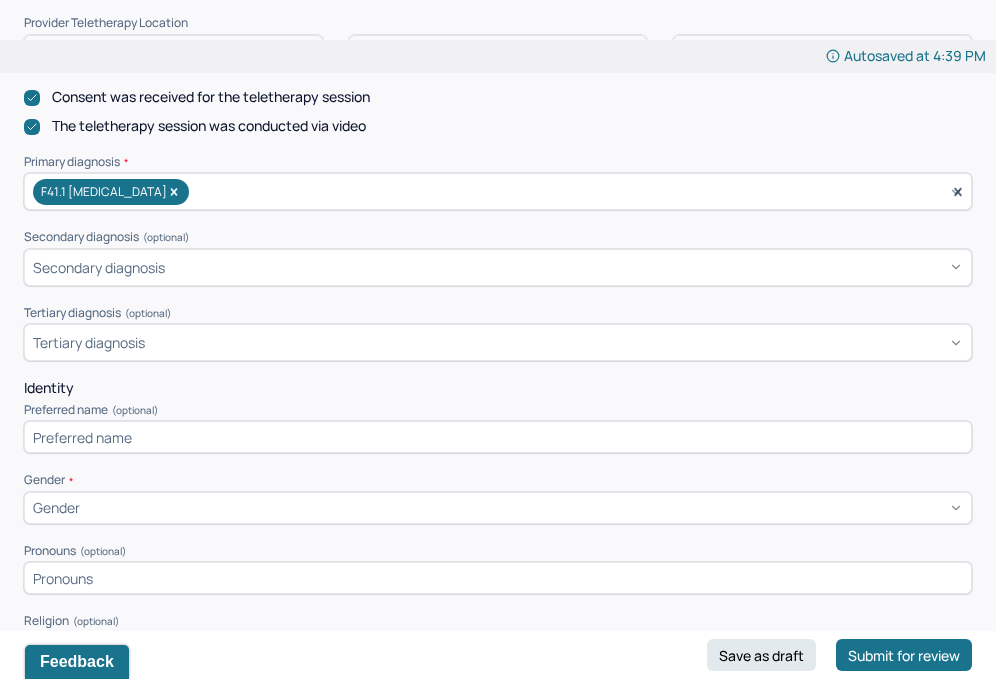 click at bounding box center [498, 437] 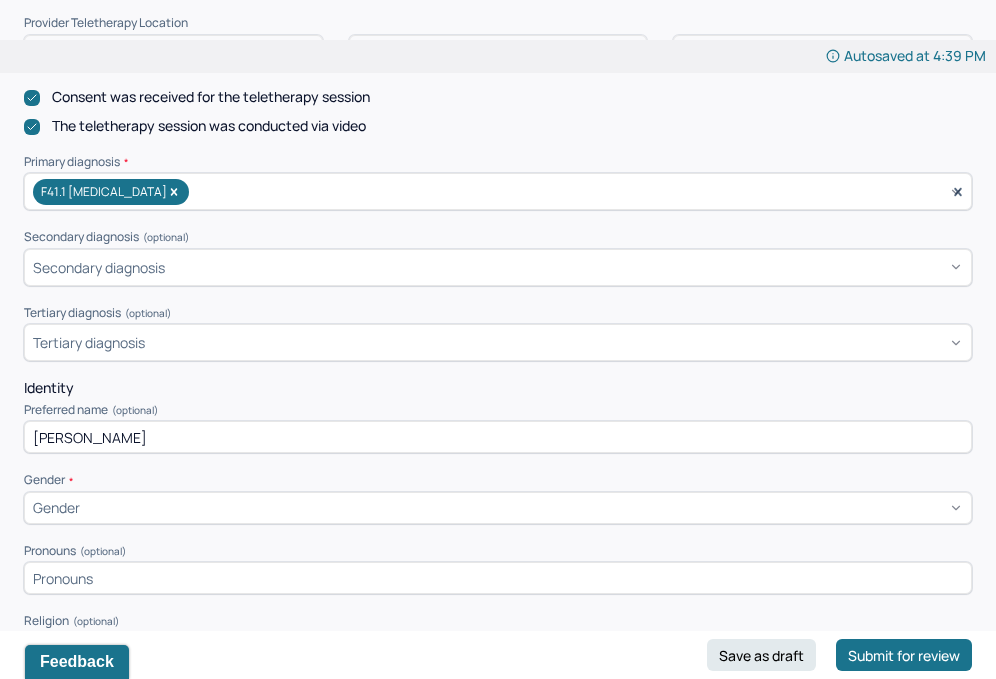 type on "[PERSON_NAME]" 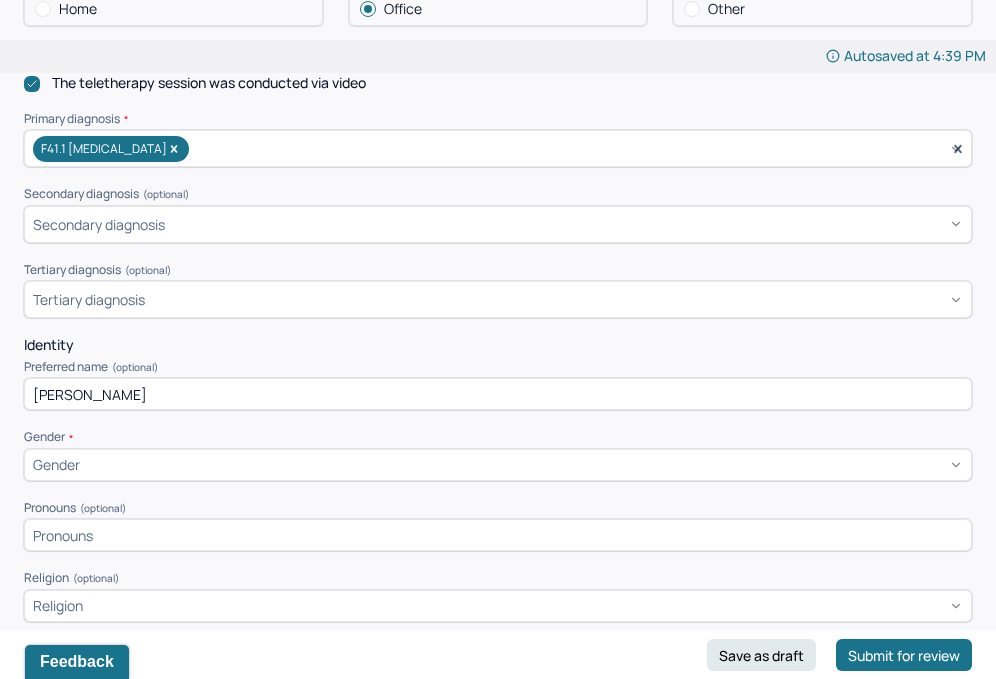 click on "Gender" at bounding box center [498, 465] 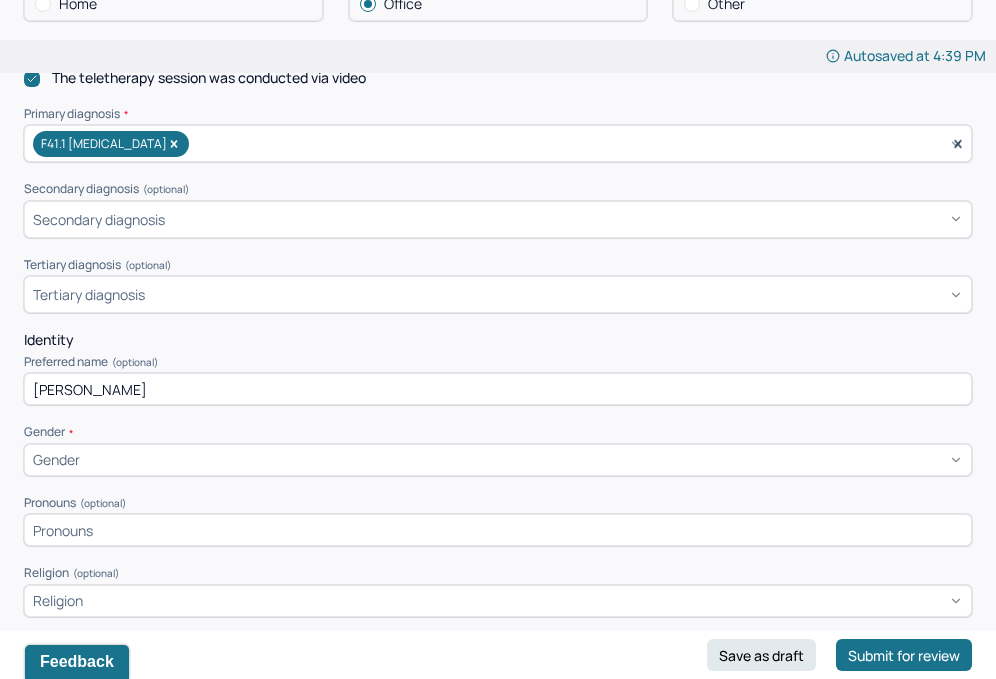 scroll, scrollTop: 554, scrollLeft: 0, axis: vertical 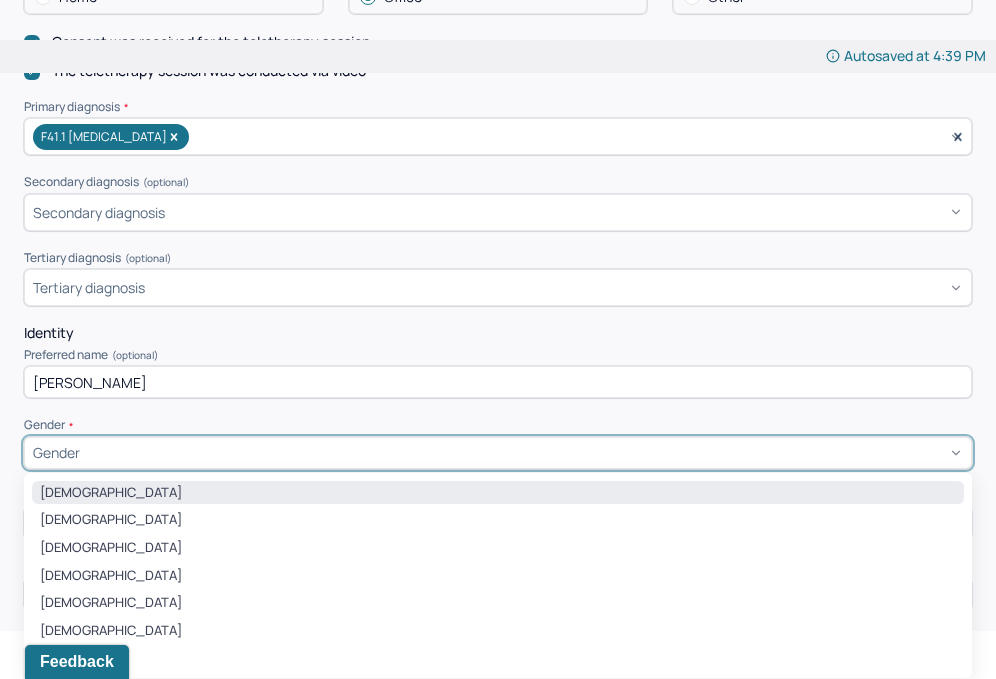 click on "[DEMOGRAPHIC_DATA]" at bounding box center [498, 493] 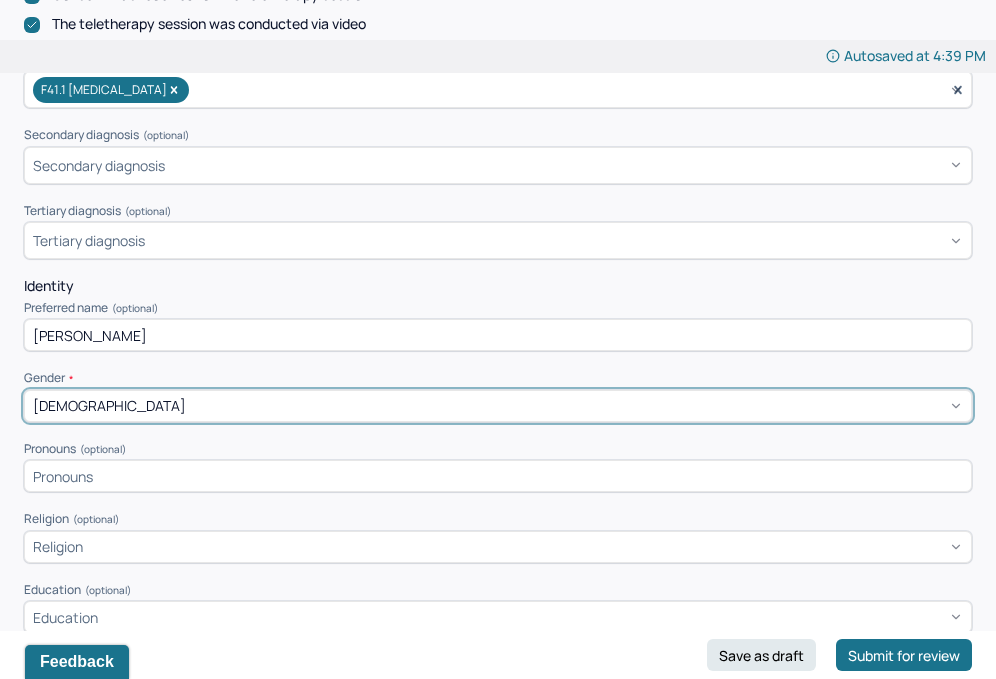 scroll, scrollTop: 626, scrollLeft: 0, axis: vertical 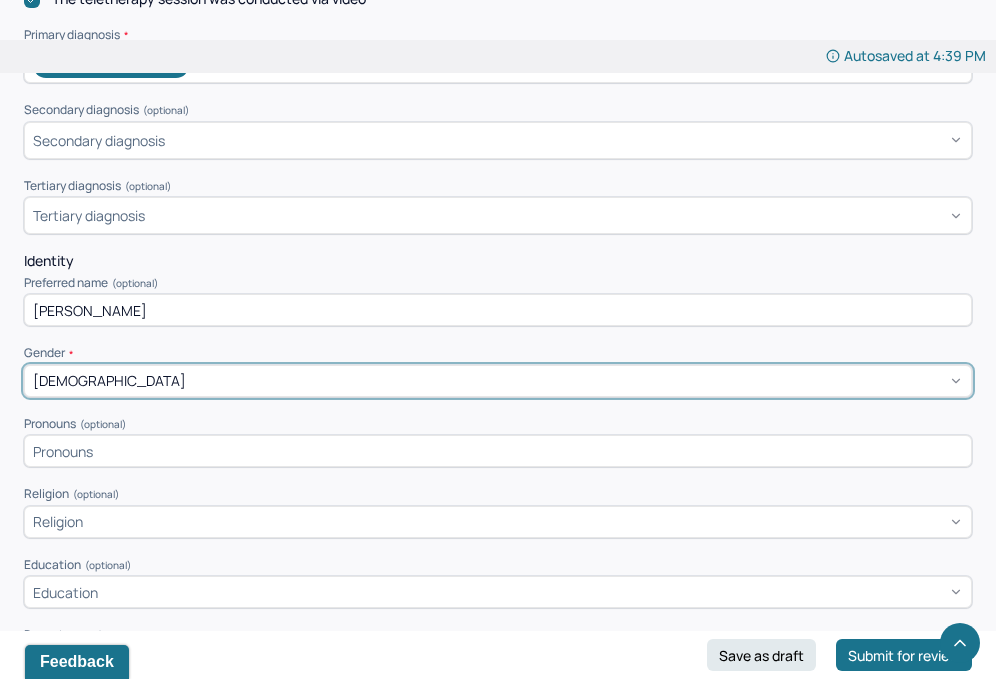 click at bounding box center (498, 451) 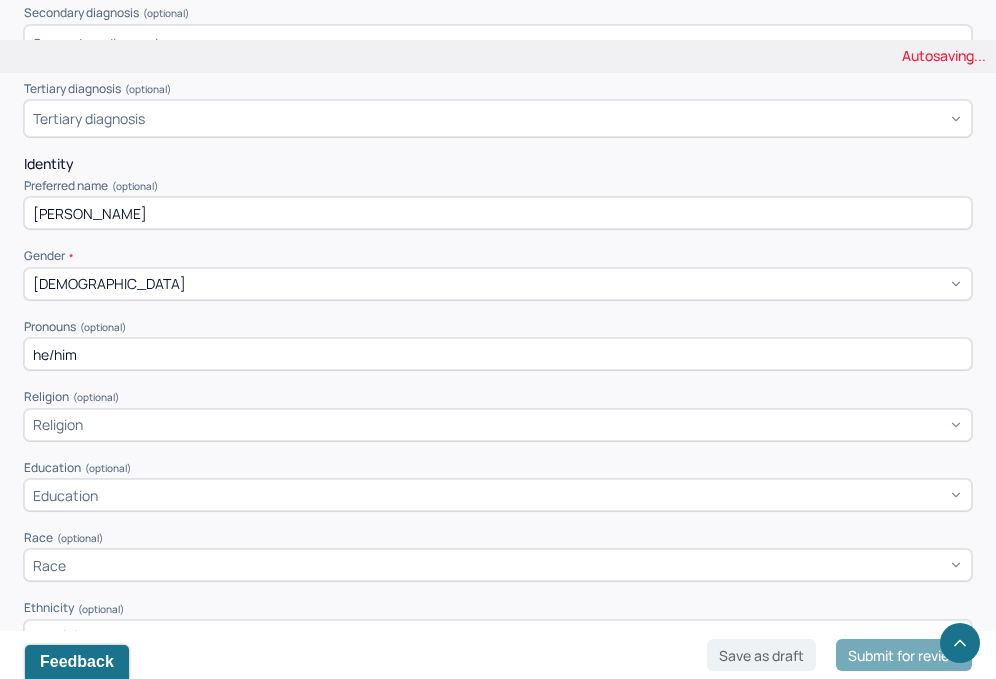 type on "he/him" 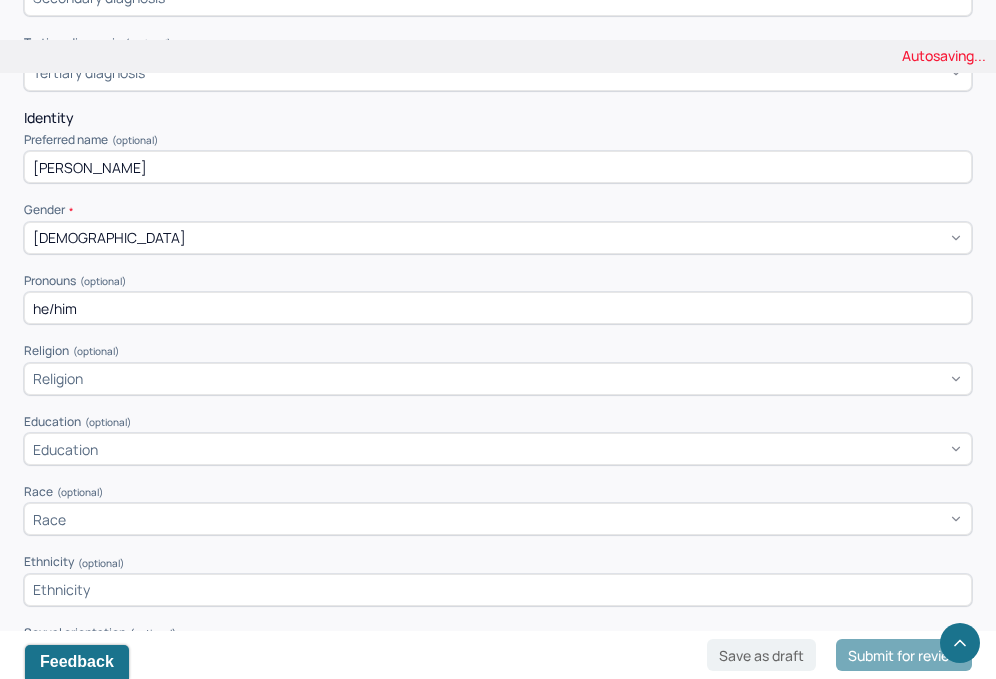 click on "Religion" at bounding box center (498, 379) 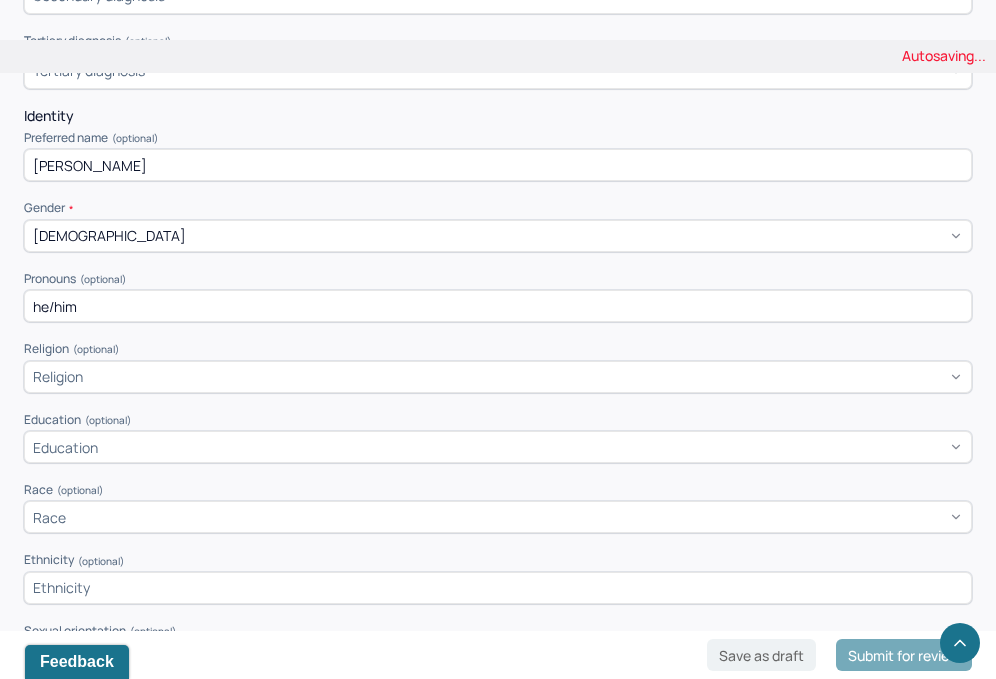 scroll, scrollTop: 777, scrollLeft: 0, axis: vertical 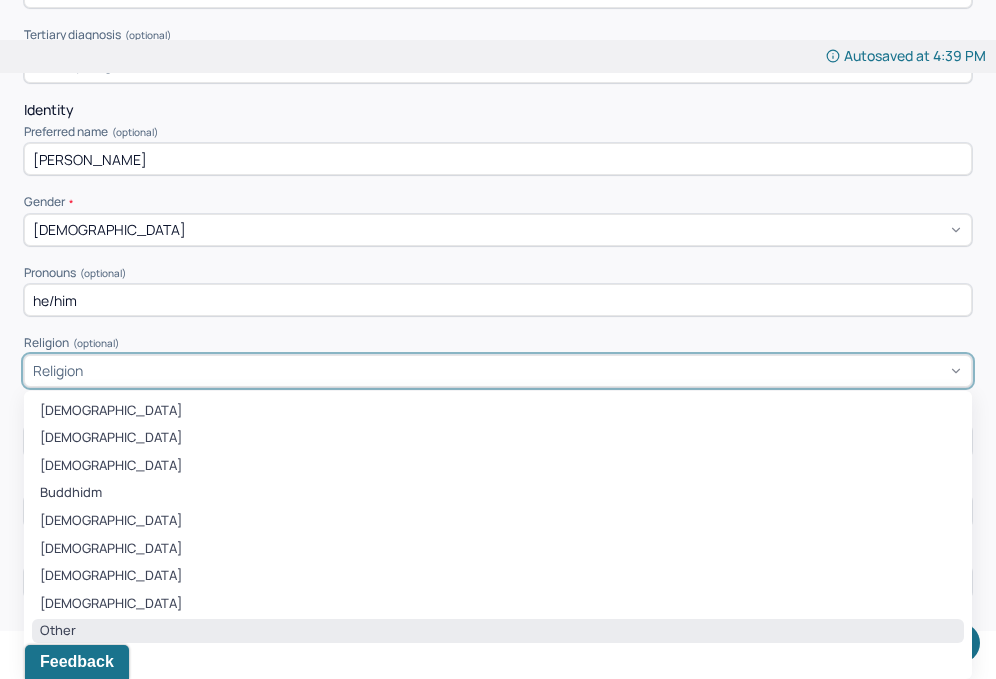 click on "Other" at bounding box center [498, 631] 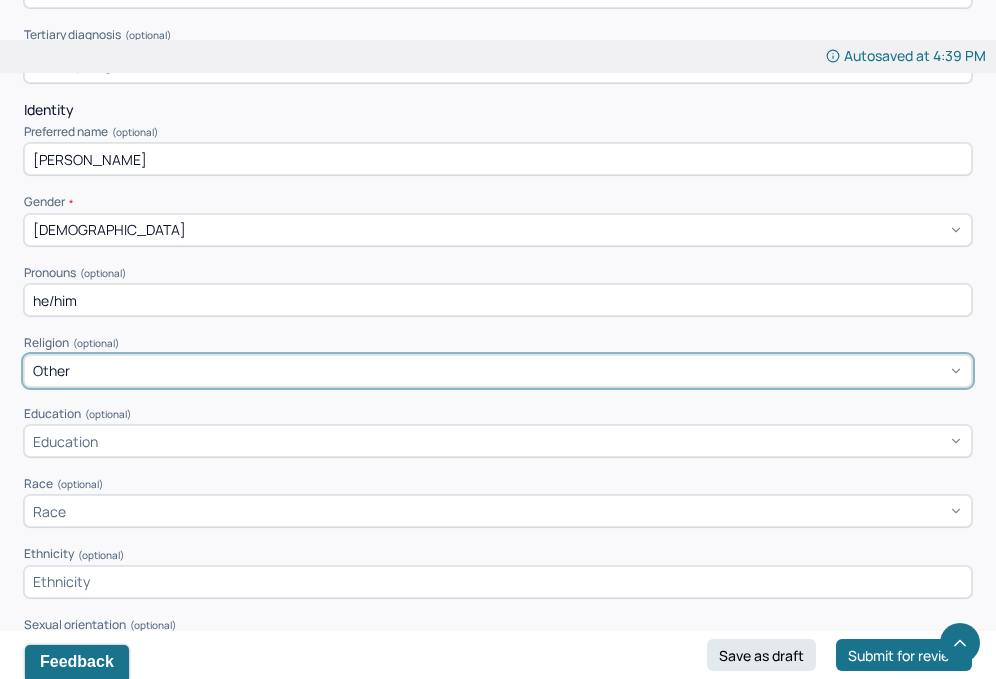 scroll, scrollTop: 819, scrollLeft: 0, axis: vertical 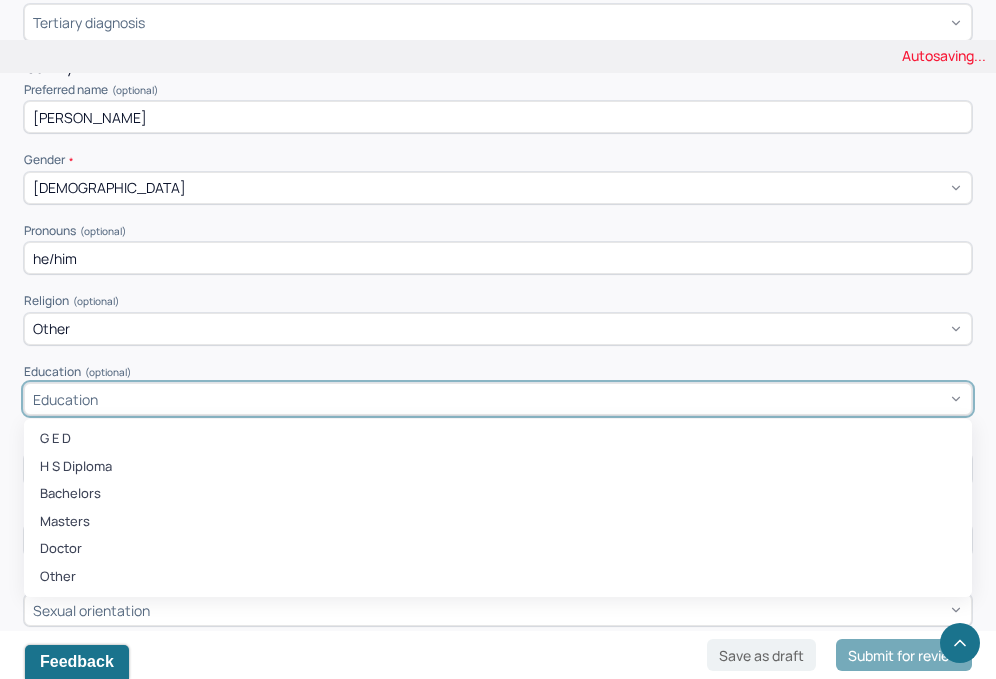 click on "Education" at bounding box center (498, 399) 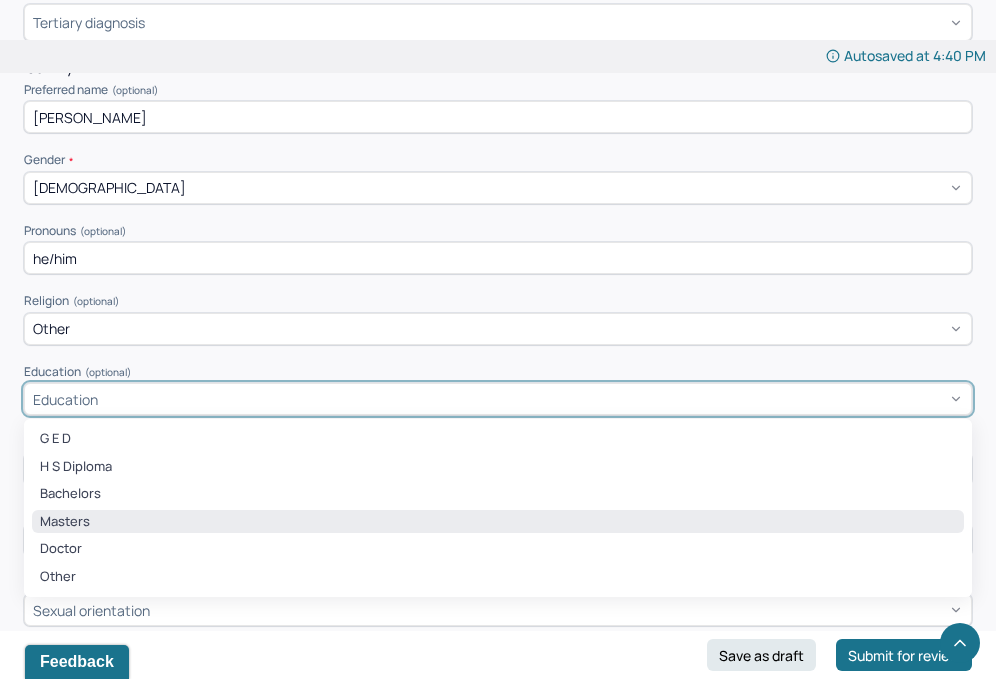 click on "Masters" at bounding box center [498, 522] 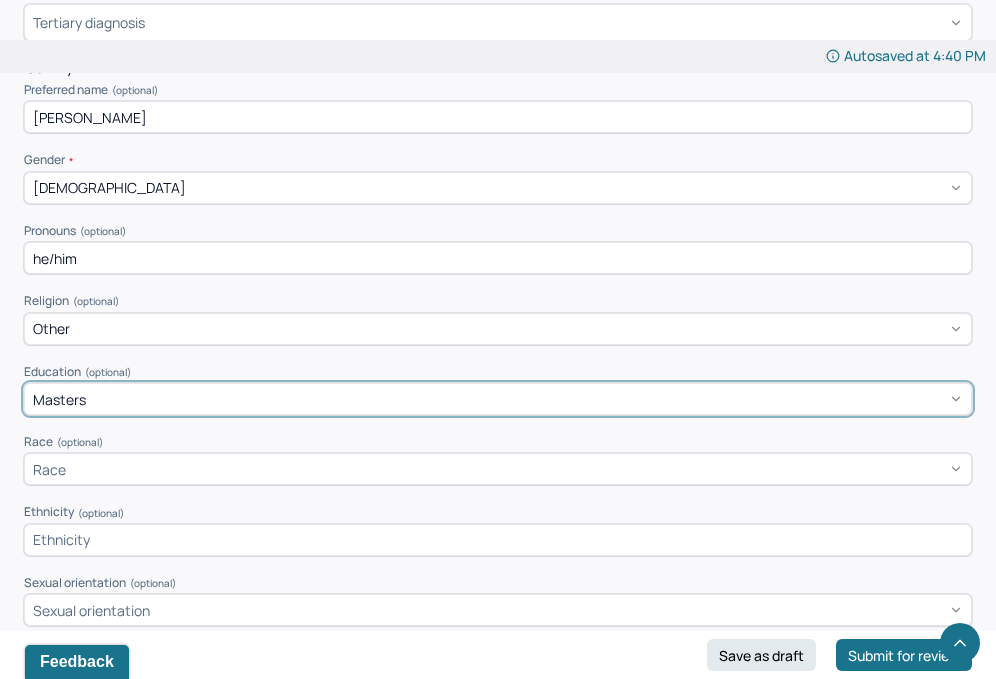 click on "Race" at bounding box center (498, 469) 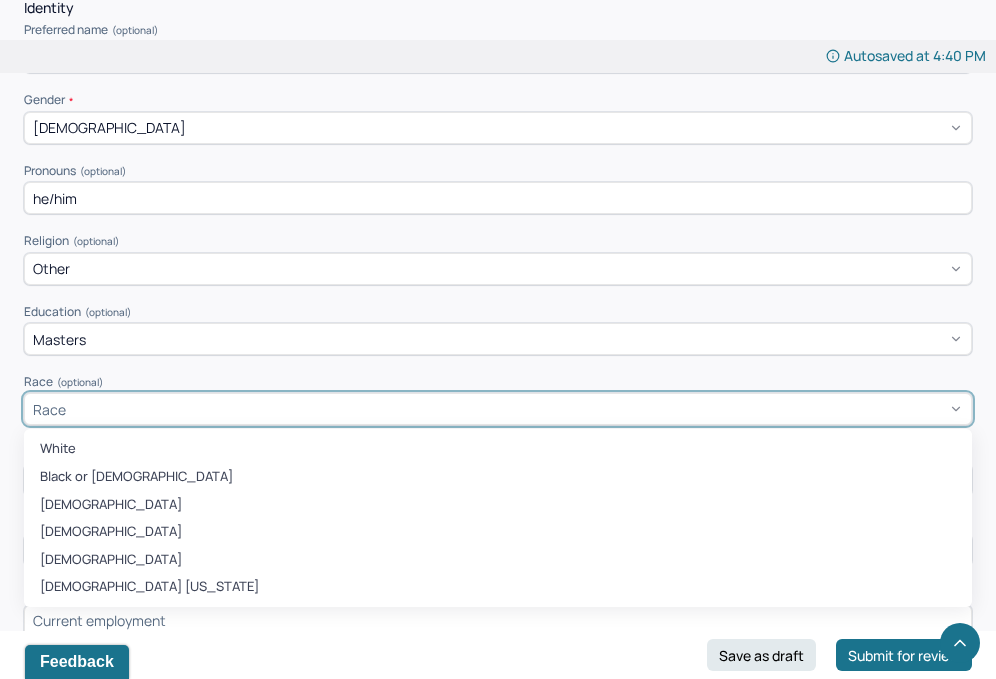 scroll, scrollTop: 906, scrollLeft: 0, axis: vertical 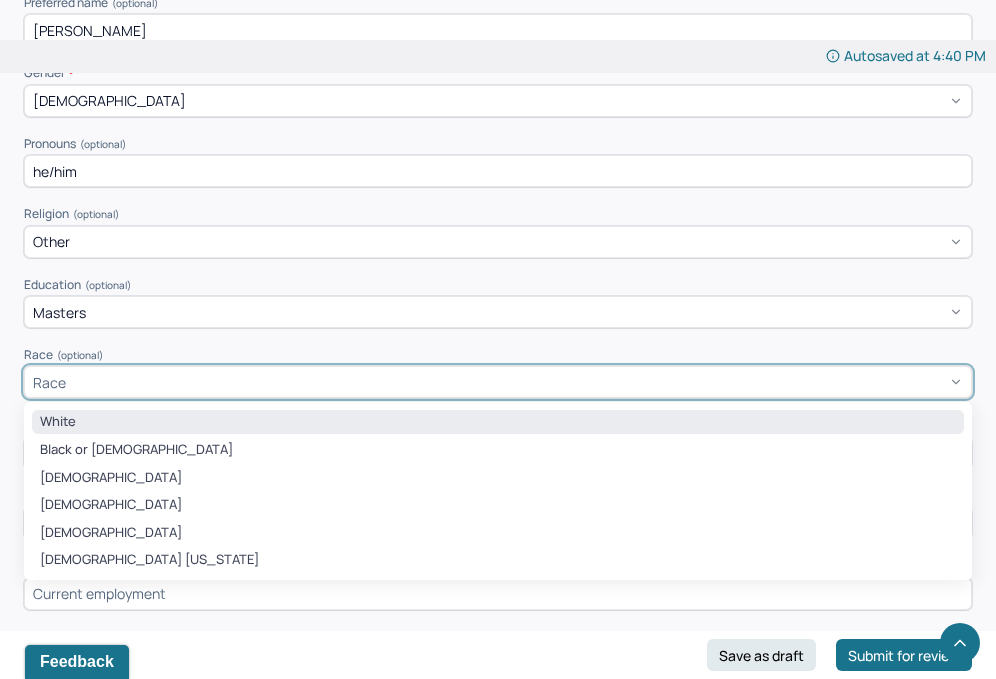 click on "White" at bounding box center [498, 422] 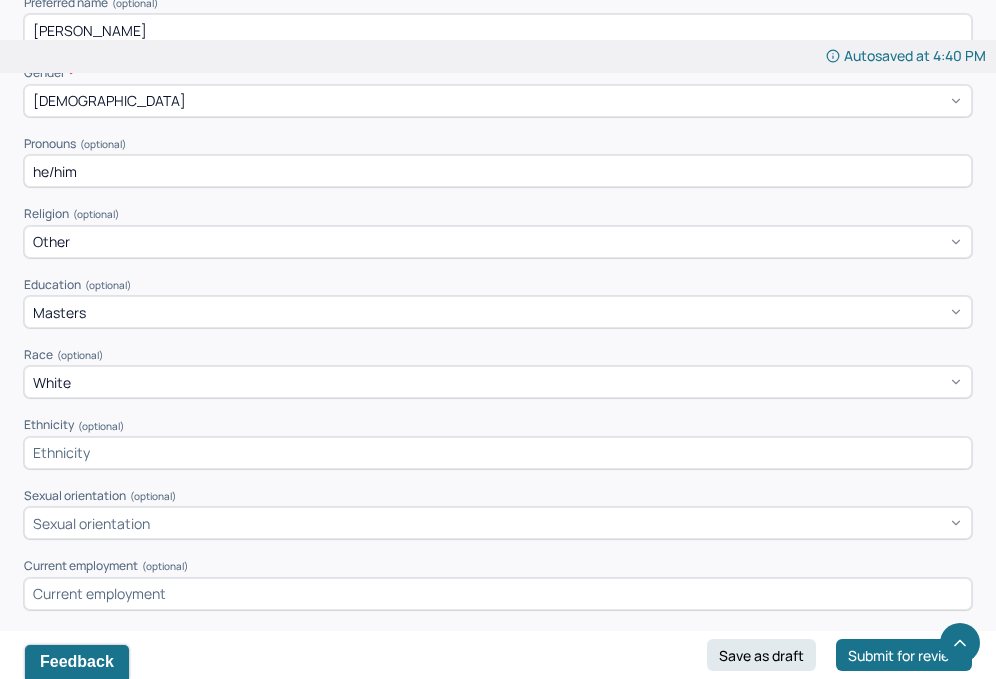 click at bounding box center (498, 453) 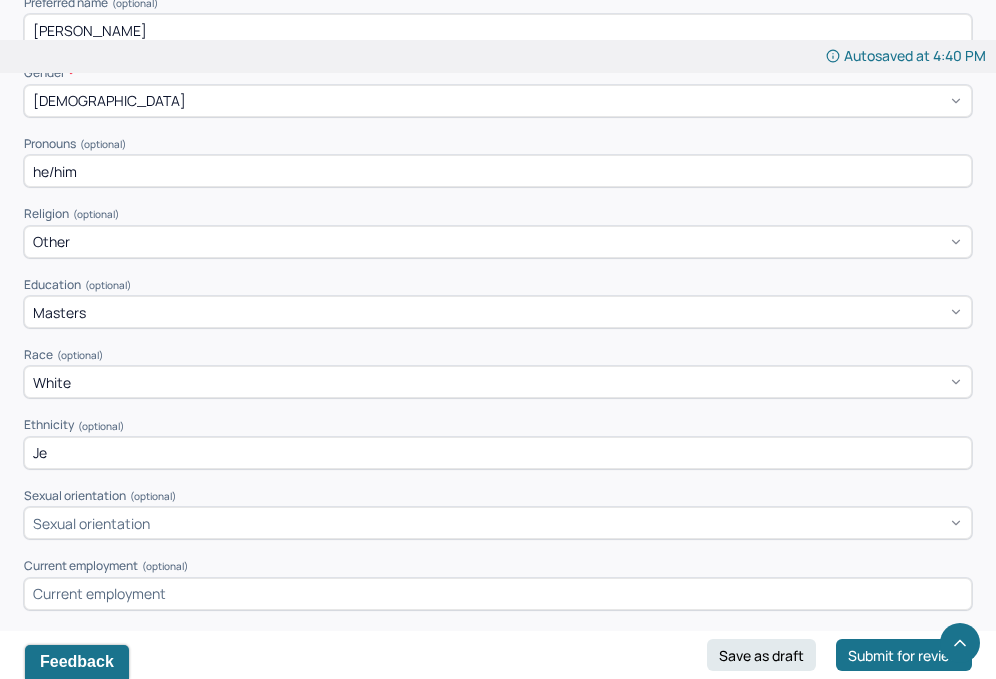 type on "J" 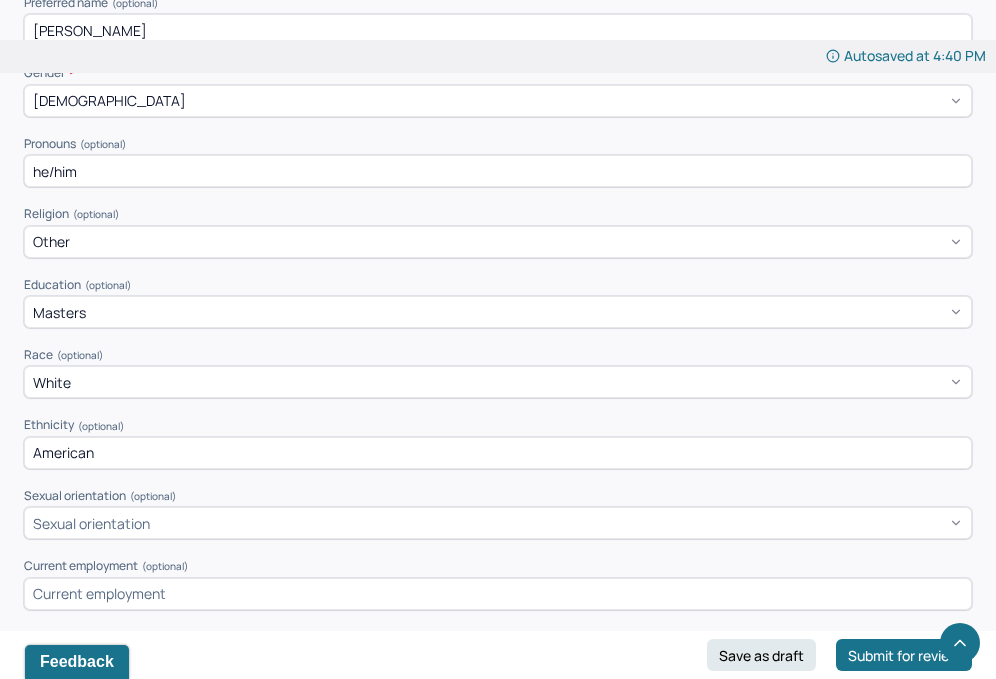 scroll, scrollTop: 1015, scrollLeft: 0, axis: vertical 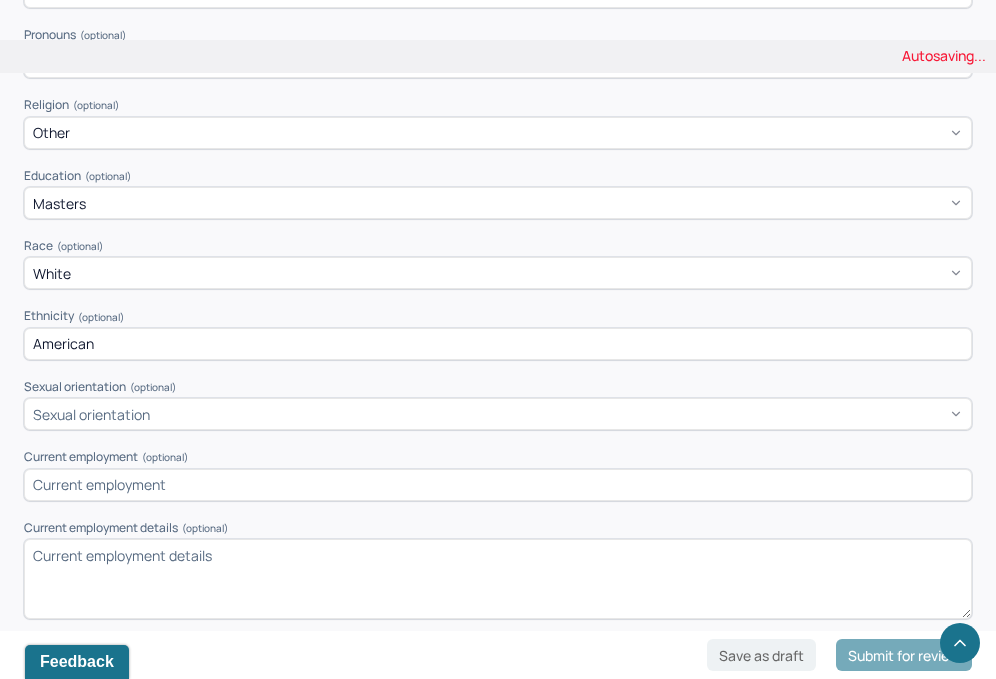 type on "American" 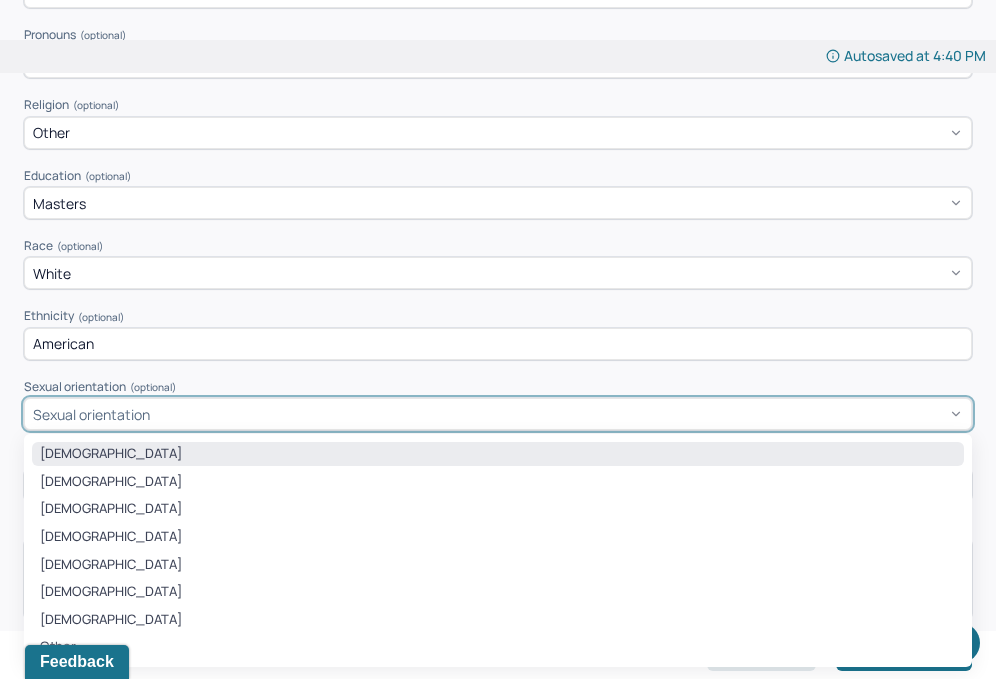 click on "[DEMOGRAPHIC_DATA]" at bounding box center [498, 454] 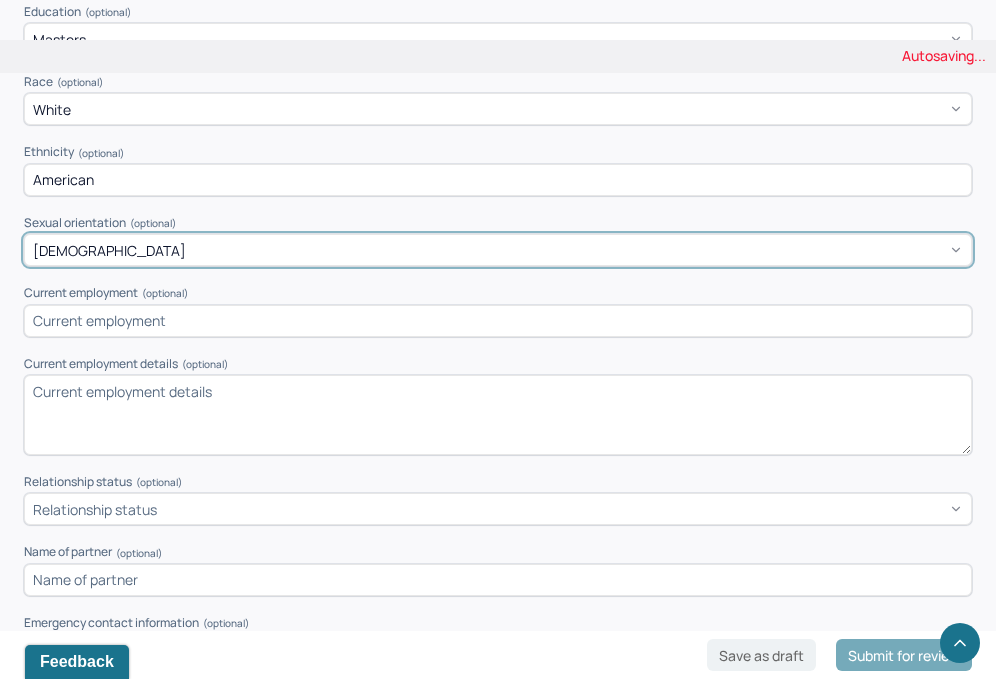 scroll, scrollTop: 1197, scrollLeft: 0, axis: vertical 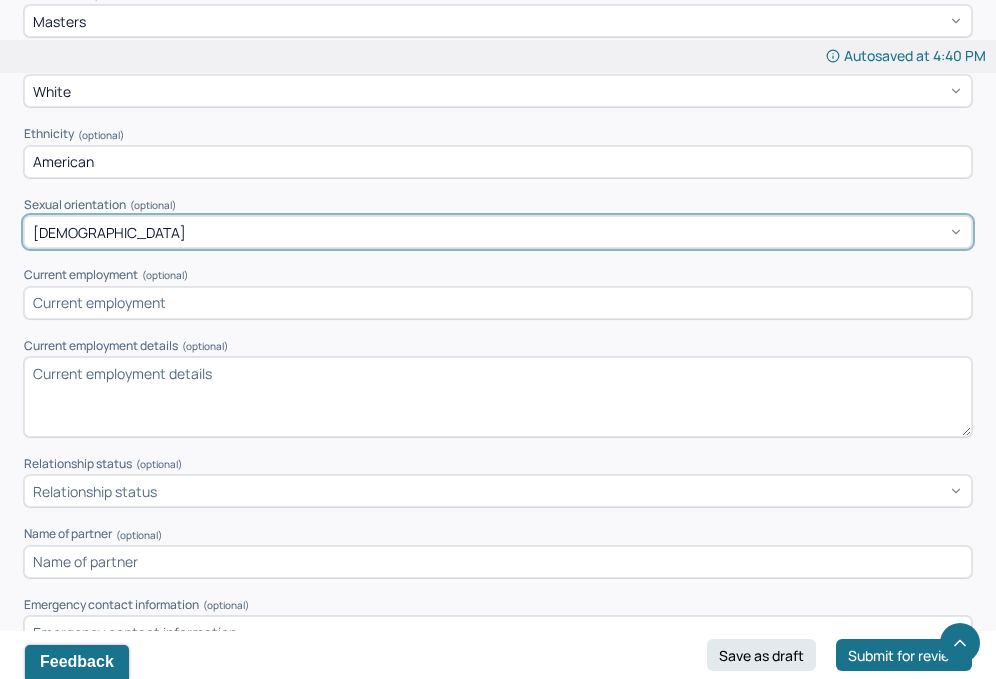 click at bounding box center (498, 303) 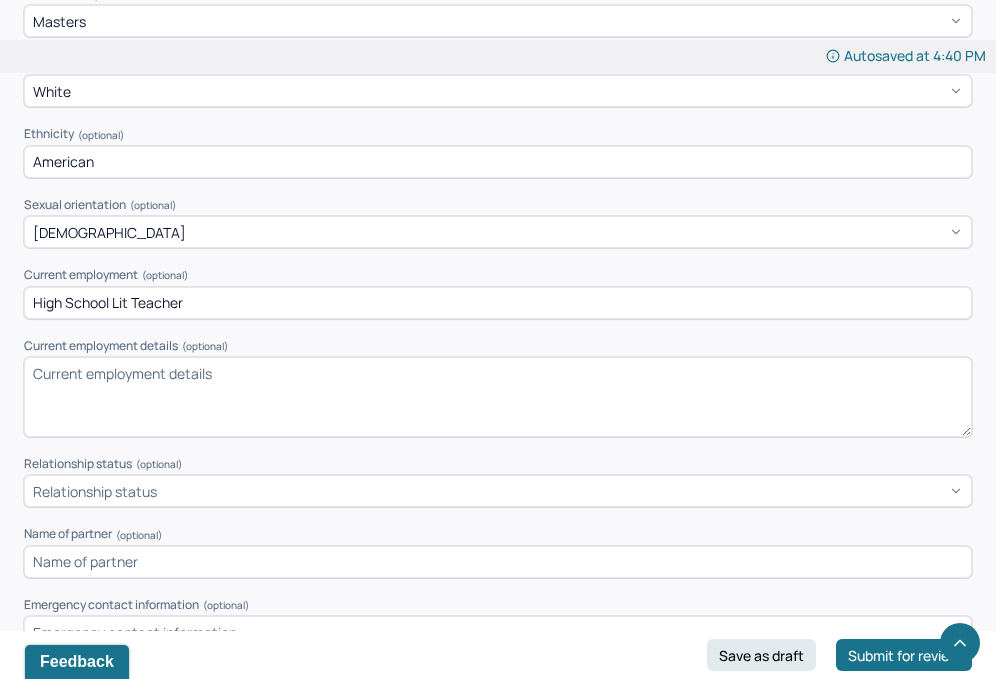 drag, startPoint x: 218, startPoint y: 292, endPoint x: 111, endPoint y: 291, distance: 107.00467 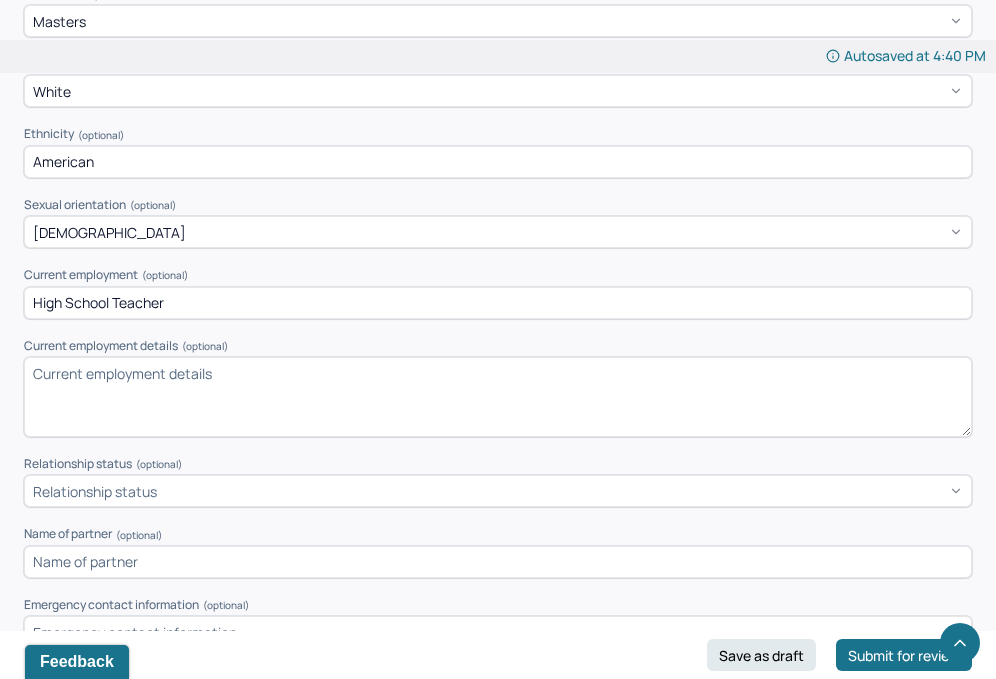 type on "High School Teacher" 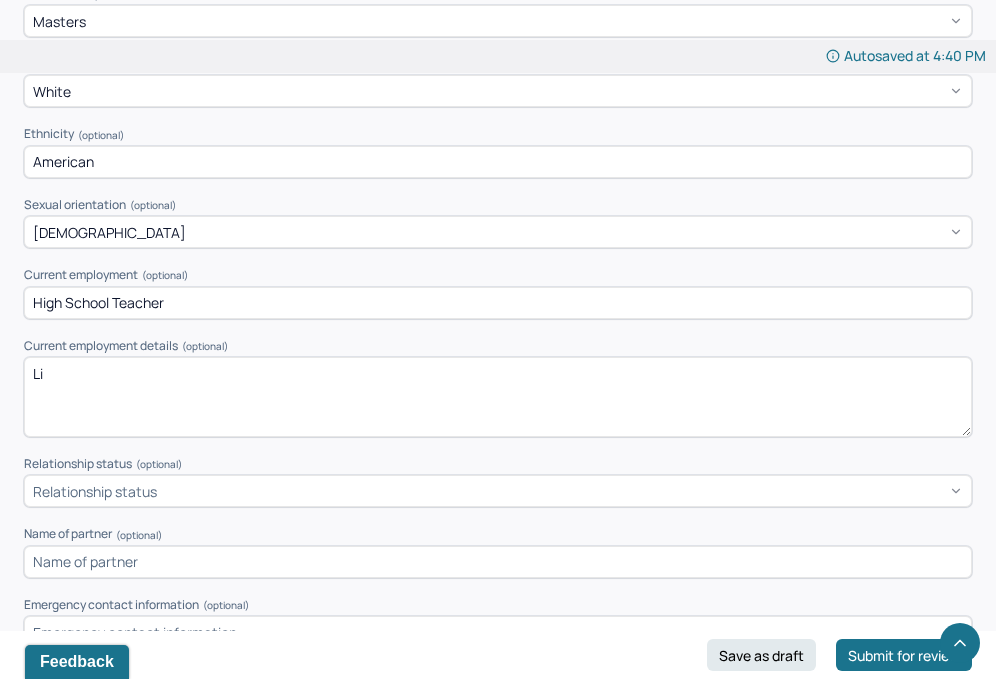 type on "L" 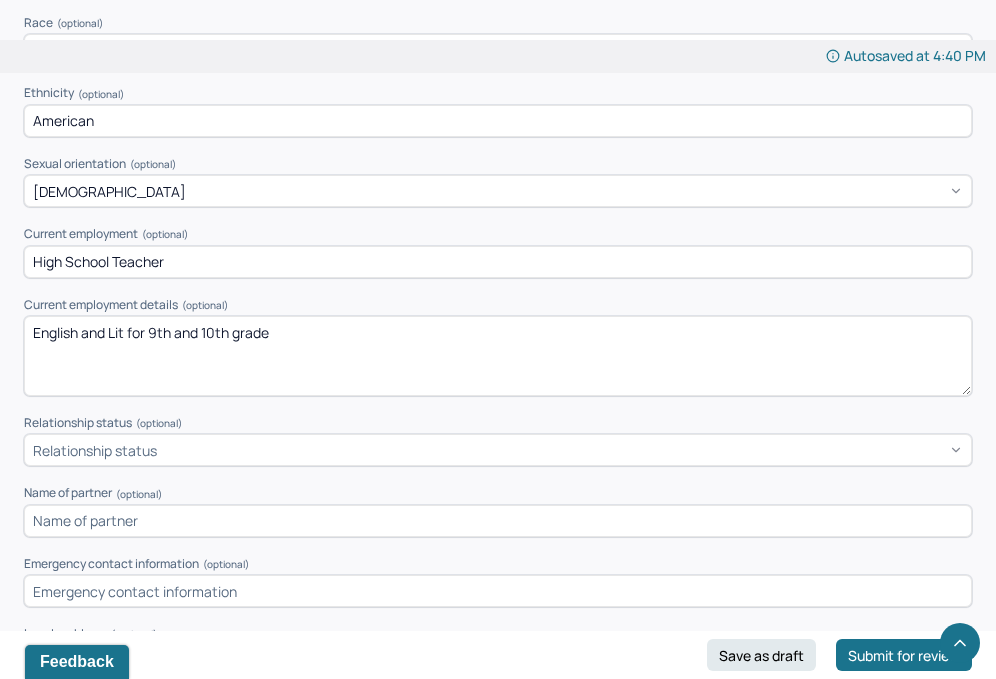 scroll, scrollTop: 1260, scrollLeft: 0, axis: vertical 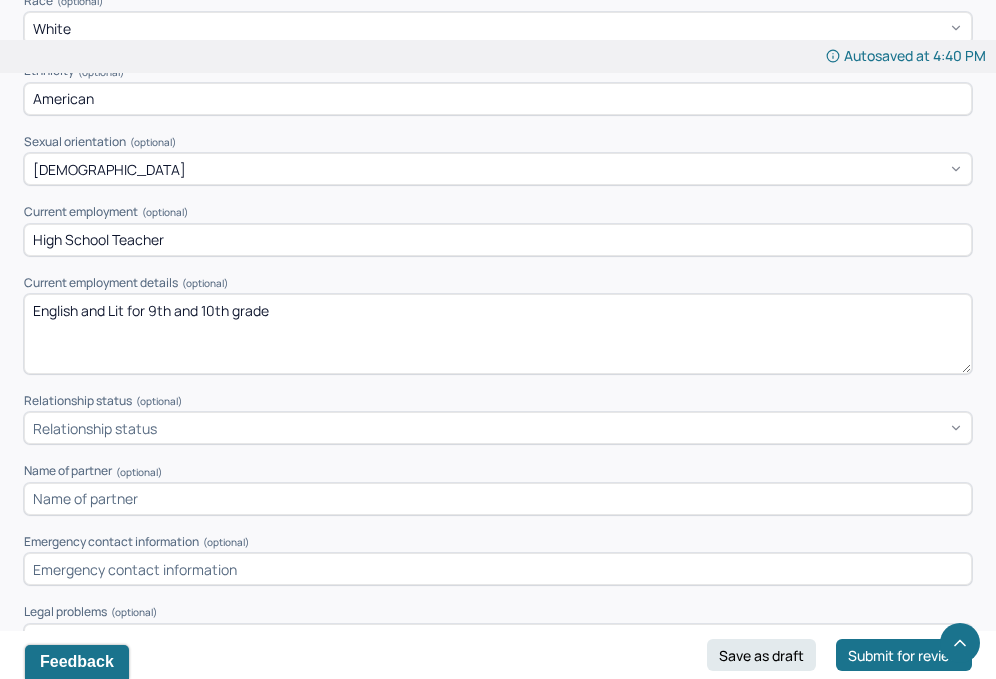 type on "English and Lit for 9th and 10th grade" 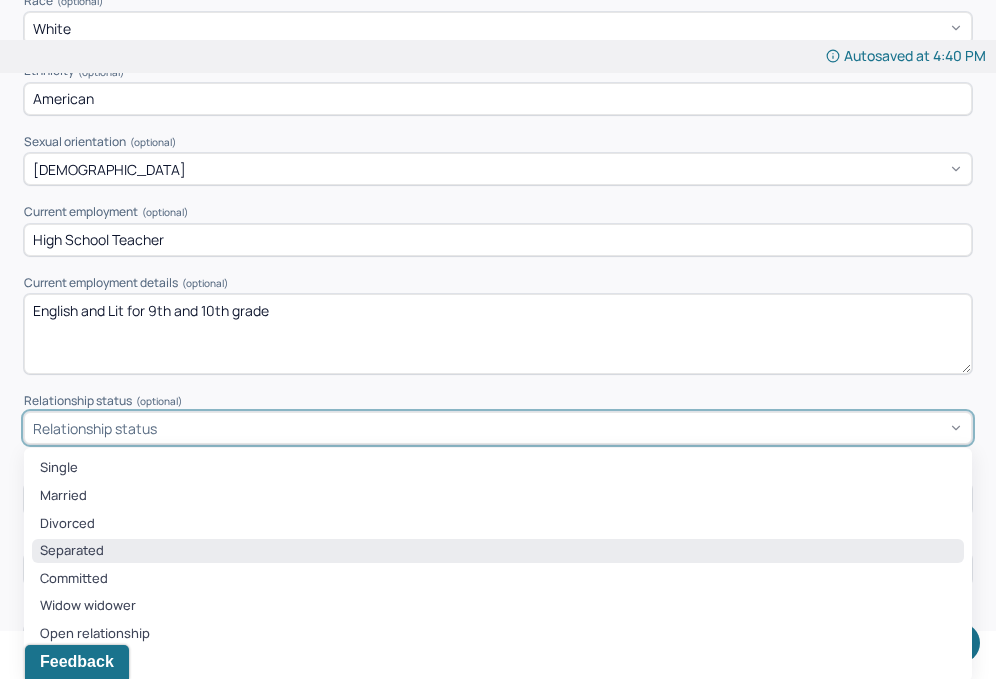 click on "Separated" at bounding box center (498, 551) 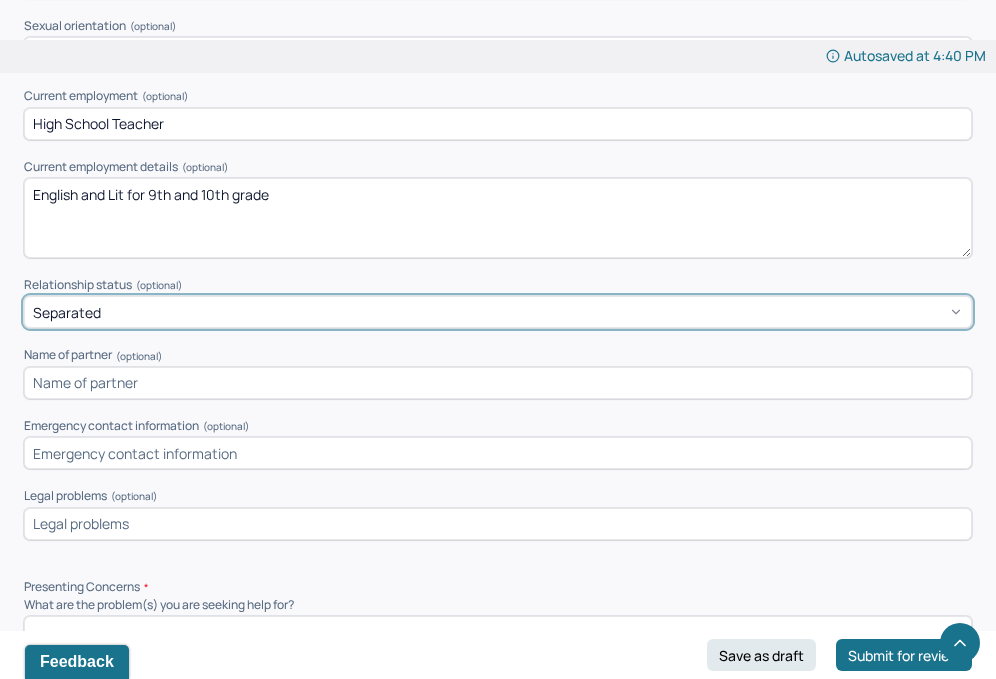 scroll, scrollTop: 1406, scrollLeft: 0, axis: vertical 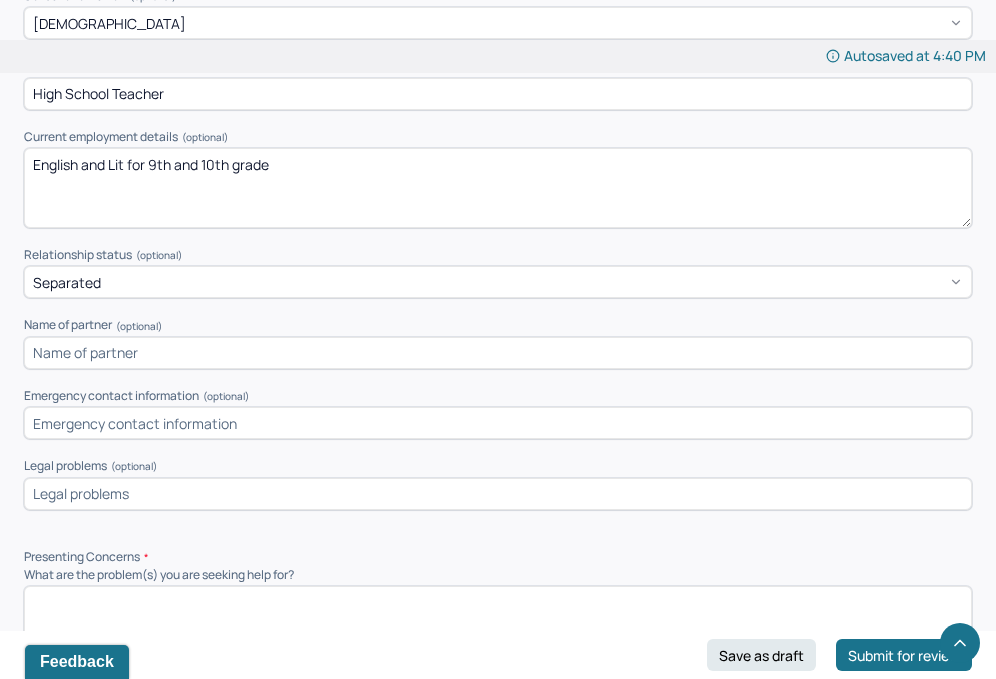 click at bounding box center (498, 353) 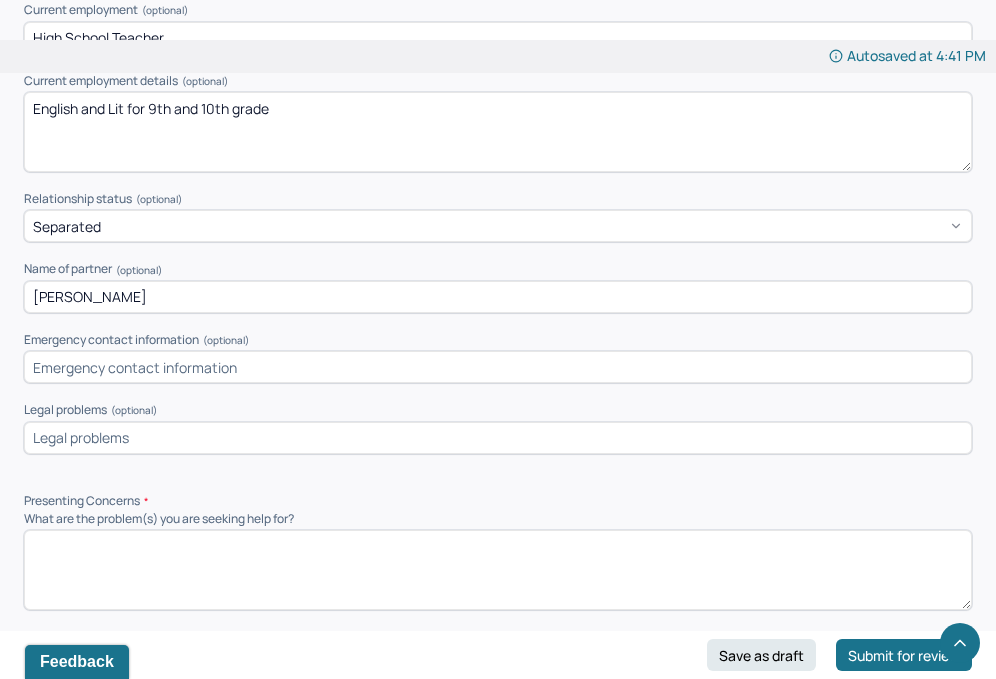 scroll, scrollTop: 1463, scrollLeft: 0, axis: vertical 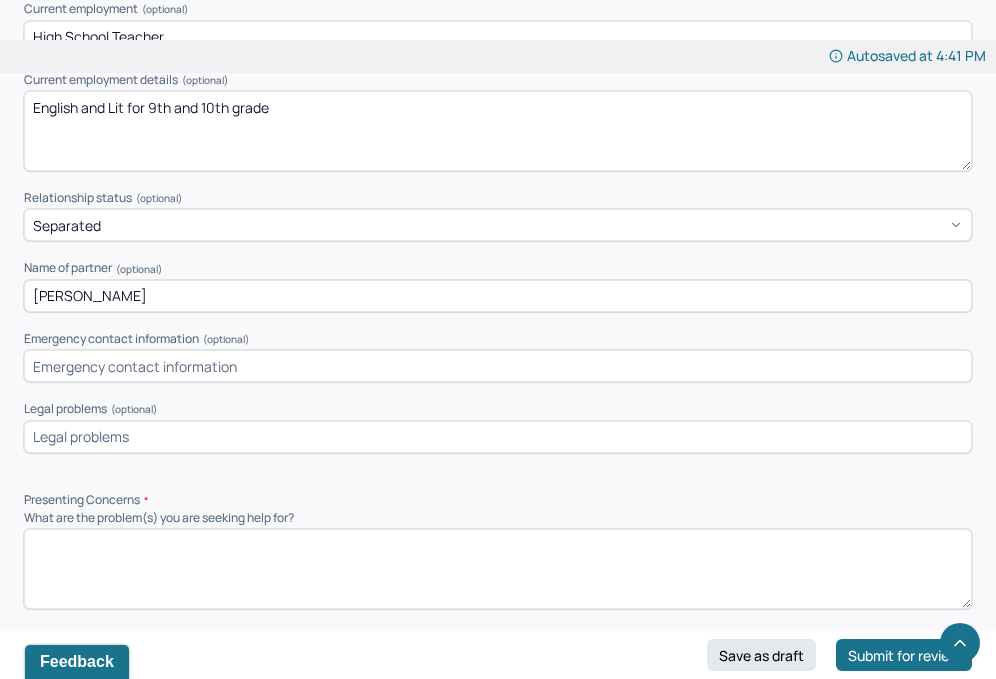 type on "[PERSON_NAME]" 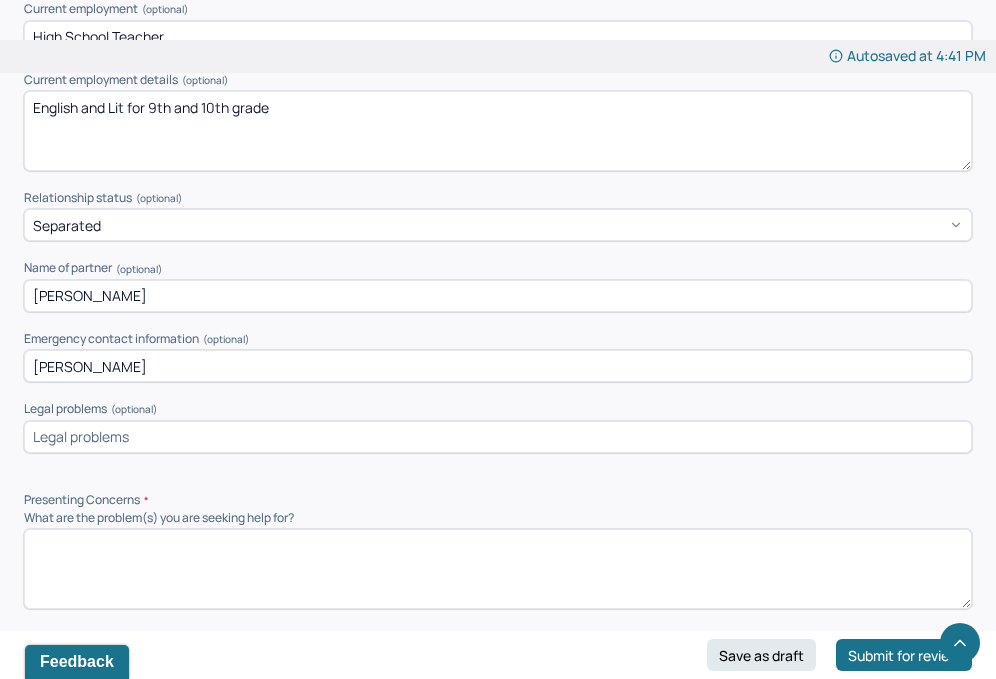 paste on "[PHONE_NUMBER]" 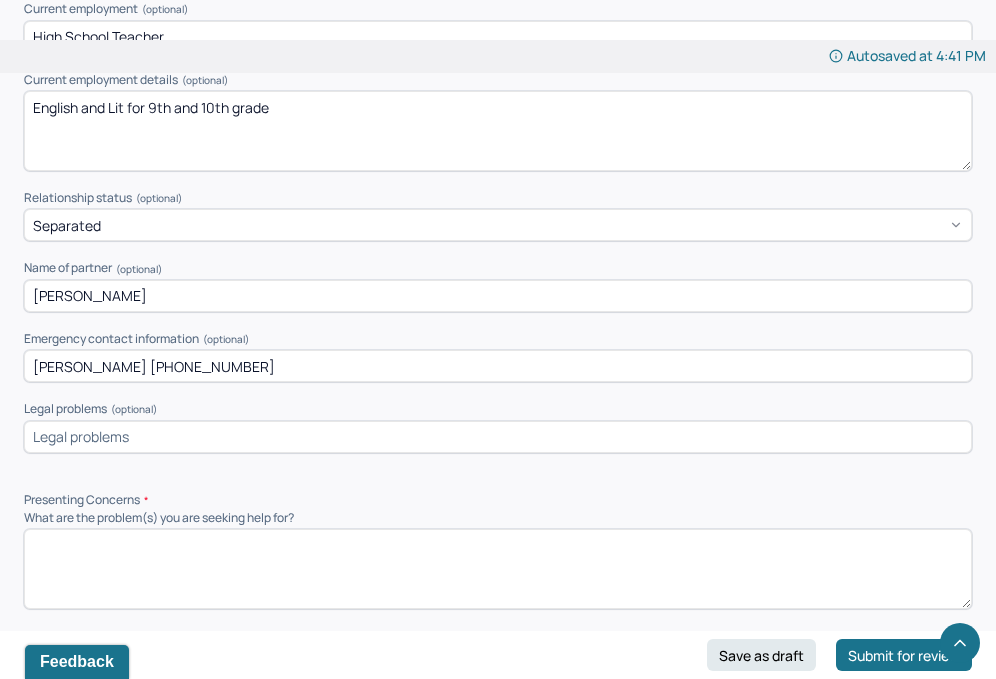 type on "[PERSON_NAME] [PHONE_NUMBER]" 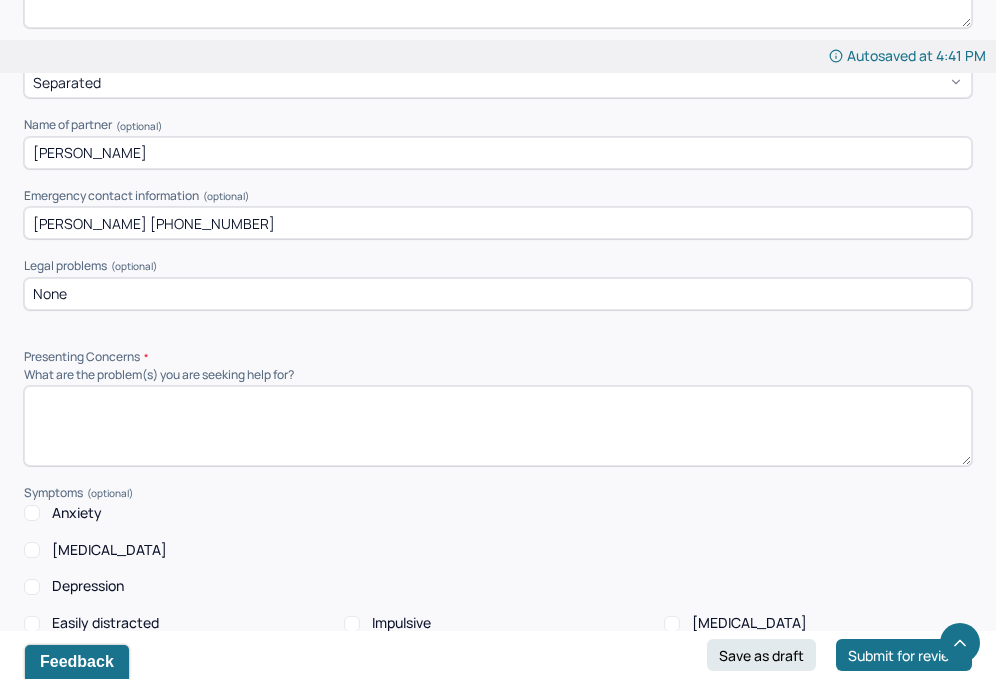 scroll, scrollTop: 1616, scrollLeft: 0, axis: vertical 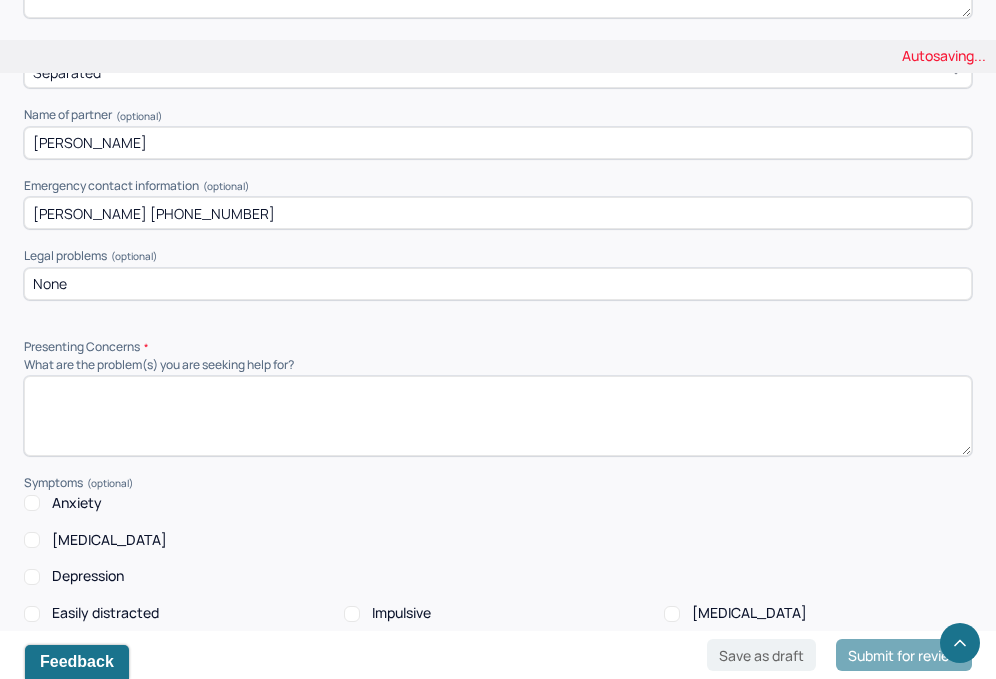 type on "None" 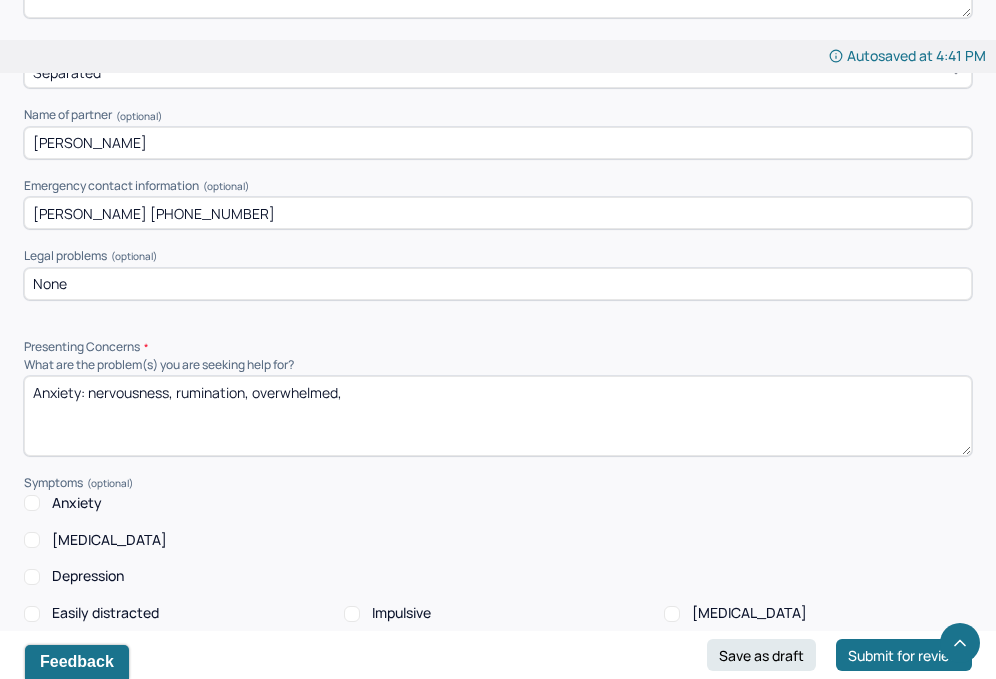 drag, startPoint x: 363, startPoint y: 384, endPoint x: 96, endPoint y: 376, distance: 267.1198 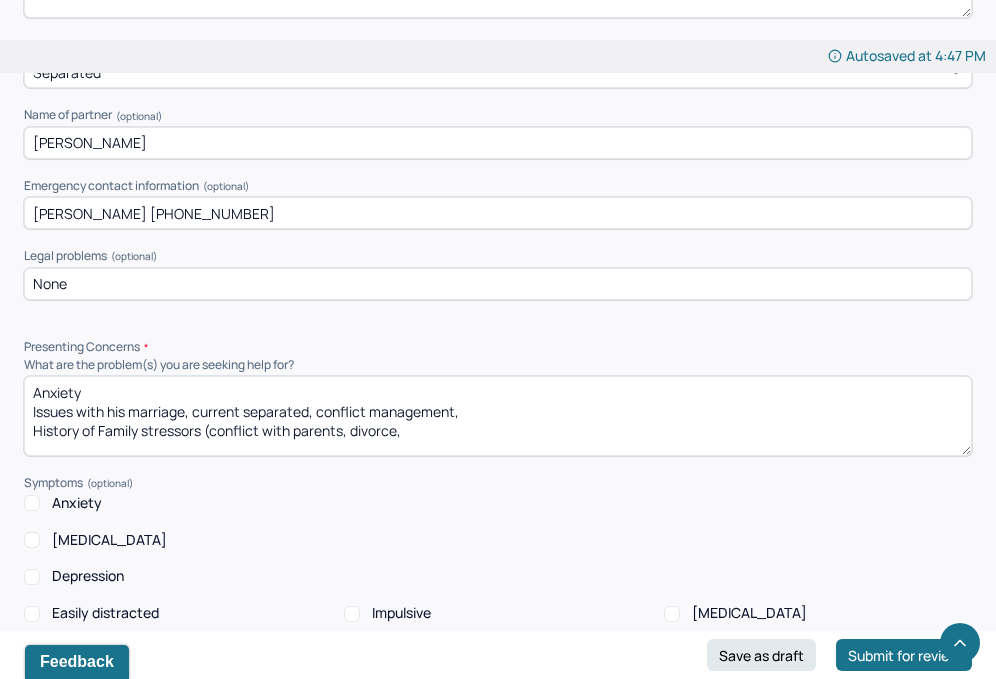 click on "Anxiety
Issues with his marriage, current separated, conflict management,
History of Family stressors (conflict with parents, divorce," at bounding box center [498, 416] 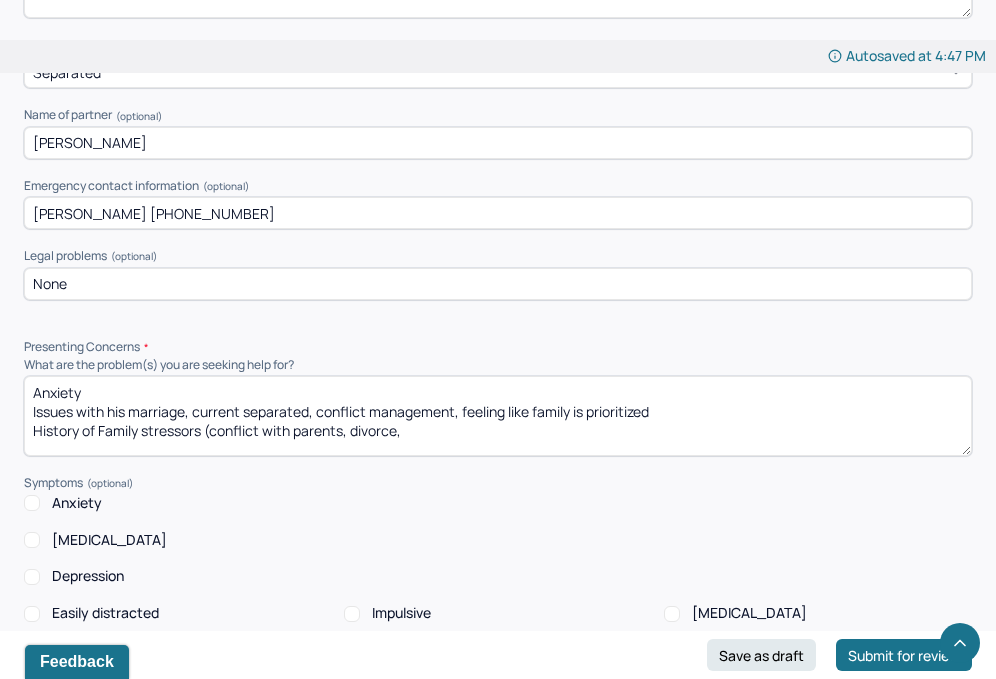 click on "Anxiety
Issues with his marriage, current separated, conflict management,
History of Family stressors (conflict with parents, divorce," at bounding box center (498, 416) 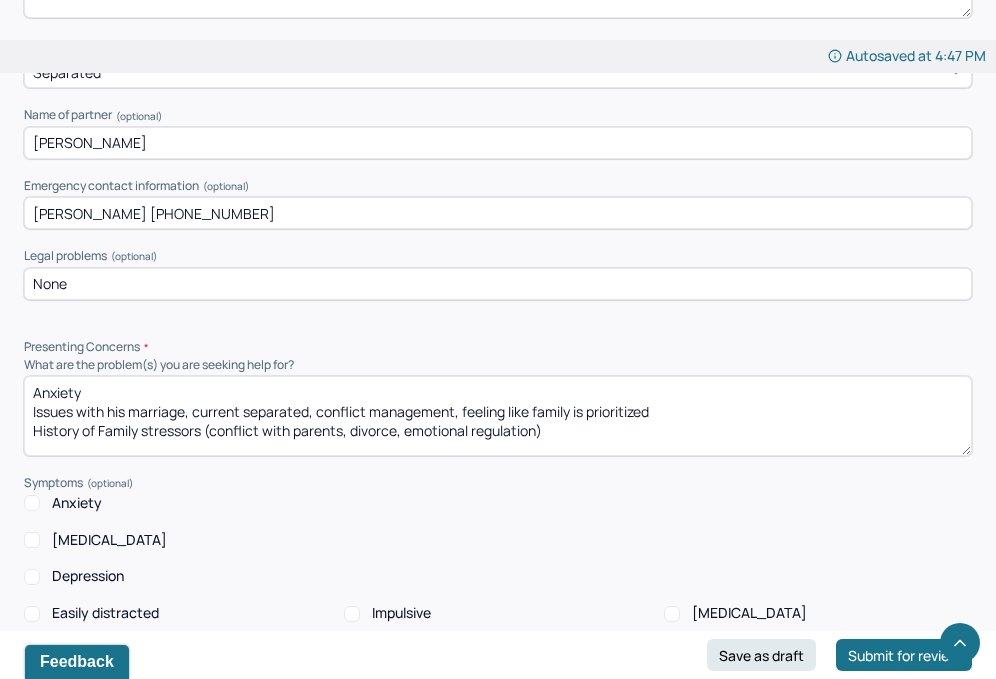 scroll, scrollTop: 3, scrollLeft: 0, axis: vertical 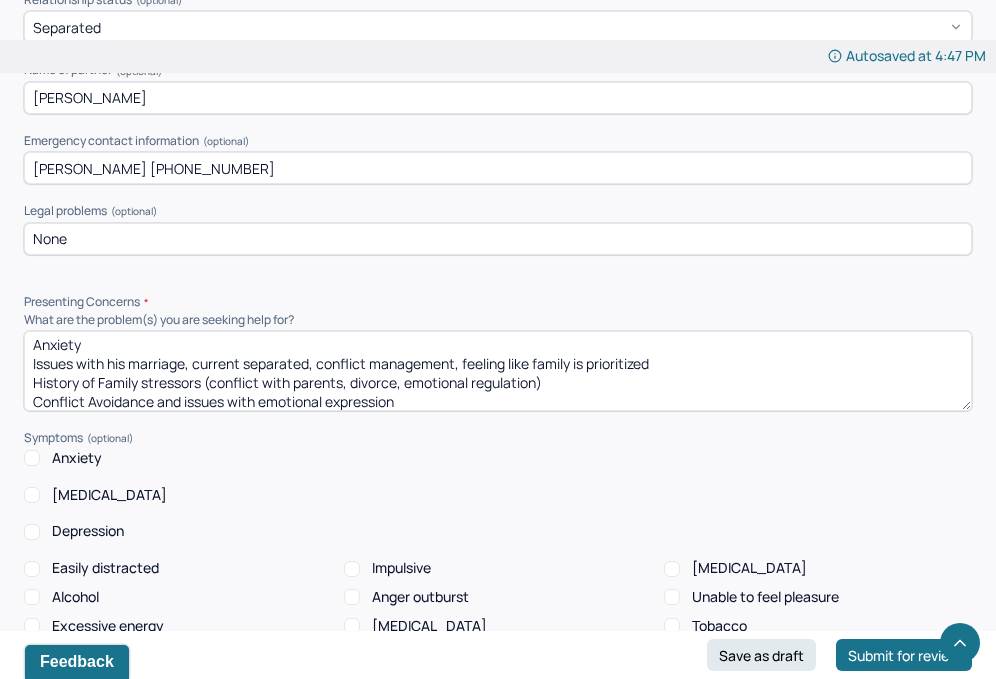 type on "Anxiety
Issues with his marriage, current separated, conflict management, feeling like family is prioritized
History of Family stressors (conflict with parents, divorce, emotional regulation)
Conflict Avoidance and issues with emotional expression" 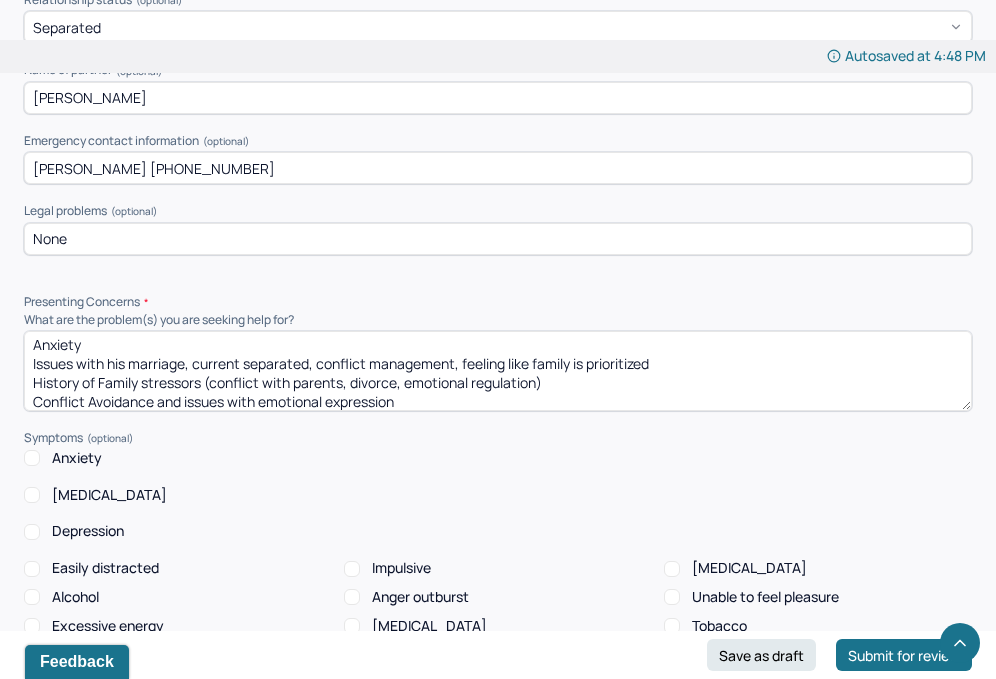 click on "Anxiety" at bounding box center (498, 458) 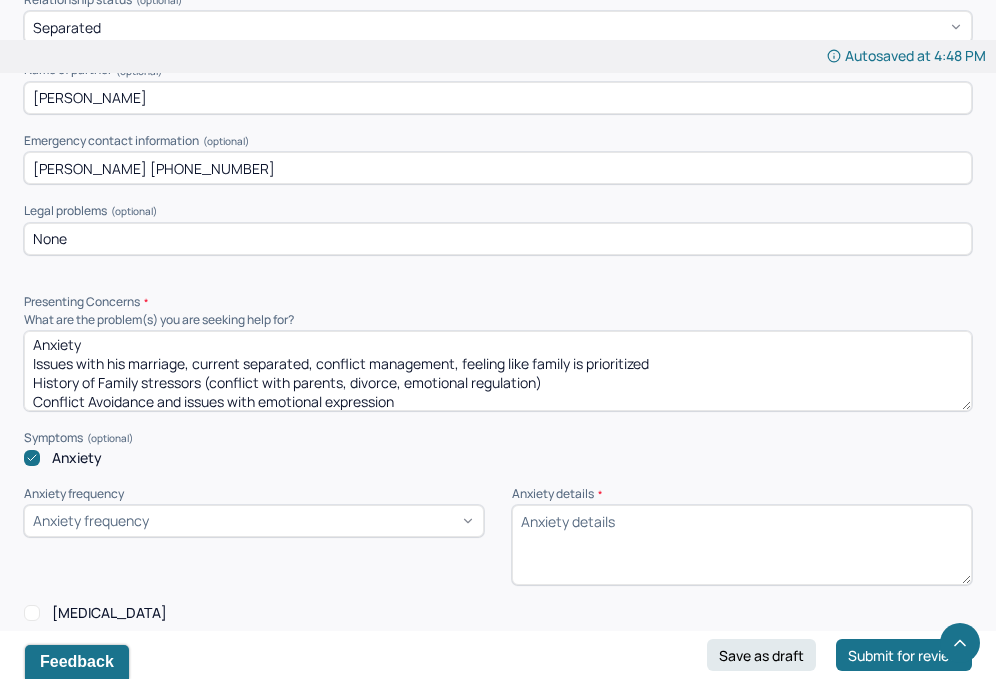 click on "Anxiety frequency" at bounding box center (254, 545) 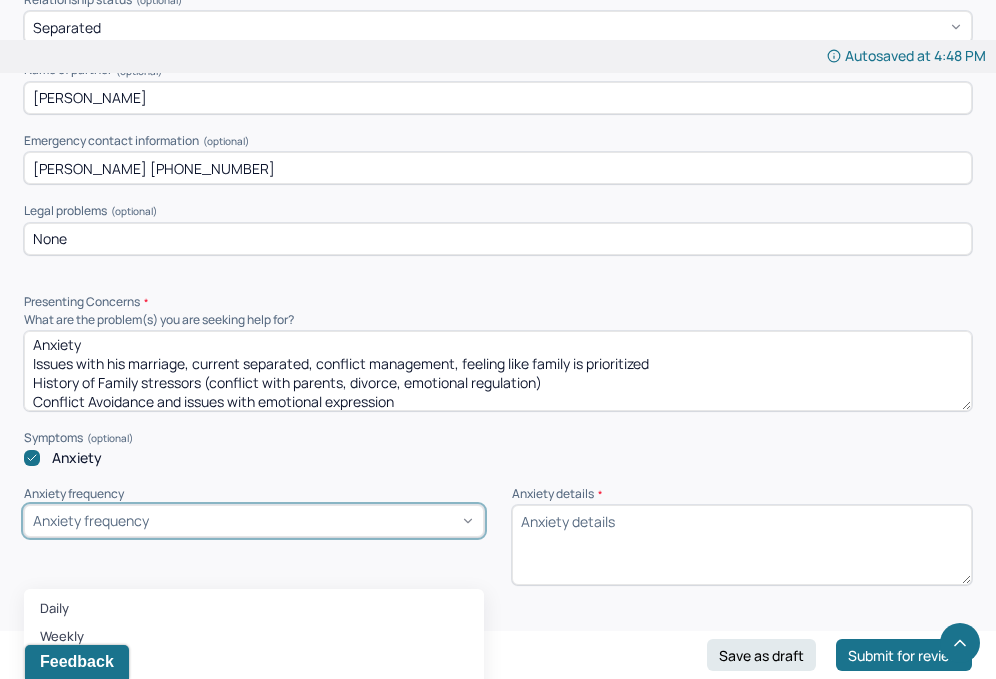 scroll, scrollTop: 1694, scrollLeft: 0, axis: vertical 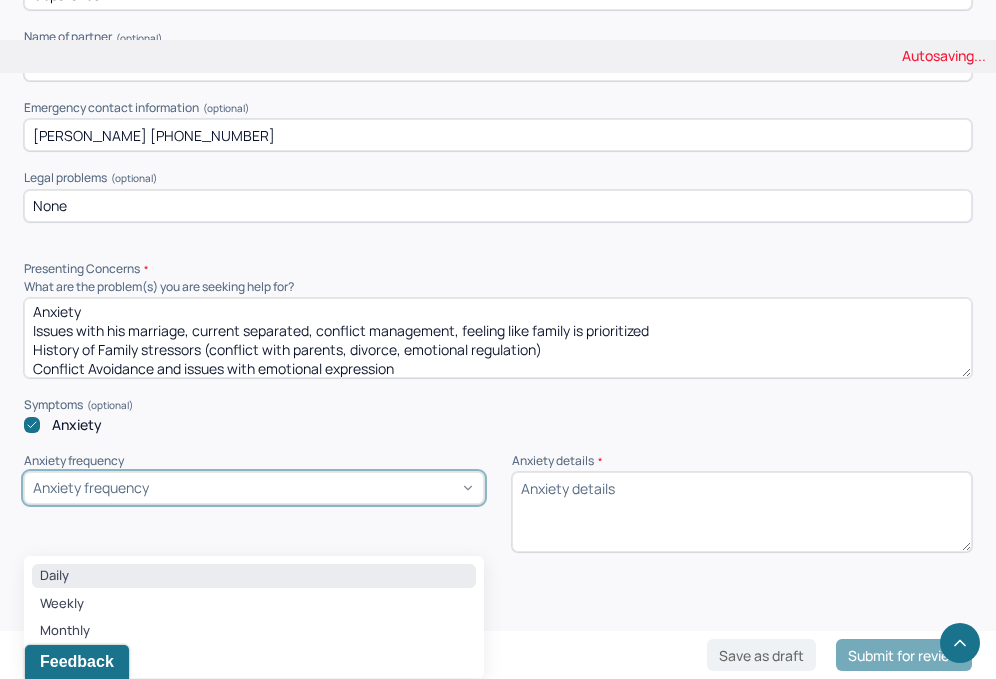 click on "Daily" at bounding box center (254, 576) 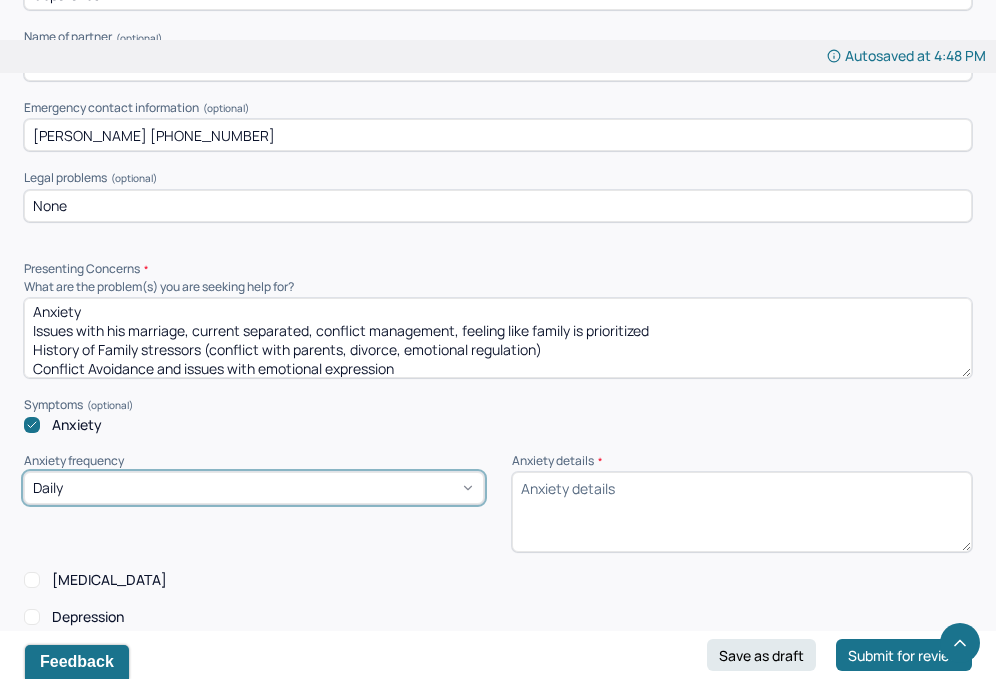 click on "Anxiety details *" at bounding box center [742, 512] 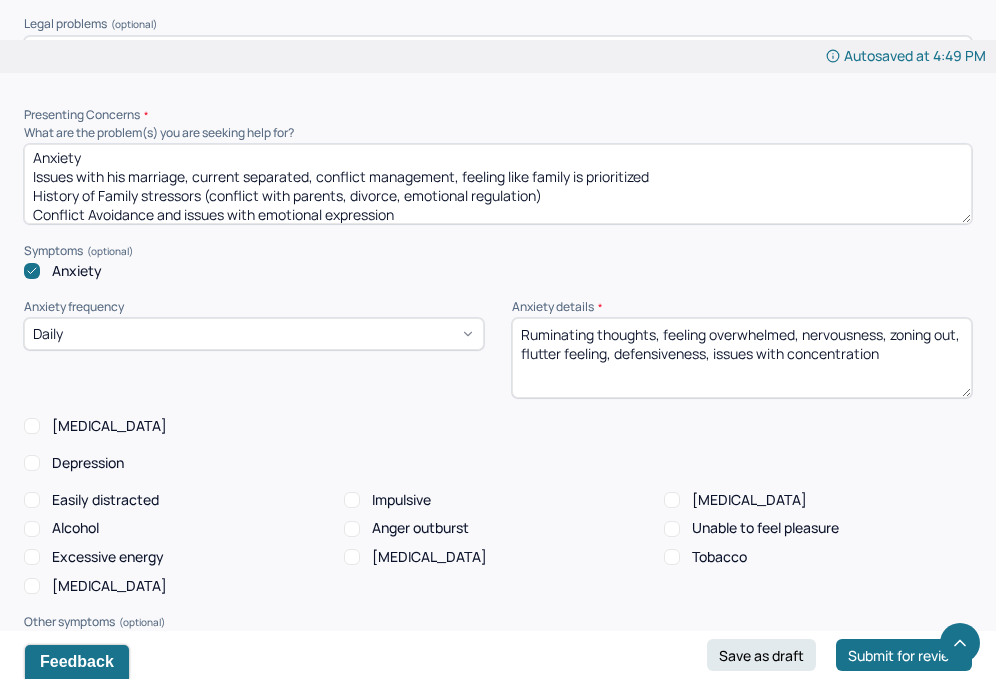 scroll, scrollTop: 1851, scrollLeft: 0, axis: vertical 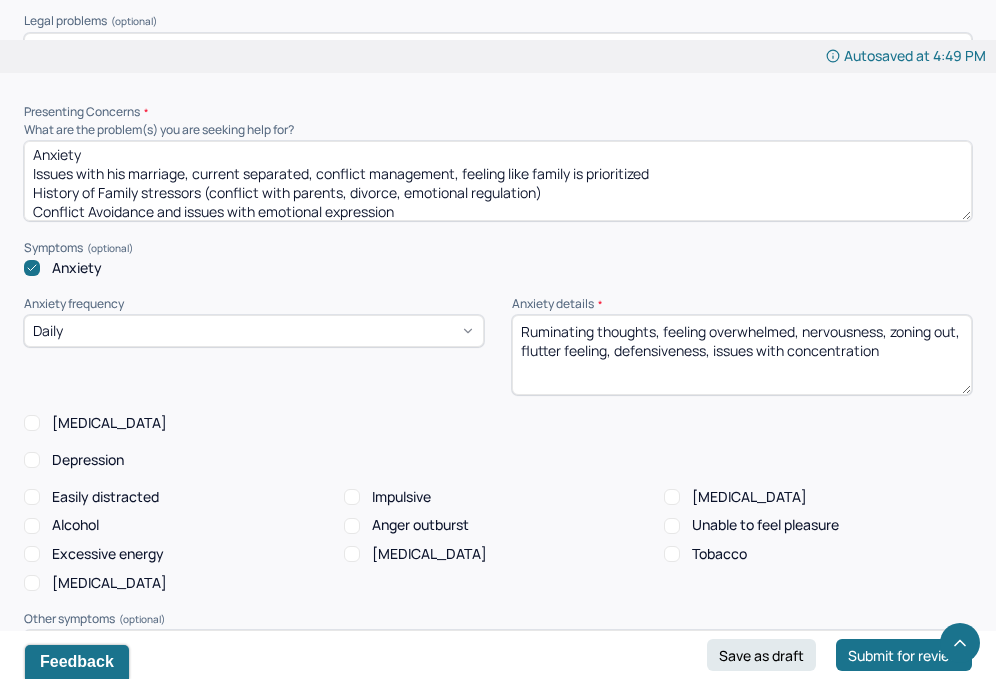 type on "Ruminating thoughts, feeling overwhelmed, nervousness, zoning out, flutter feeling, defensiveness, issues with concentration" 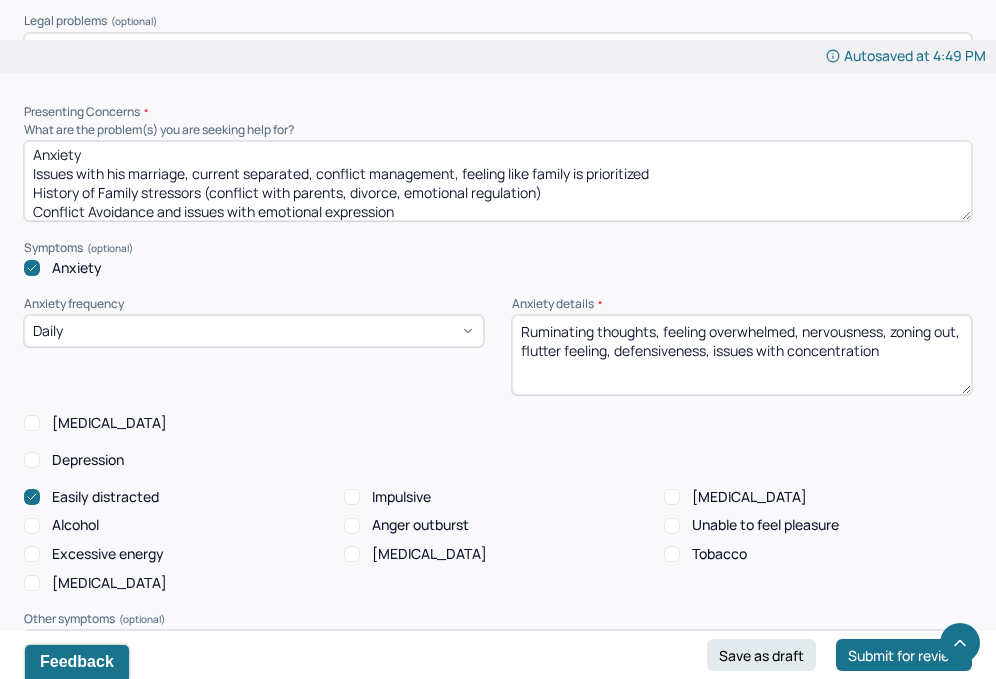 click on "Impulsive" at bounding box center (352, 497) 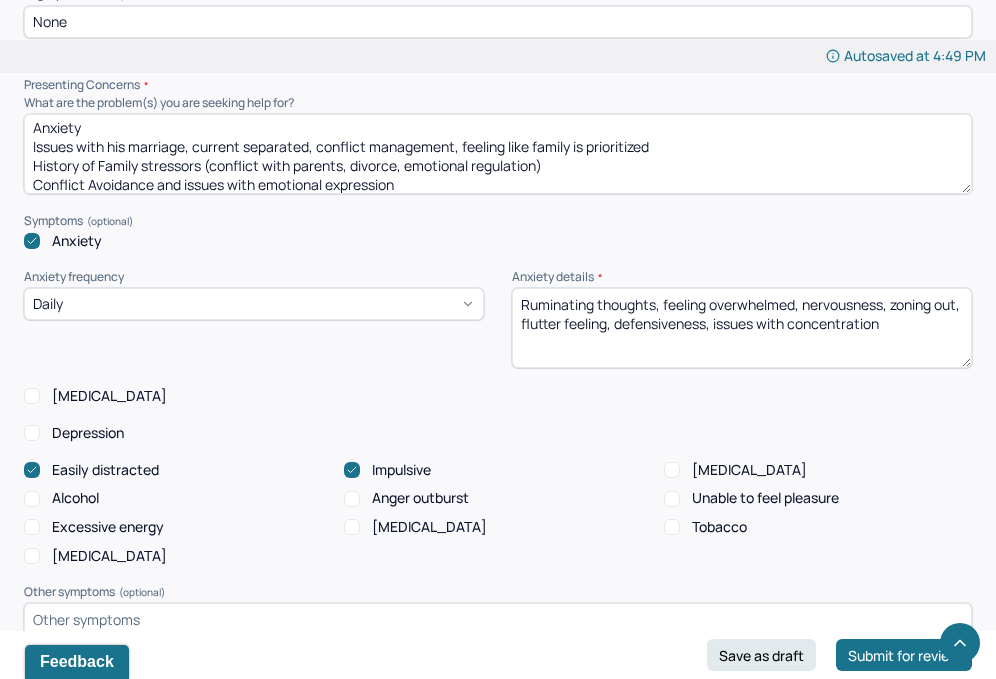 scroll, scrollTop: 1884, scrollLeft: 0, axis: vertical 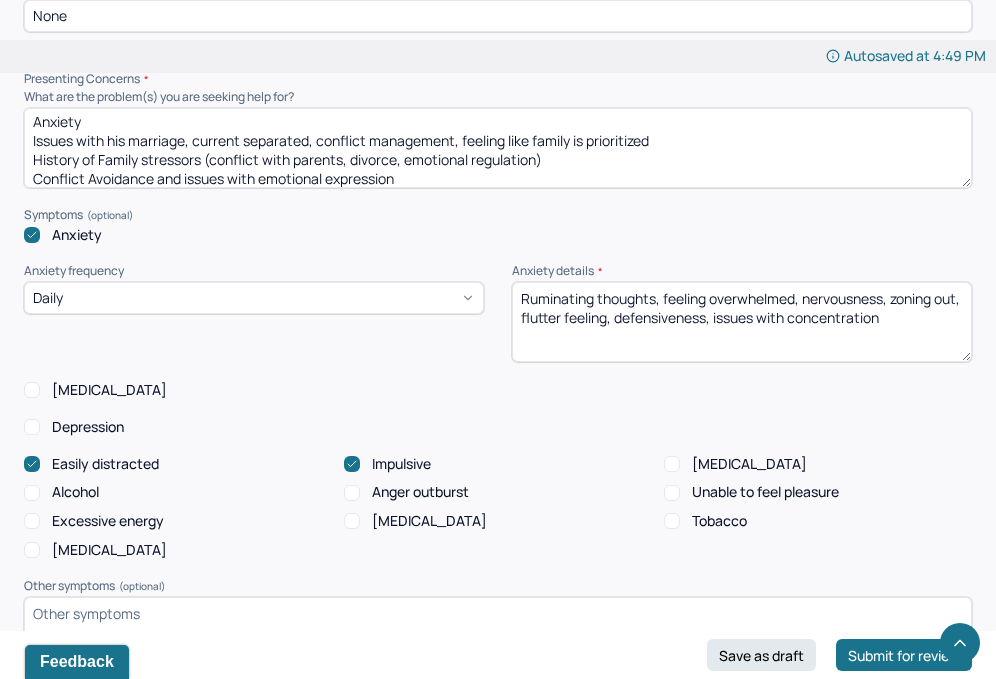 click on "Unable to feel pleasure" at bounding box center [672, 493] 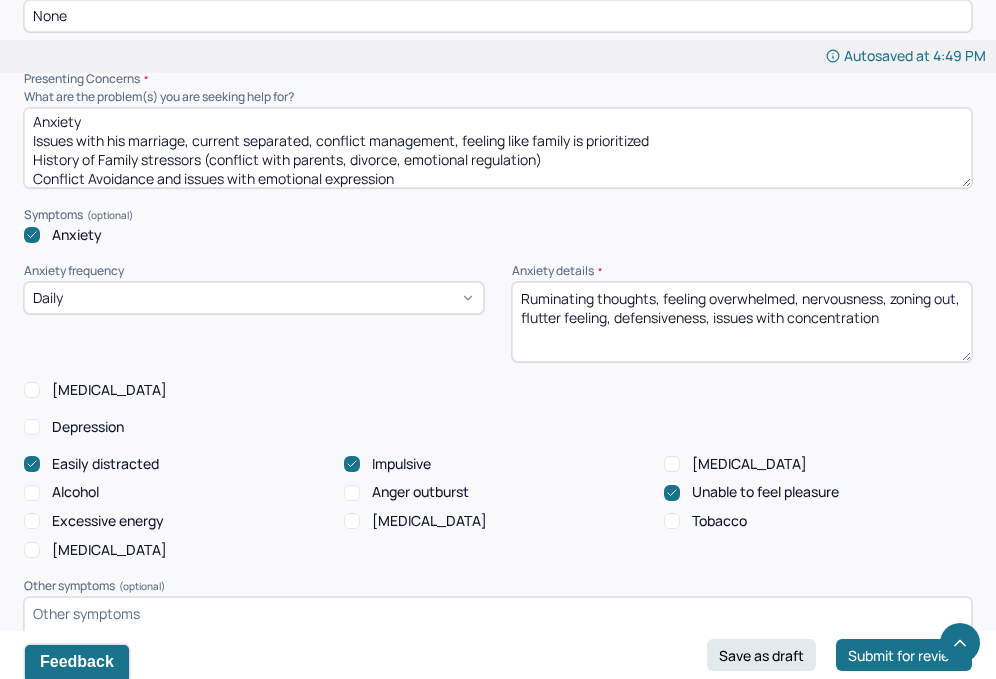click on "[MEDICAL_DATA]" at bounding box center [32, 550] 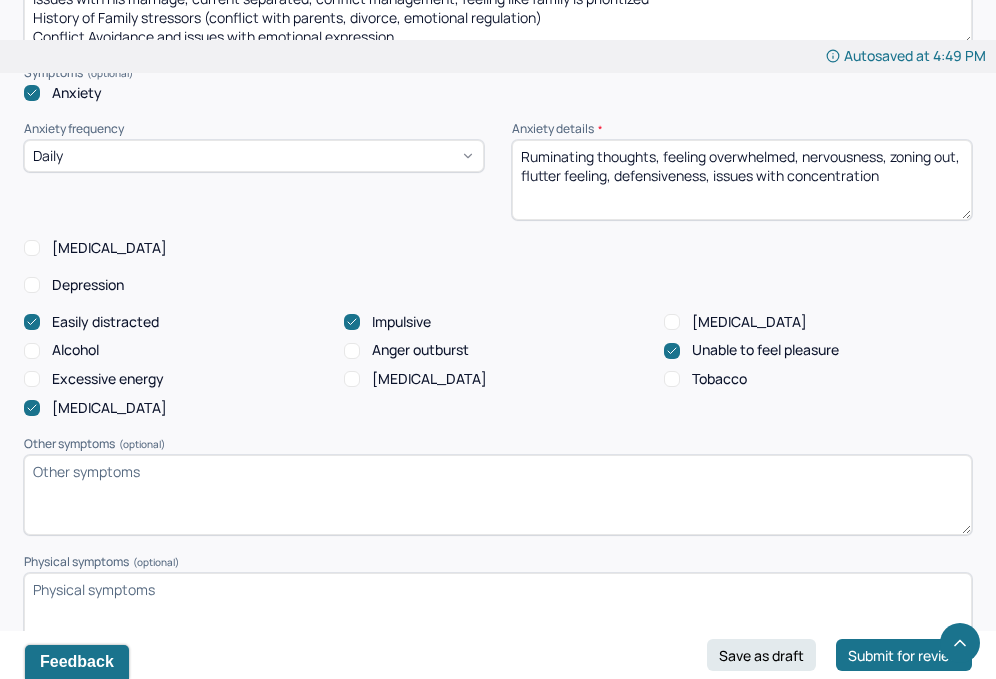 scroll, scrollTop: 2028, scrollLeft: 0, axis: vertical 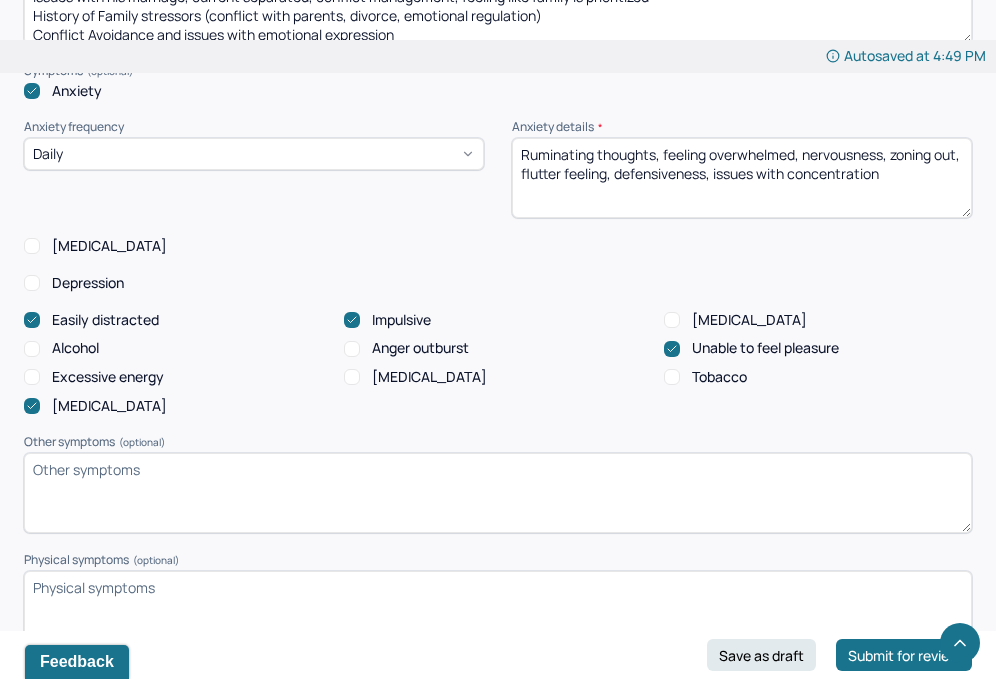 click on "Alcohol" at bounding box center [32, 349] 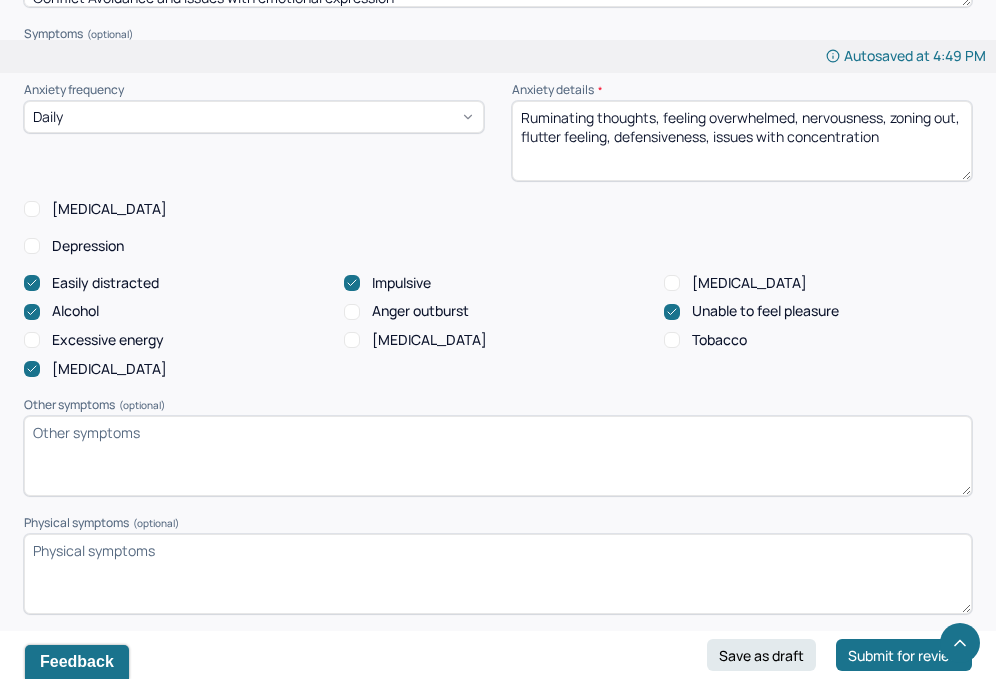 scroll, scrollTop: 2088, scrollLeft: 0, axis: vertical 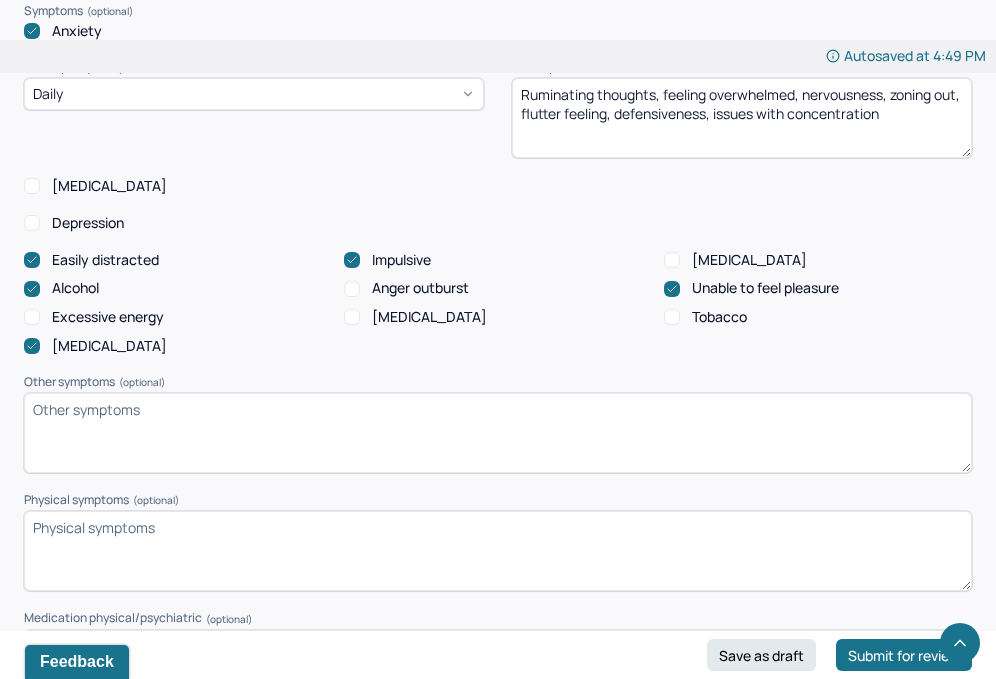 click on "Other symptoms (optional)" at bounding box center [498, 433] 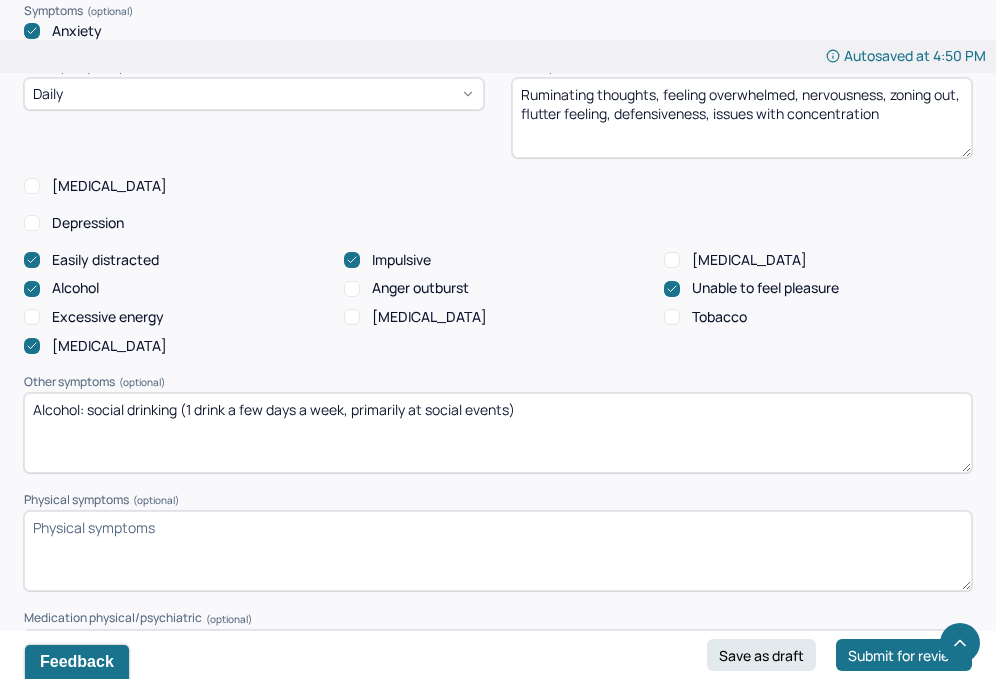type on "Alcohol: social drinking (1 drink a few days a week, primarily at social events)" 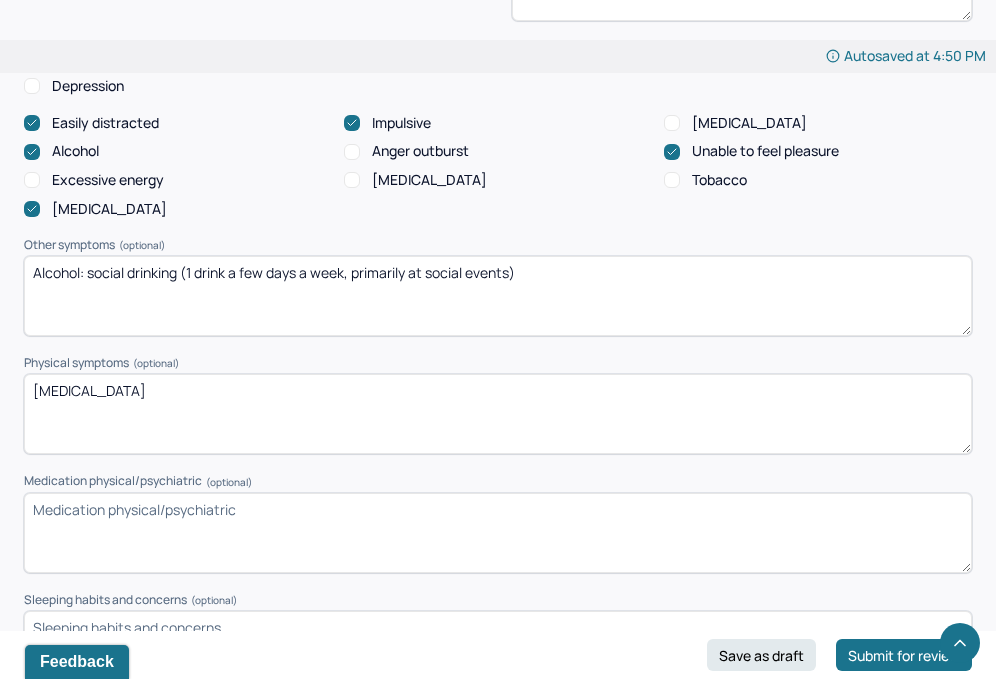 scroll, scrollTop: 2231, scrollLeft: 0, axis: vertical 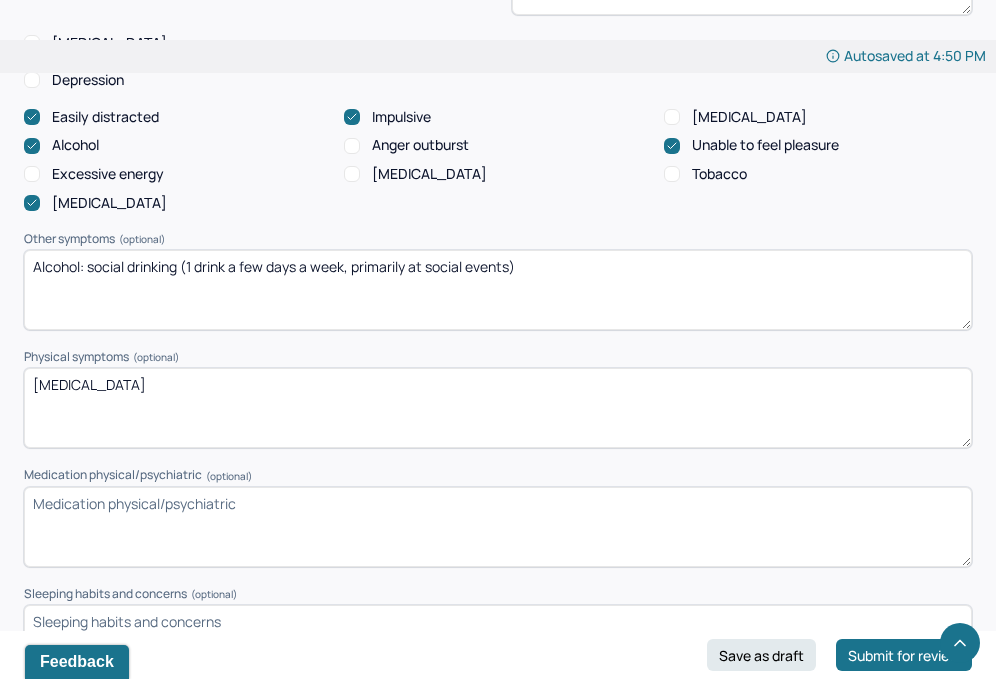 type on "[MEDICAL_DATA]" 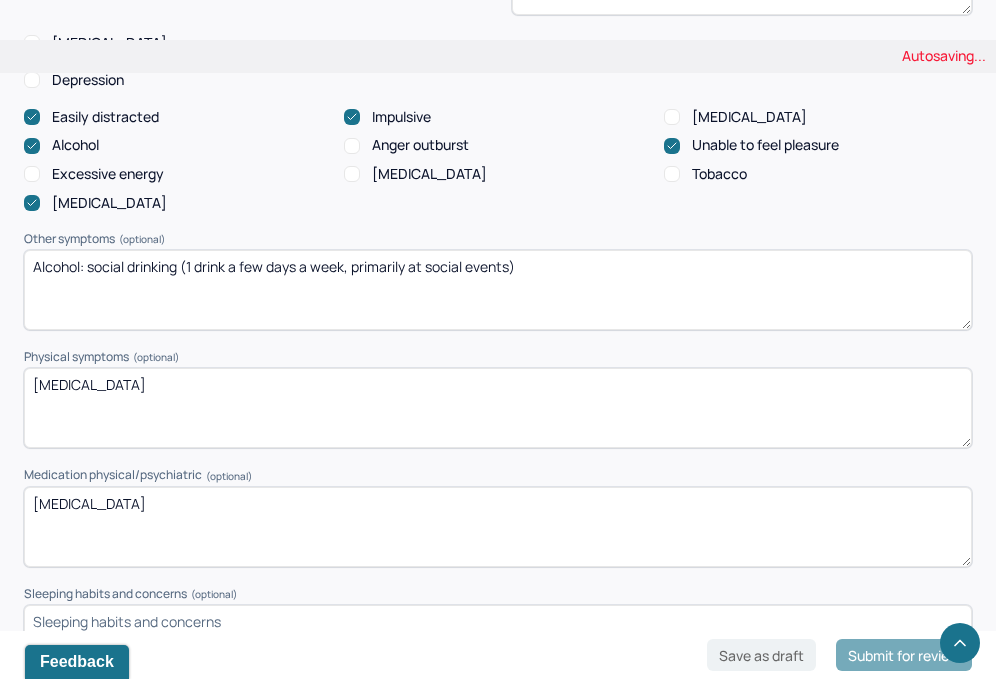 click on "[MEDICAL_DATA]" at bounding box center [498, 527] 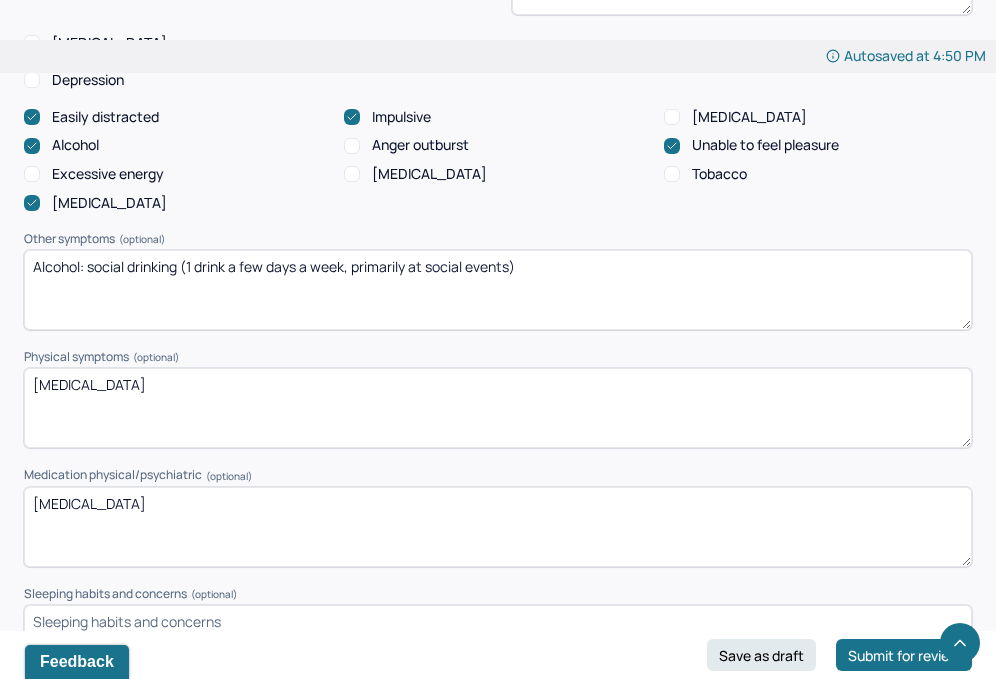 click on "[MEDICAL_DATA]" at bounding box center (498, 527) 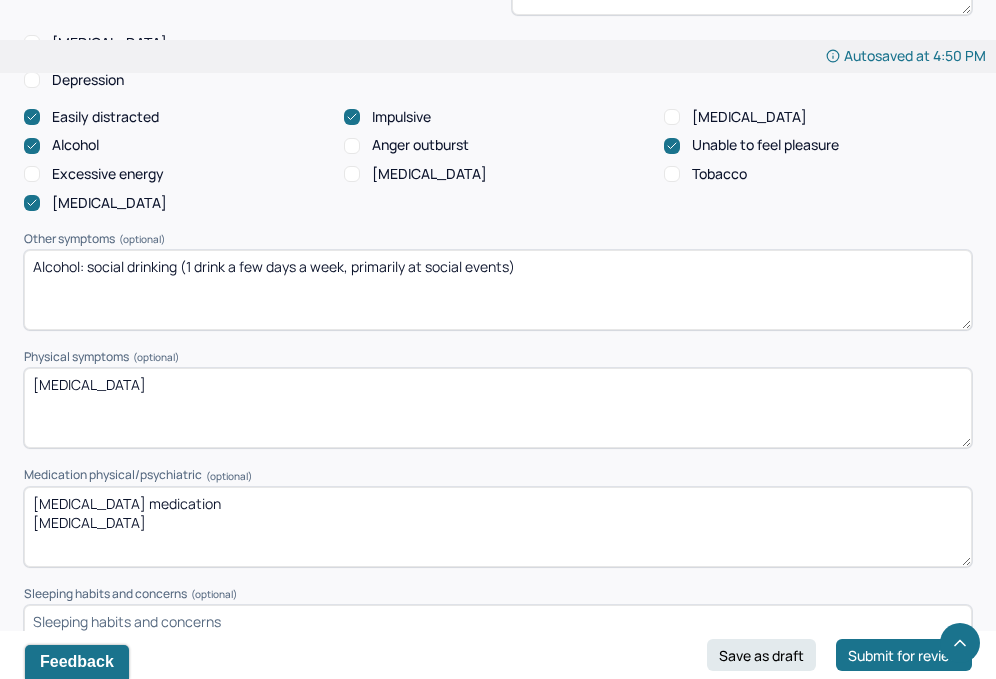 paste on "[MEDICAL_DATA]" 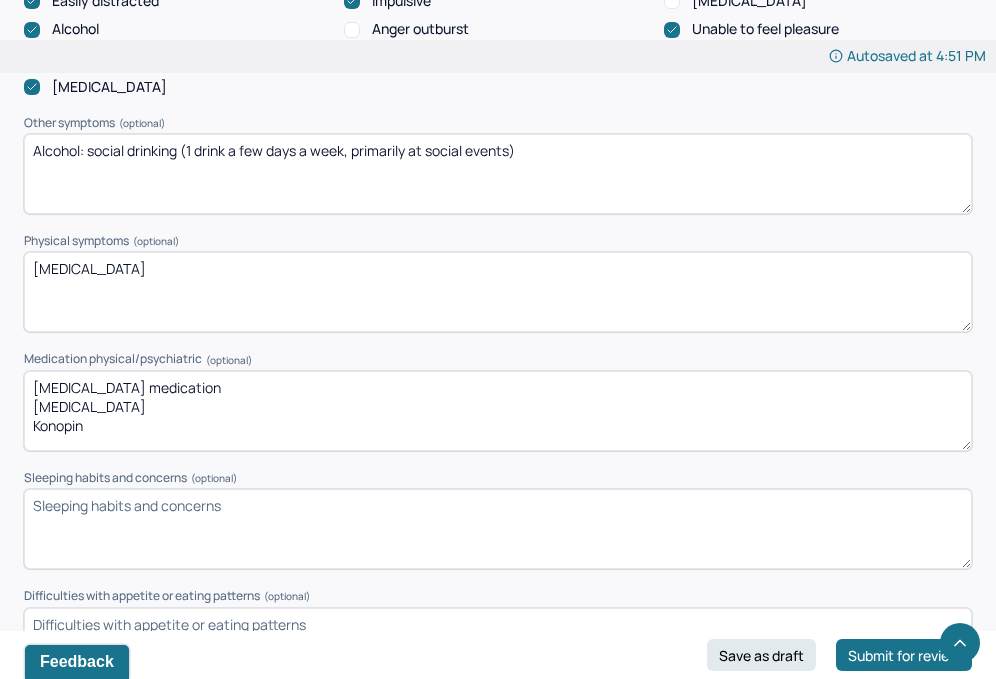 scroll, scrollTop: 2352, scrollLeft: 0, axis: vertical 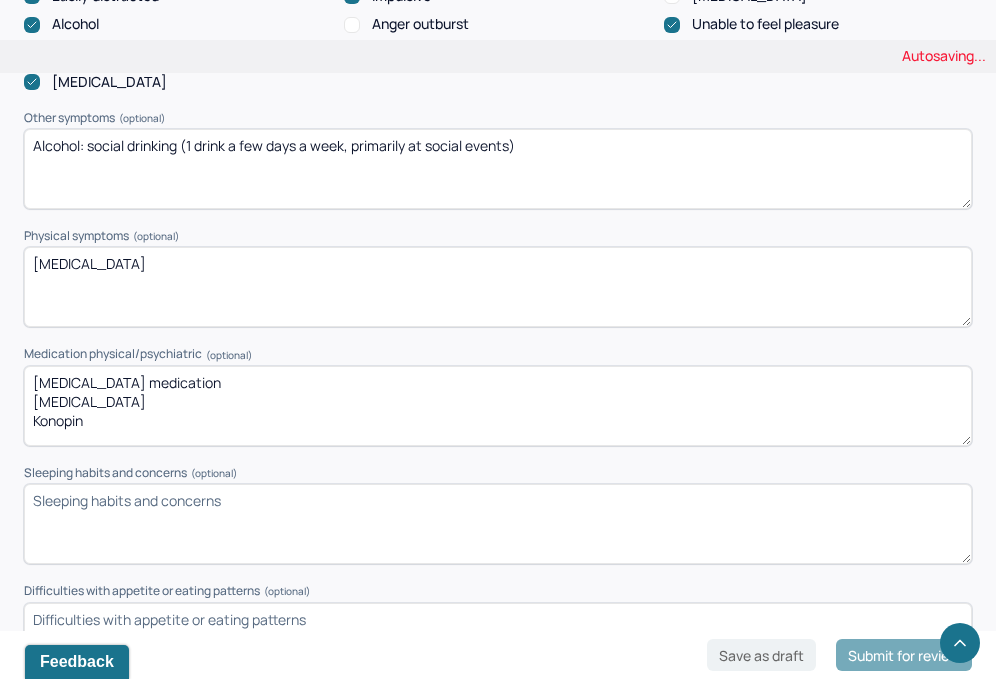 type on "[MEDICAL_DATA] medication
[MEDICAL_DATA]
Konopin" 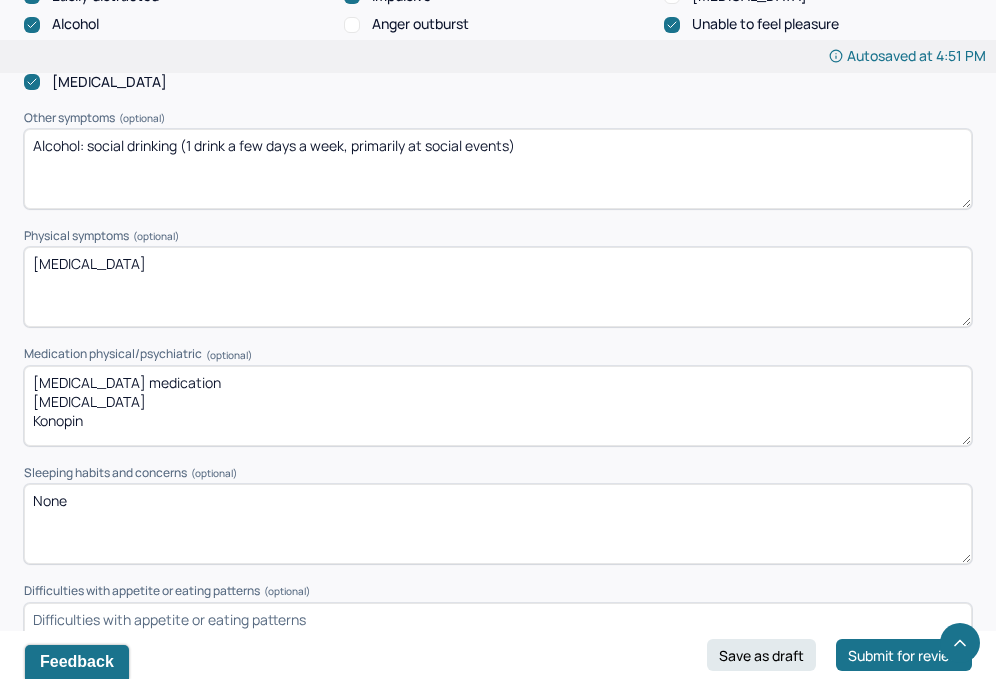 scroll, scrollTop: 2441, scrollLeft: 0, axis: vertical 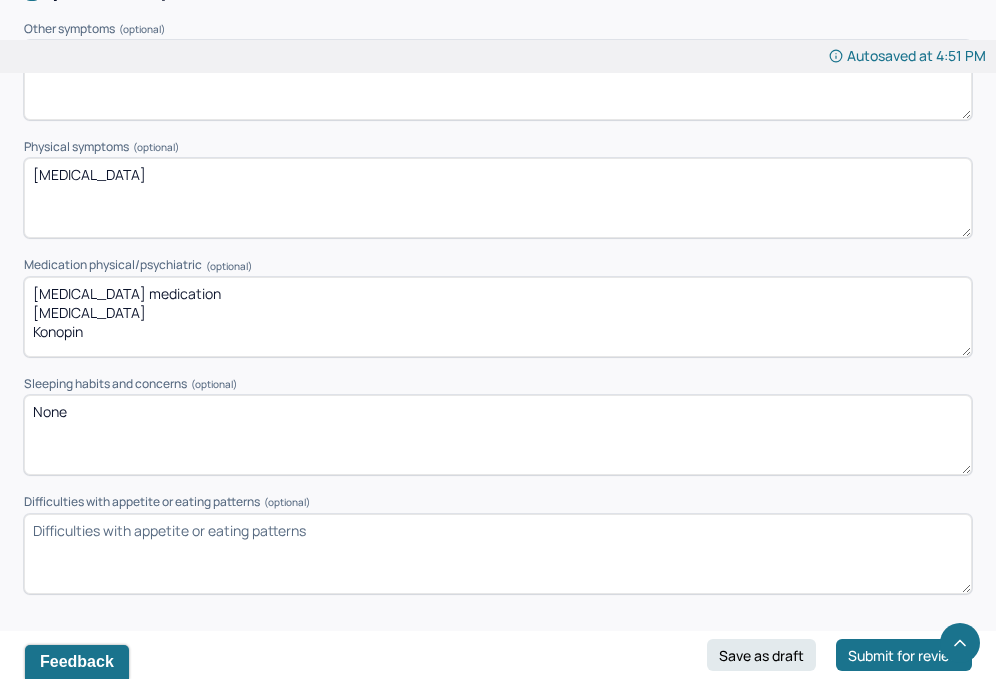 type on "None" 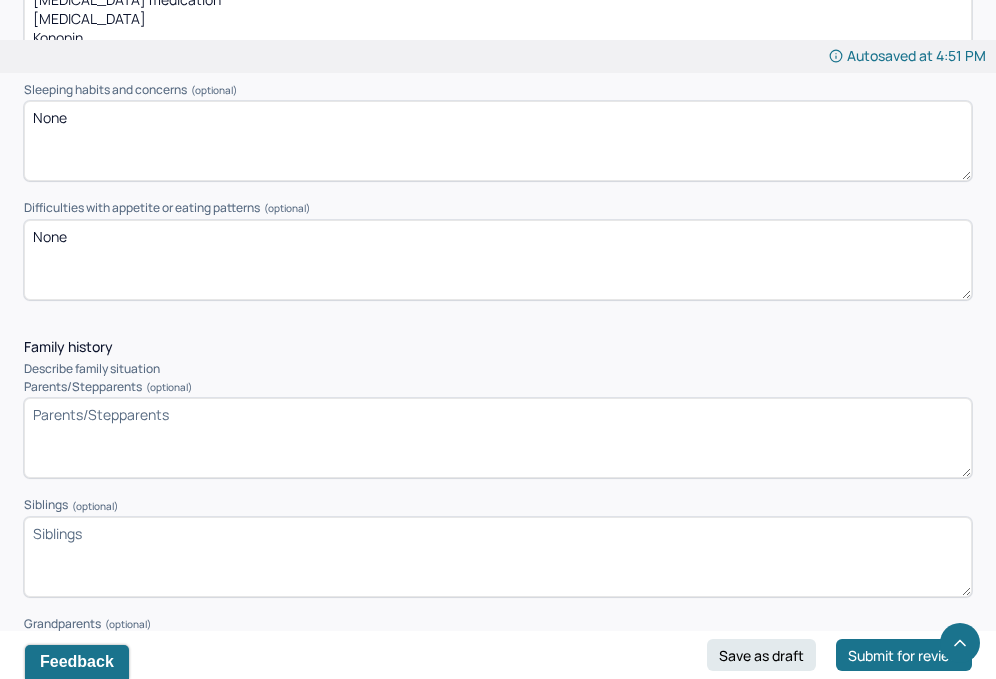scroll, scrollTop: 2740, scrollLeft: 0, axis: vertical 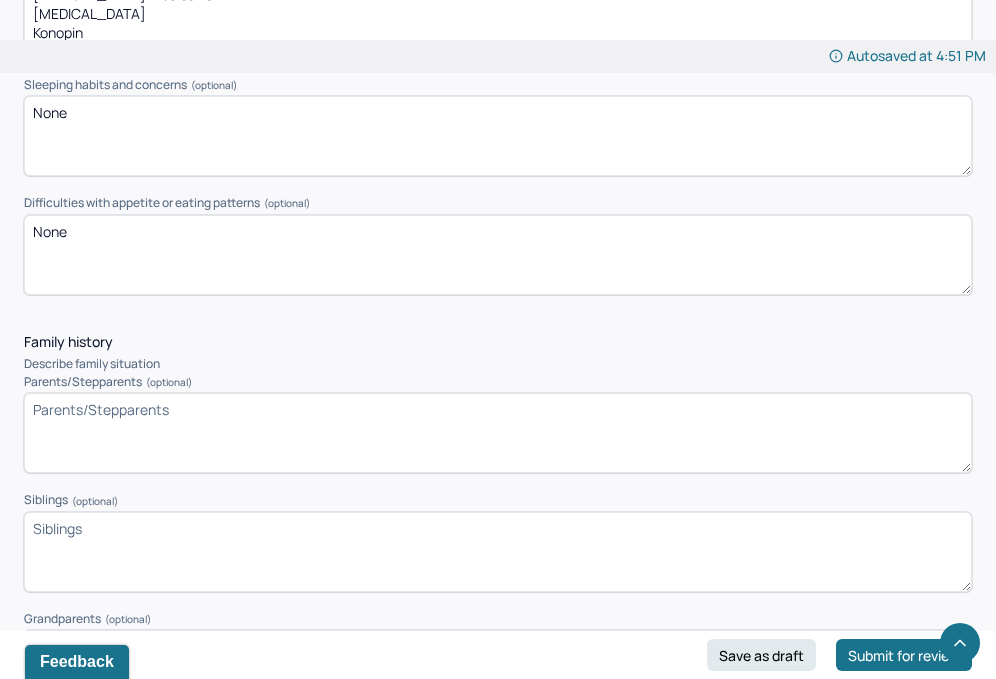 type on "None" 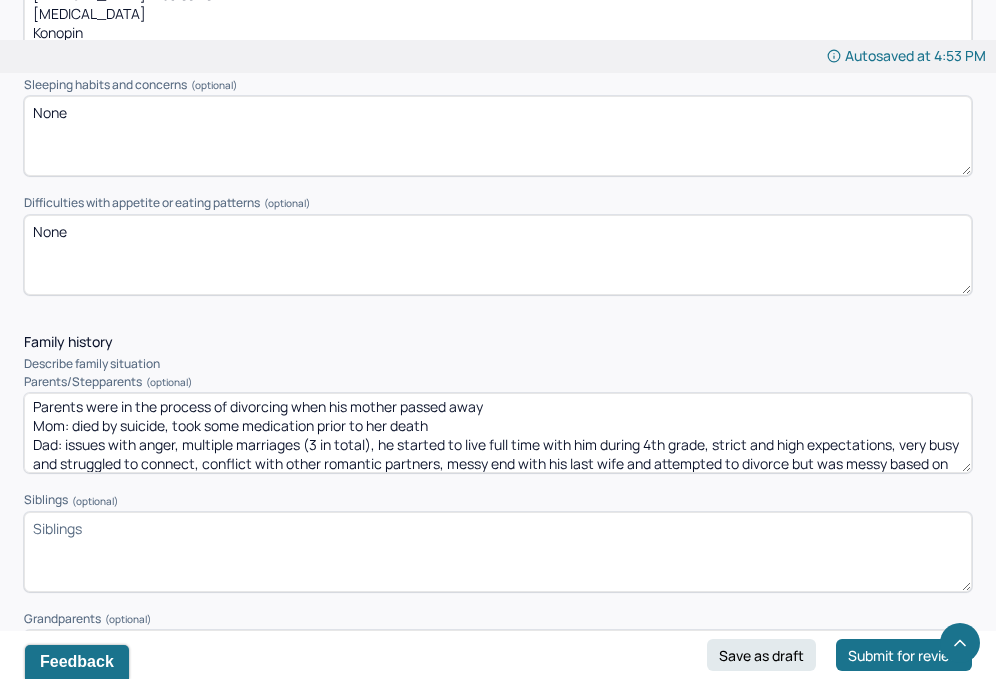scroll, scrollTop: 22, scrollLeft: 0, axis: vertical 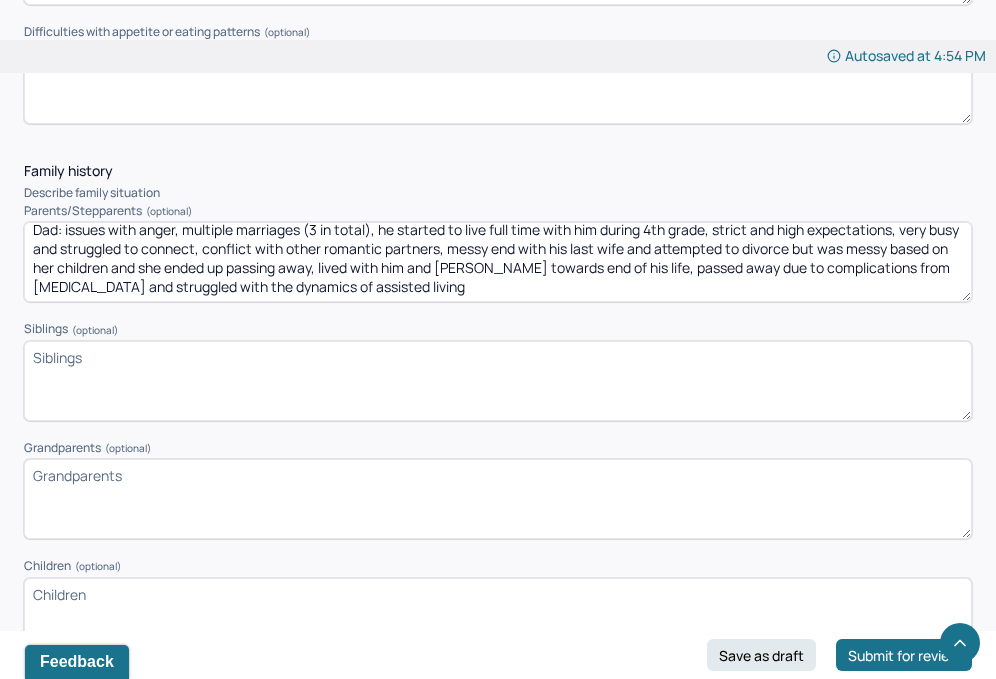 type on "Parents were in the process of divorcing when his mother passed away
Mom: died by suicide, took some medication prior to her death
Dad: issues with anger, multiple marriages (3 in total), he started to live full time with him during 4th grade, strict and high expectations, very busy and struggled to connect, conflict with other romantic partners, messy end with his last wife and attempted to divorce but was messy based on her children and she ended up passing away, lived with him and [PERSON_NAME] towards end of his life, passed away due to complications from [MEDICAL_DATA] and struggled with the dynamics of assisted living" 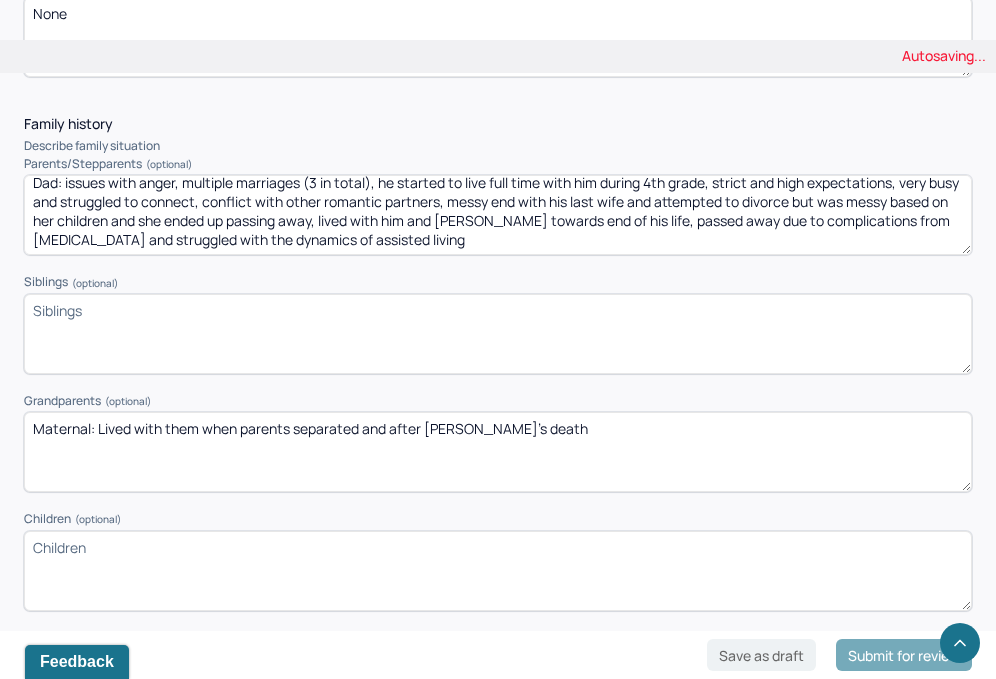 scroll, scrollTop: 2978, scrollLeft: 0, axis: vertical 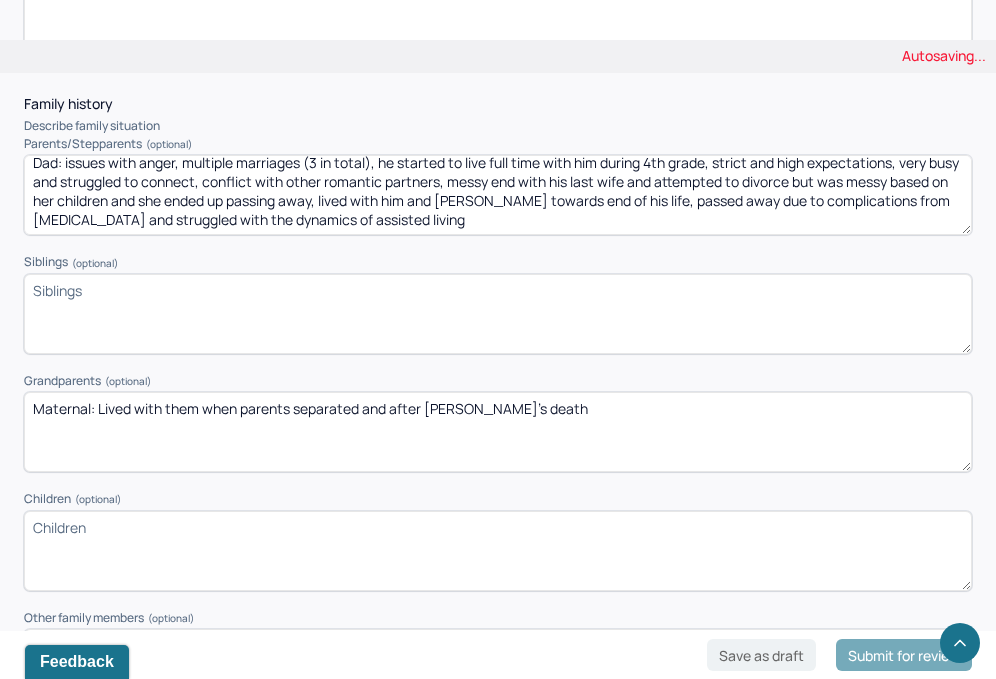 type on "Maternal: Lived with them when parents separated and after [PERSON_NAME]'s death" 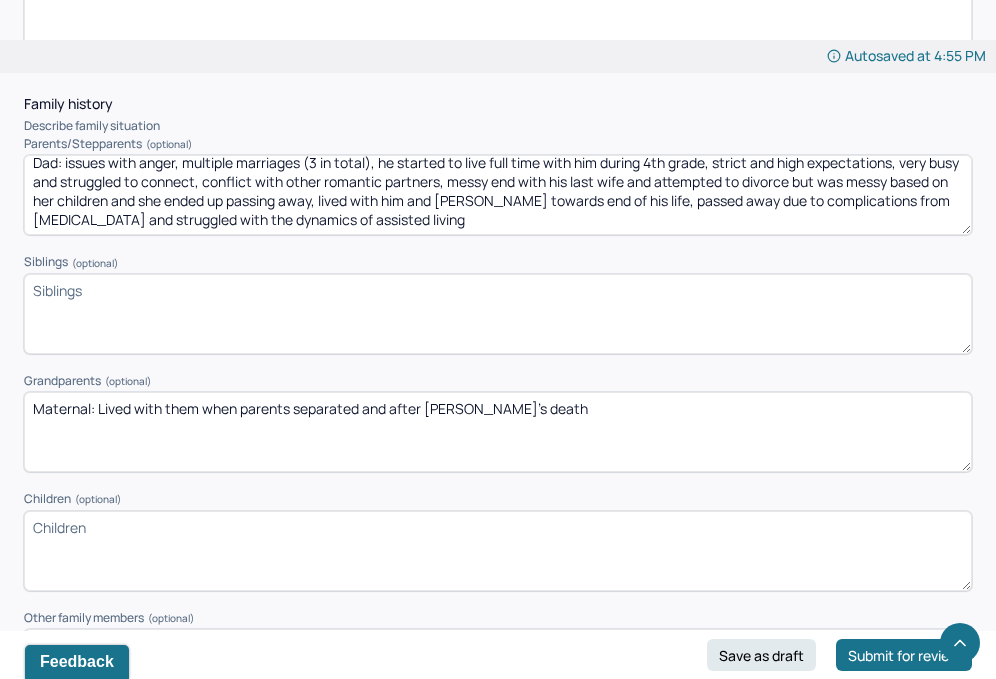 click on "Children (optional)" at bounding box center [498, 551] 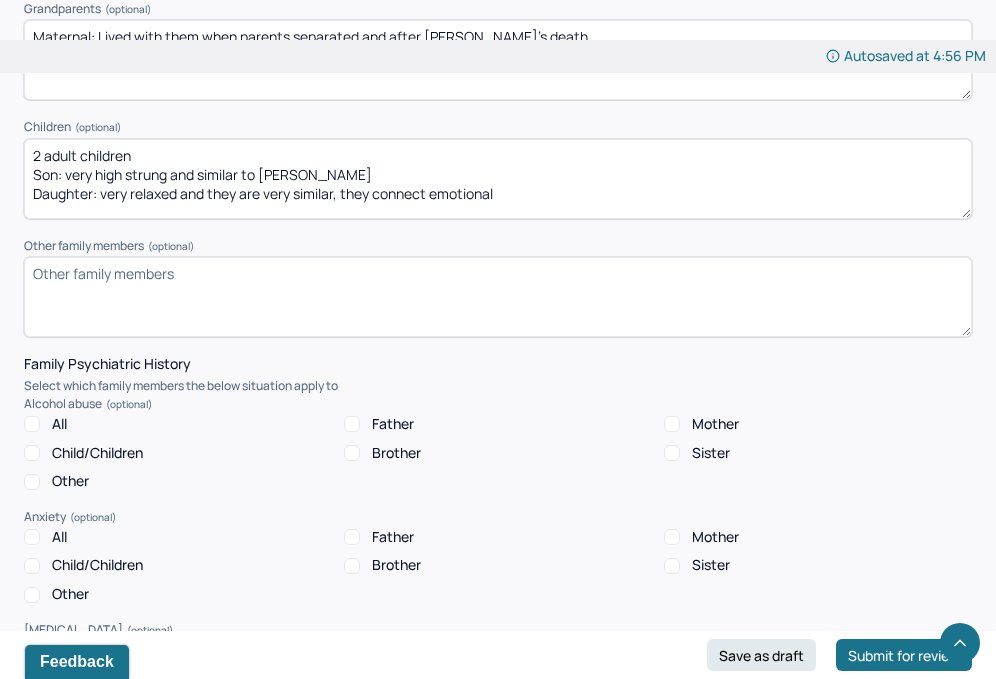 scroll, scrollTop: 3353, scrollLeft: 0, axis: vertical 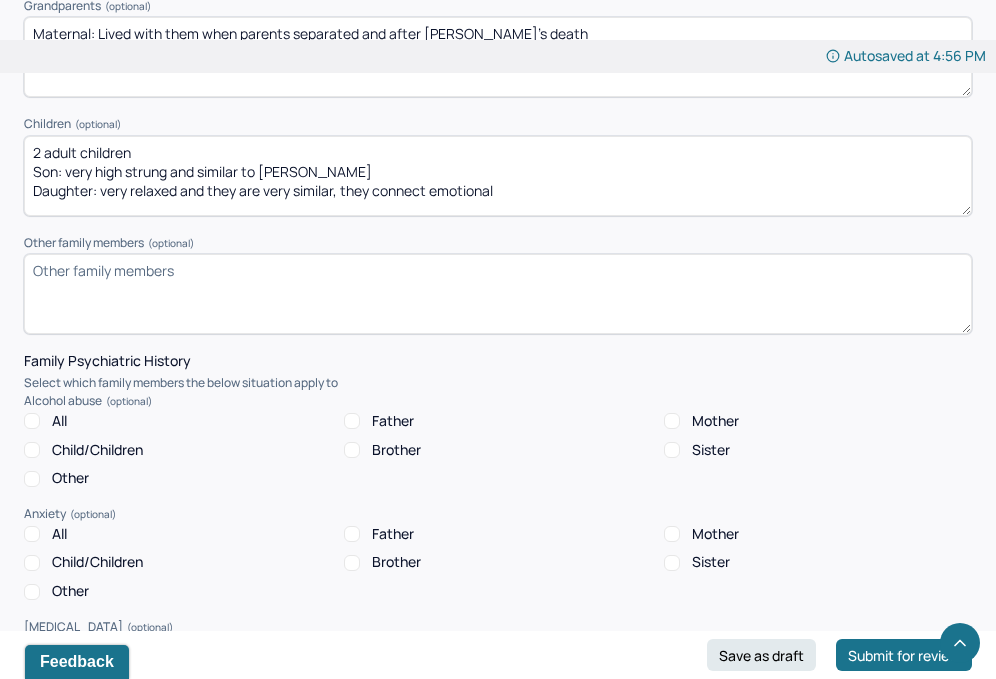 type on "2 adult children
Son: very high strung and similar to [PERSON_NAME]
Daughter: very relaxed and they are very similar, they connect emotional" 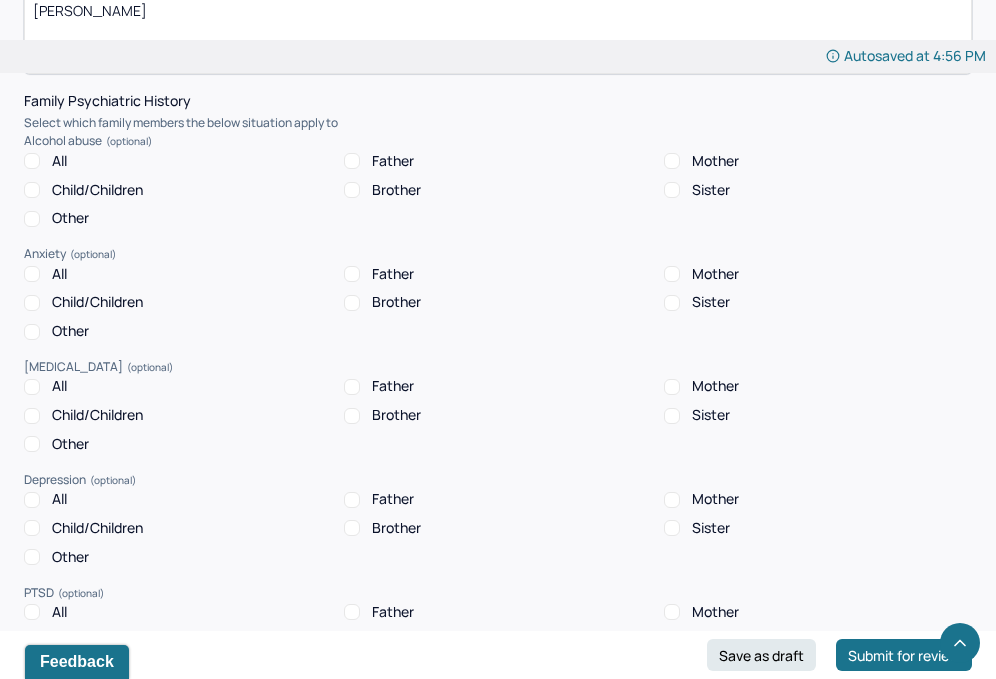scroll, scrollTop: 3645, scrollLeft: 0, axis: vertical 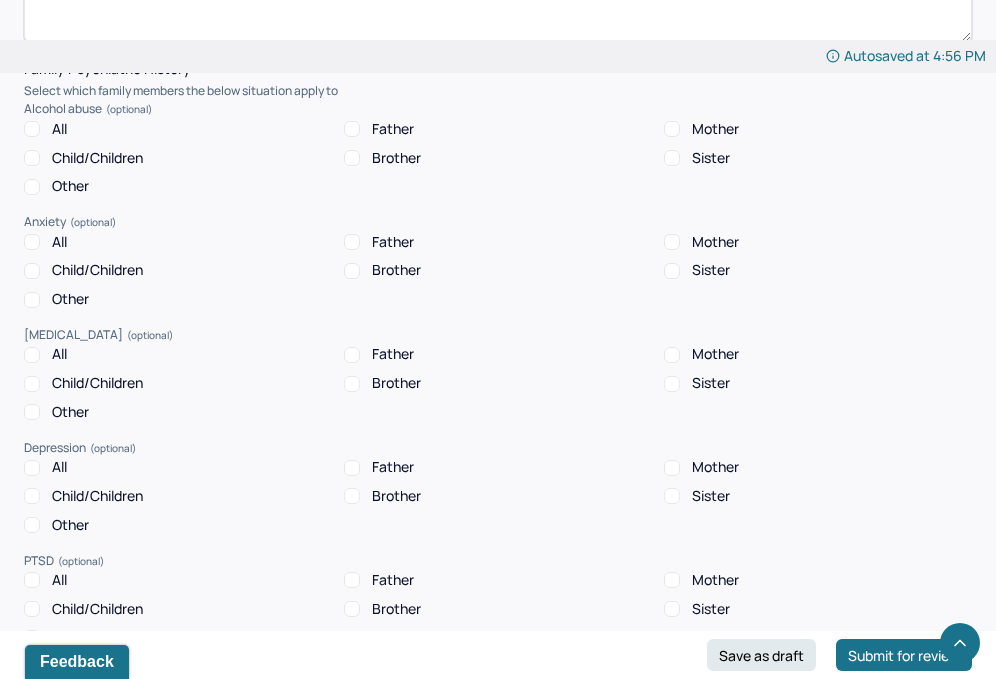 type on "[PERSON_NAME]" 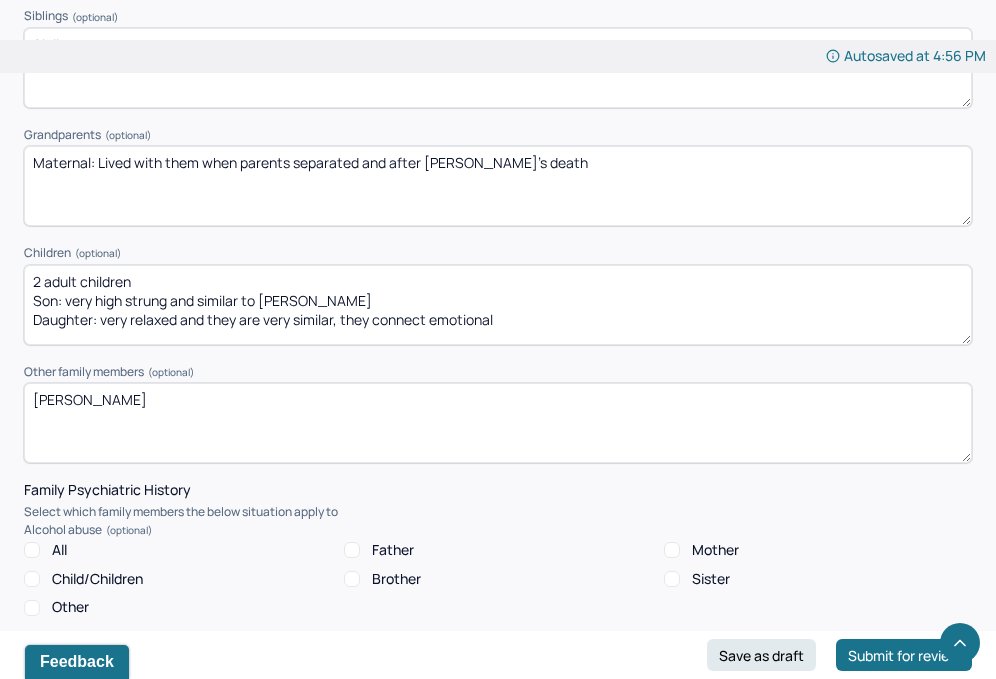 scroll, scrollTop: 3220, scrollLeft: 0, axis: vertical 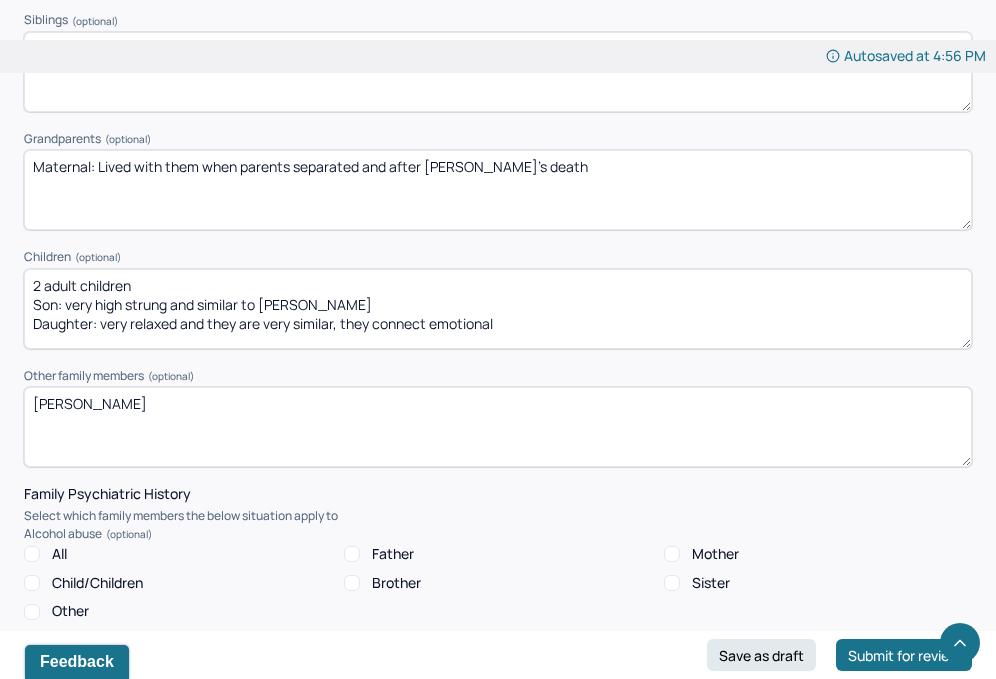 click on "[PERSON_NAME]" at bounding box center [498, 427] 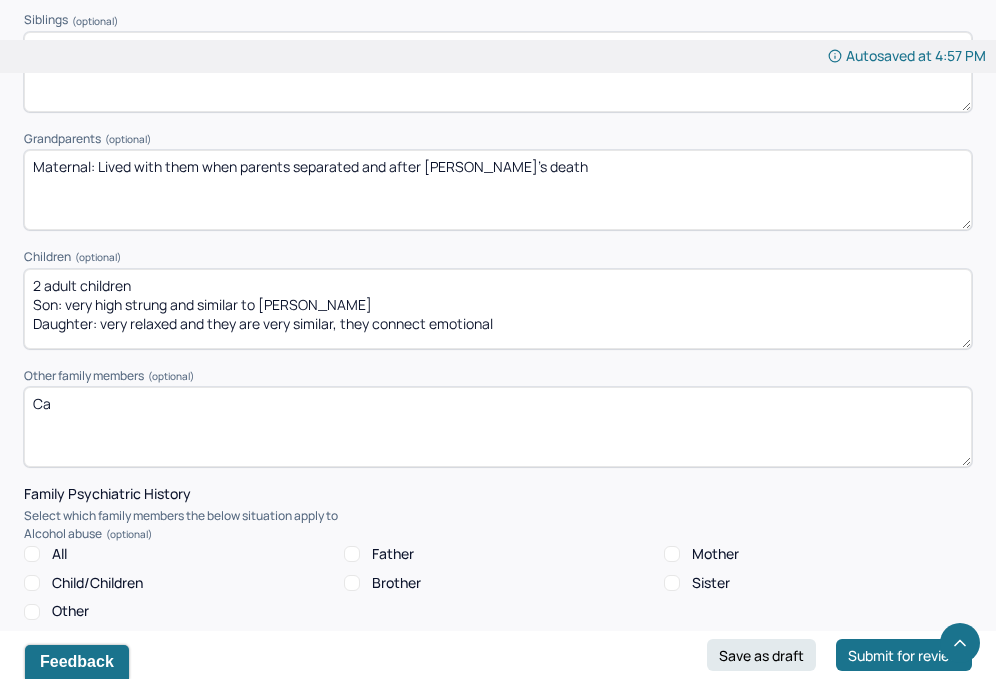 type on "C" 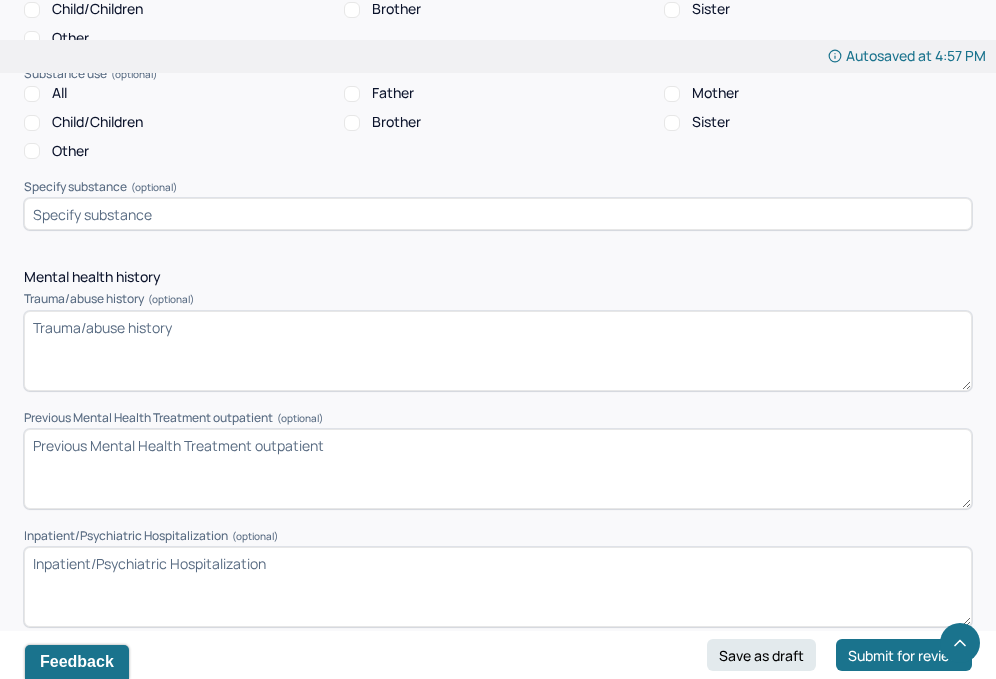 scroll, scrollTop: 4454, scrollLeft: 0, axis: vertical 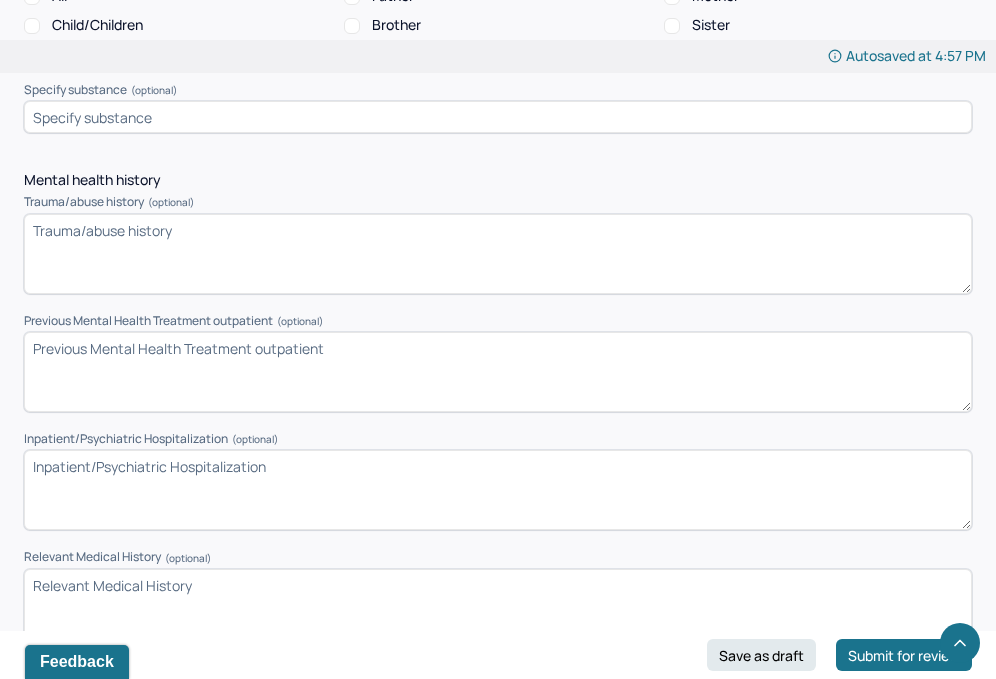 type 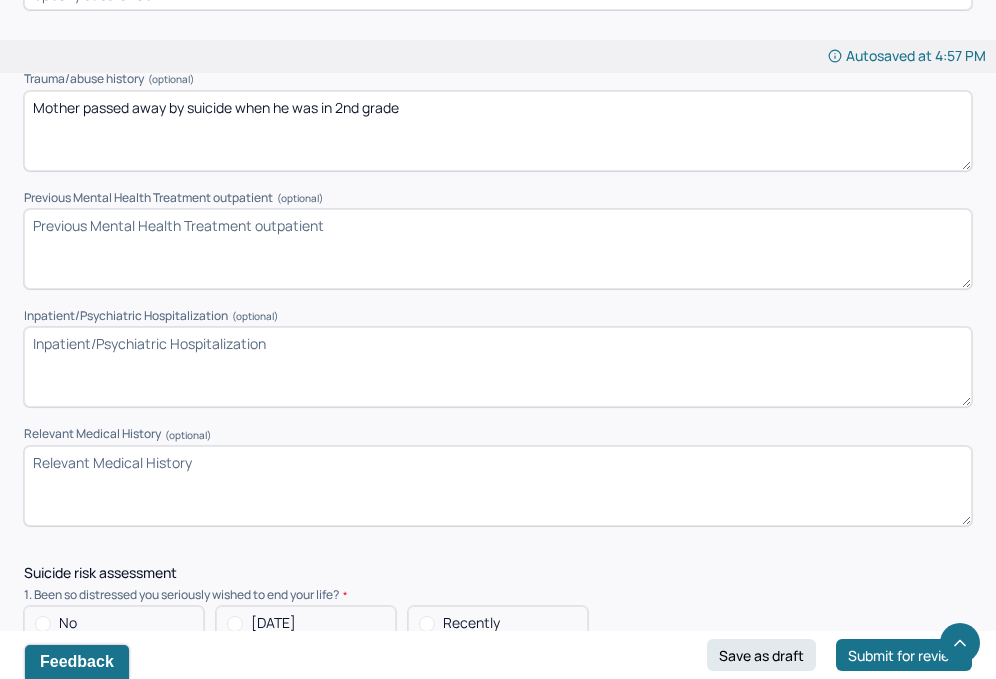 scroll, scrollTop: 4578, scrollLeft: 0, axis: vertical 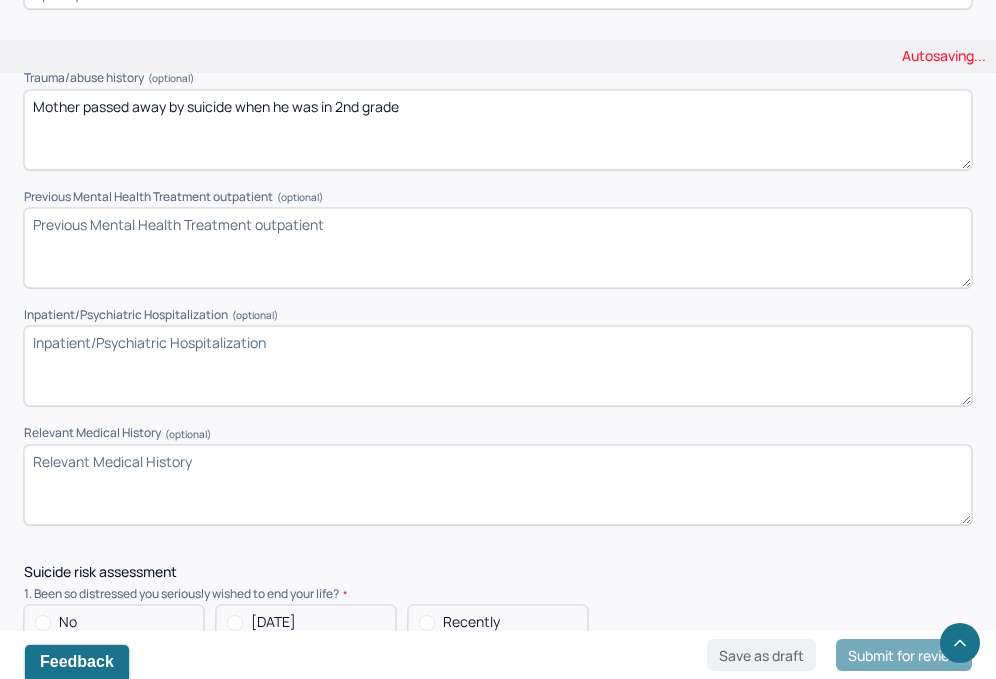 type on "Mother passed away by suicide when he was in 2nd grade" 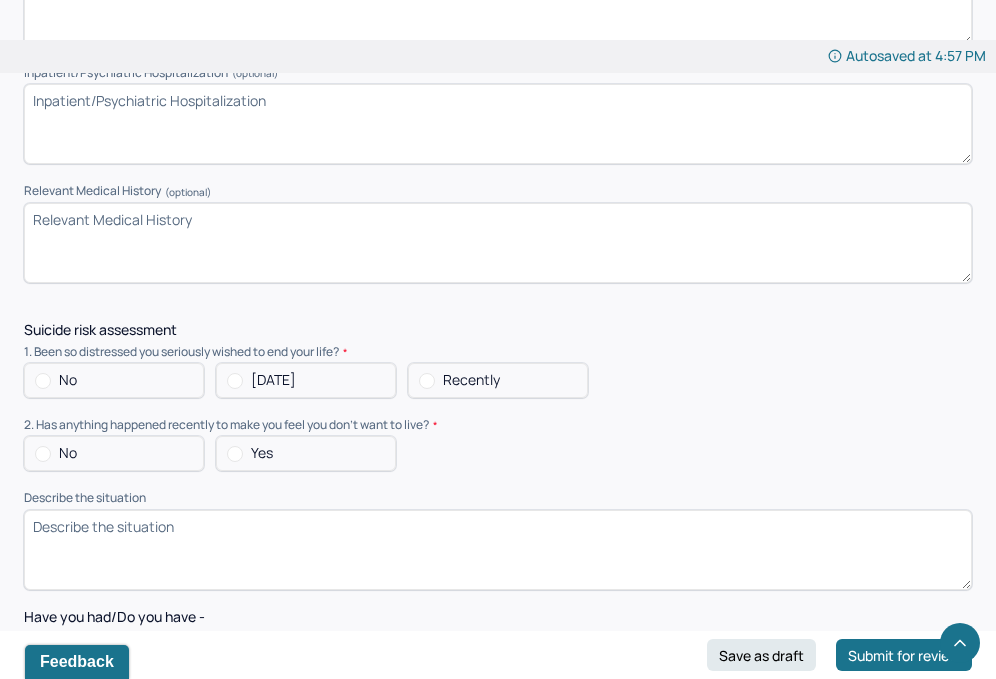 scroll, scrollTop: 4823, scrollLeft: 0, axis: vertical 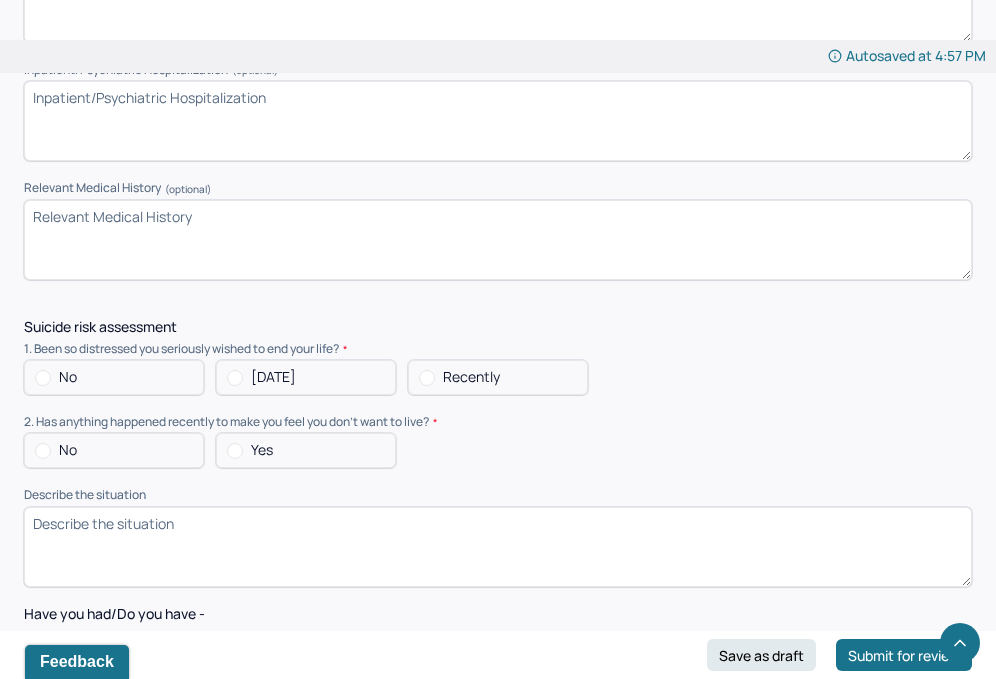 type on "Previously saw individual therapist" 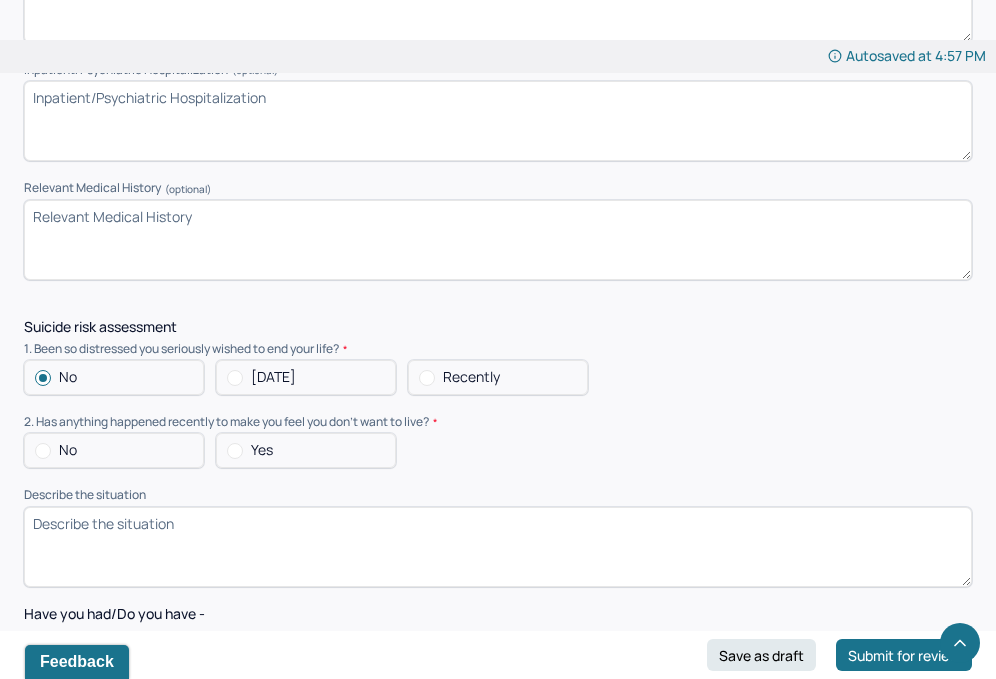 click at bounding box center [43, 451] 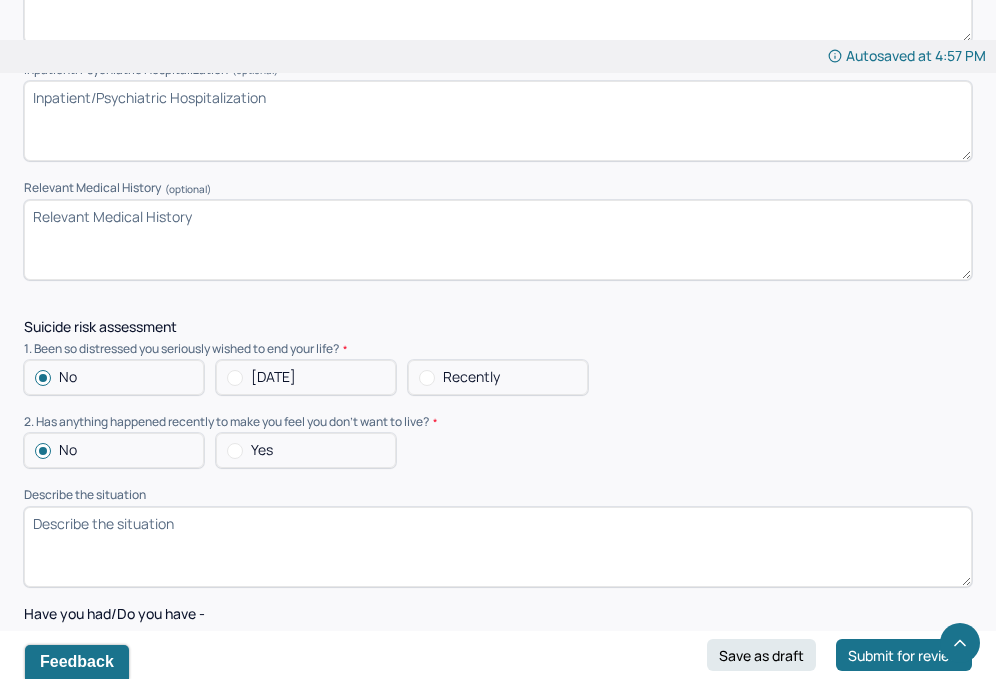 click on "Describe the situation" at bounding box center (498, 547) 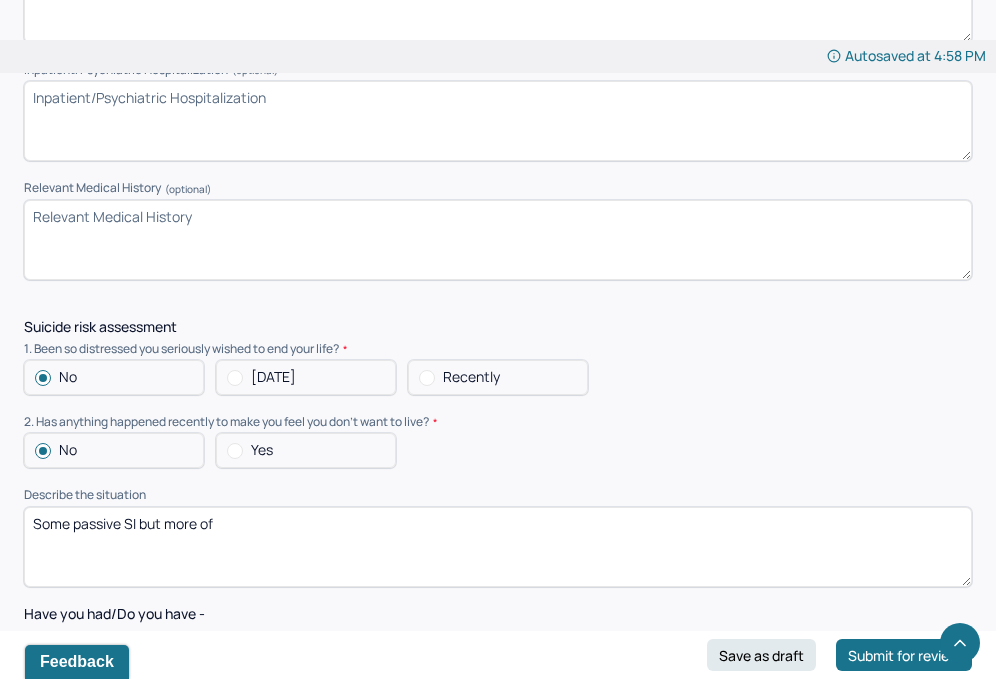 paste on "existential" 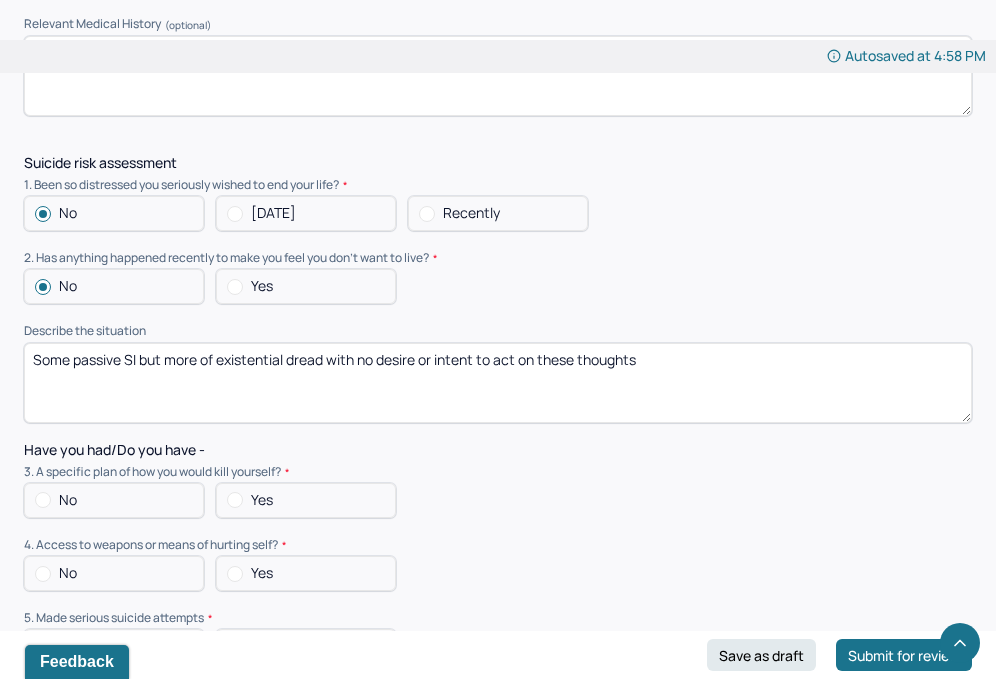 scroll, scrollTop: 4998, scrollLeft: 0, axis: vertical 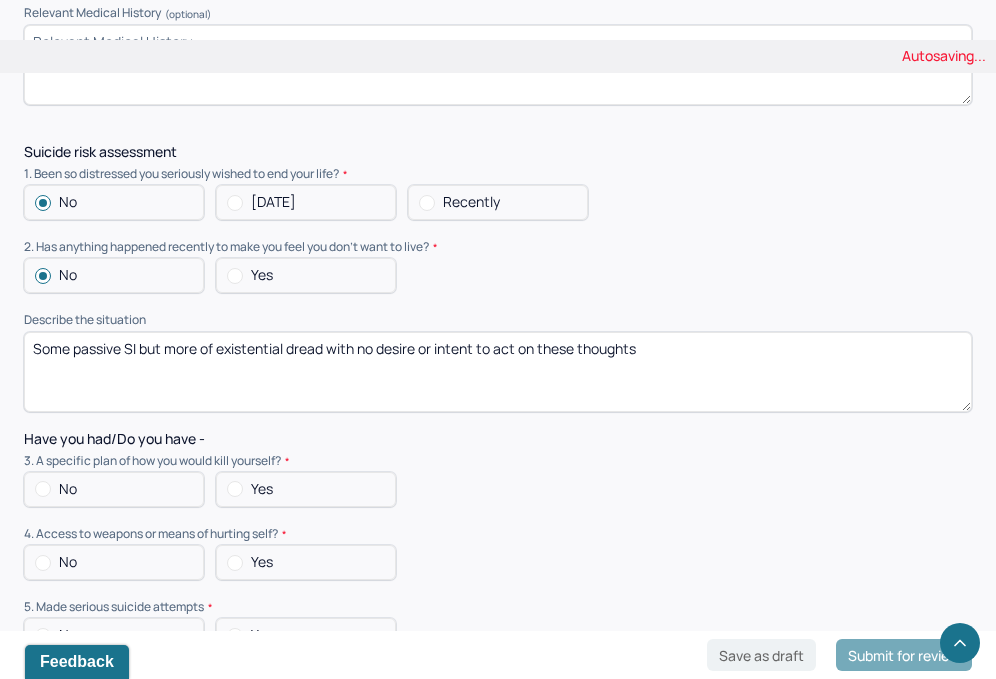 type on "Some passive SI but more of existential dread with no desire or intent to act on these thoughts" 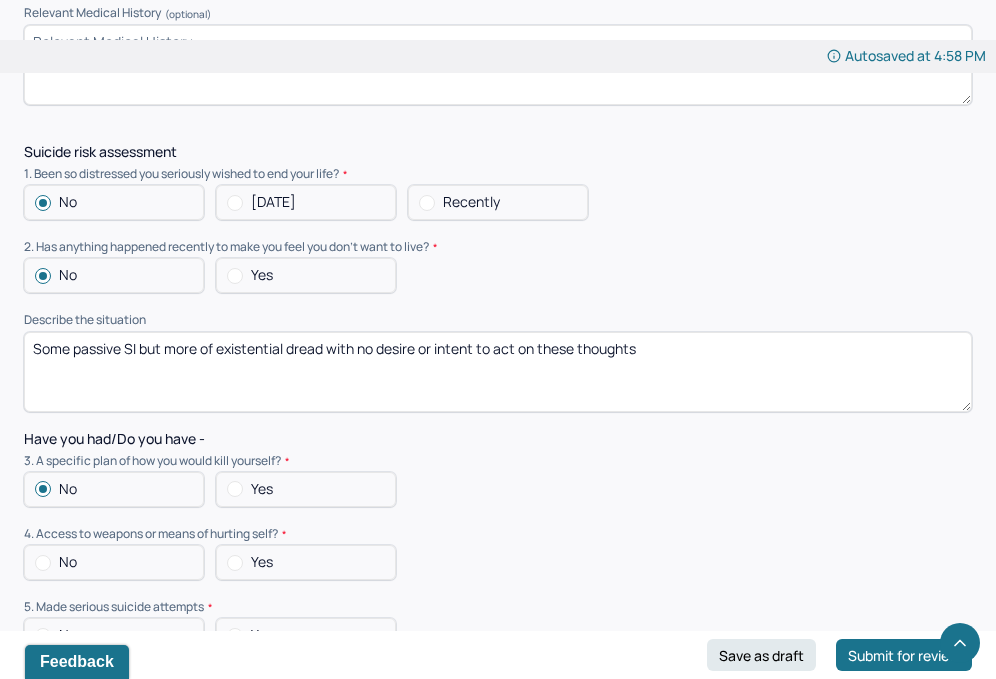click on "No" at bounding box center [114, 562] 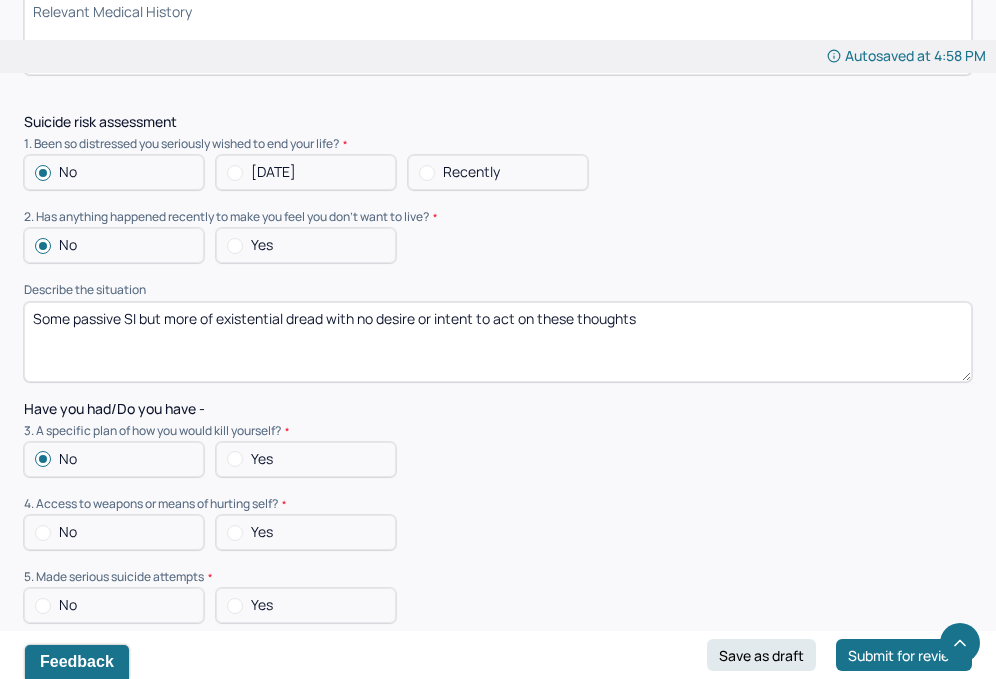 click on "No" at bounding box center [114, 532] 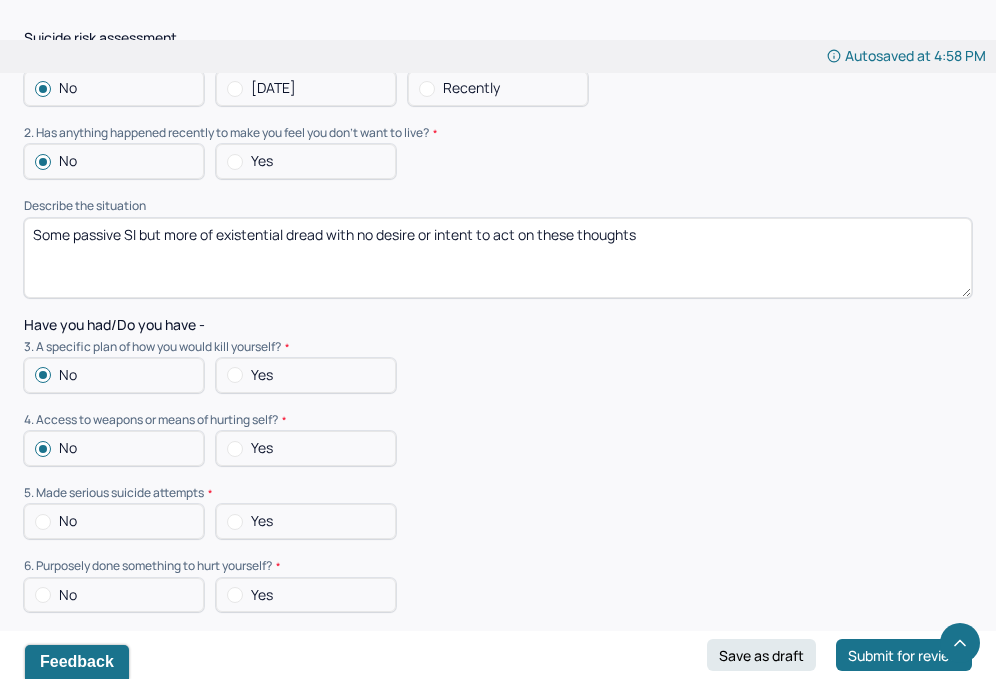 scroll, scrollTop: 5157, scrollLeft: 0, axis: vertical 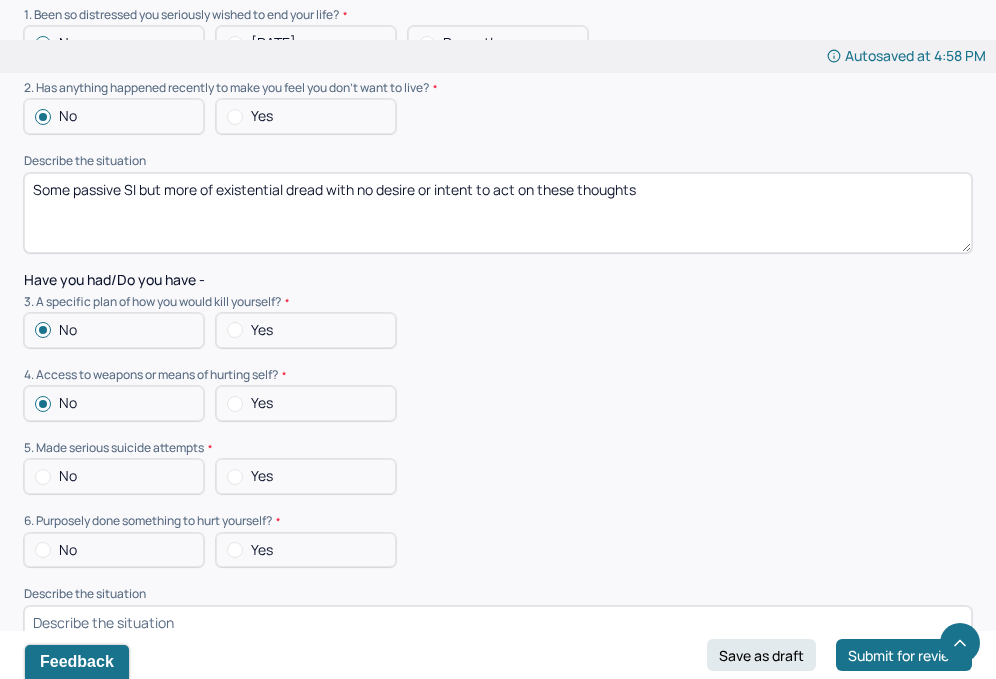 click at bounding box center [43, 477] 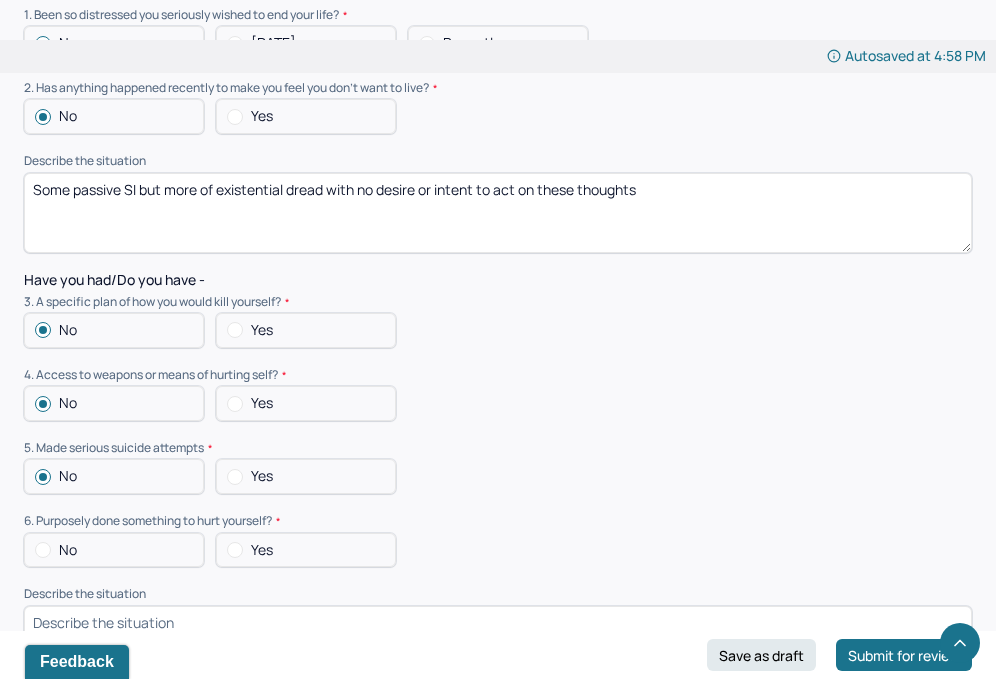 click at bounding box center [43, 550] 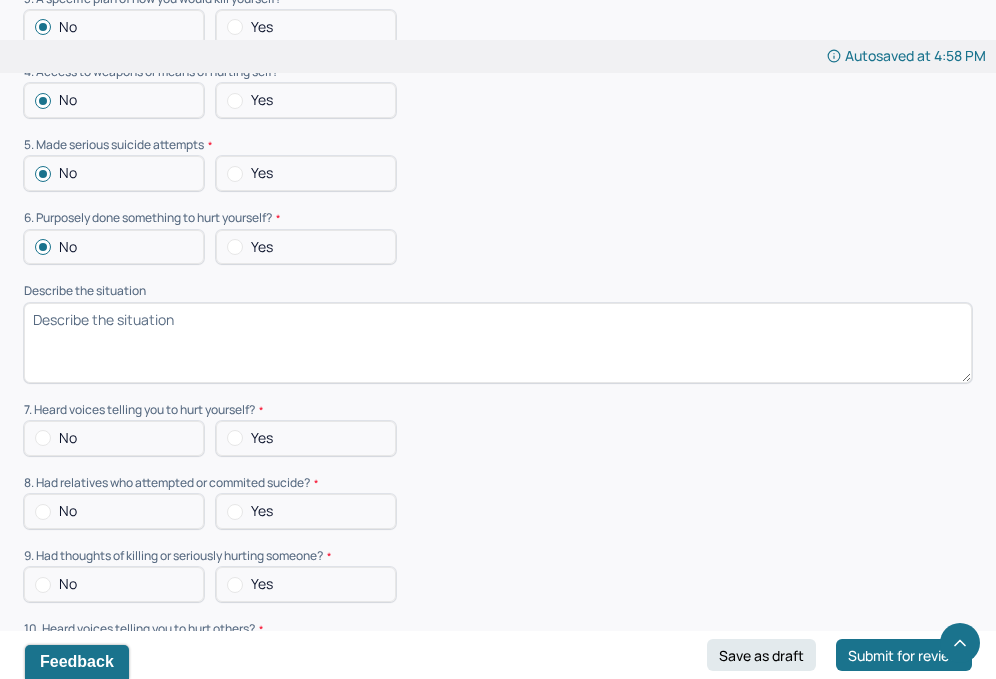 scroll, scrollTop: 5476, scrollLeft: 0, axis: vertical 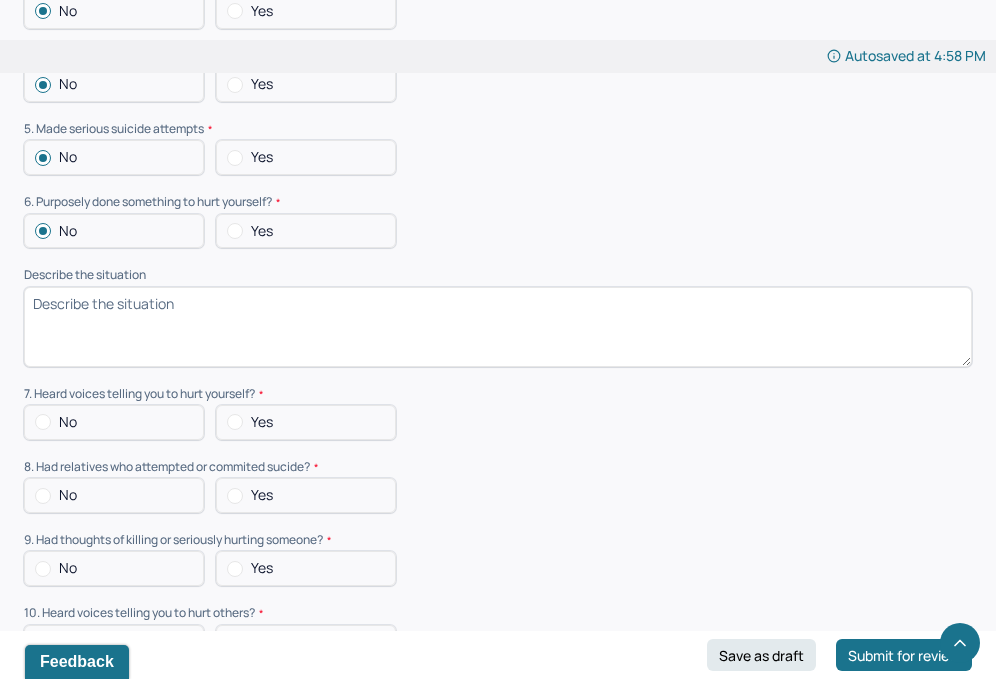 click at bounding box center [43, 422] 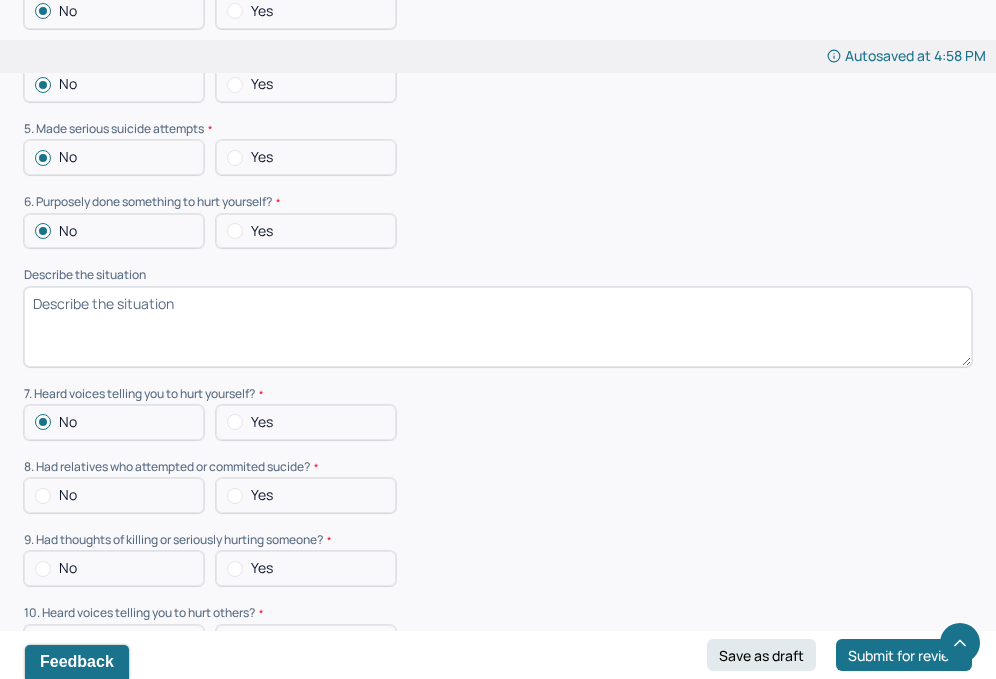 click on "No" at bounding box center [114, 495] 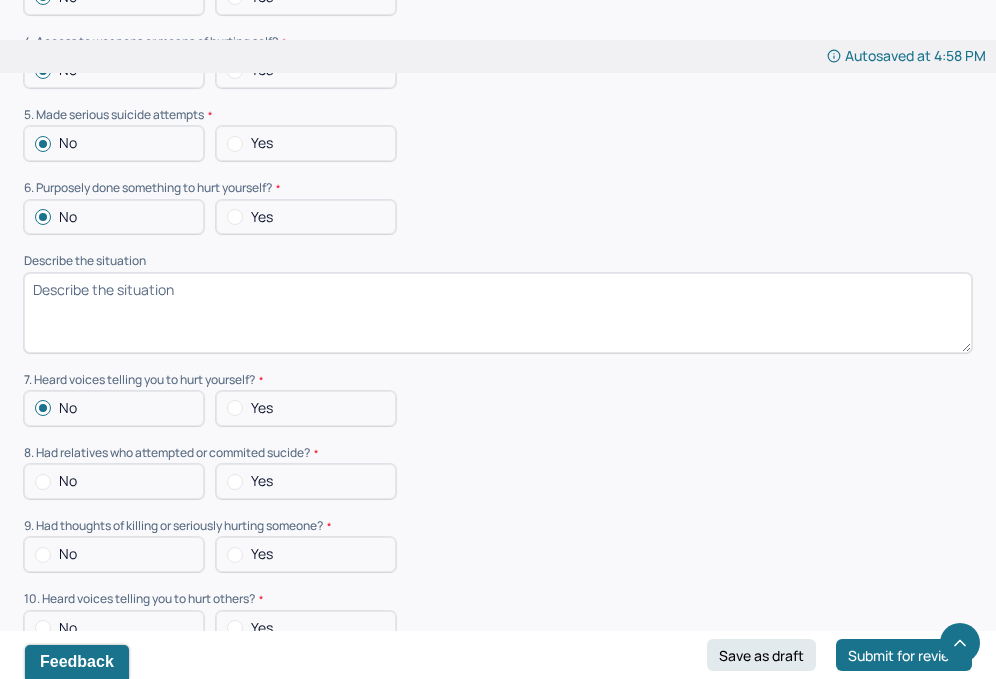 click on "Yes" at bounding box center [262, 481] 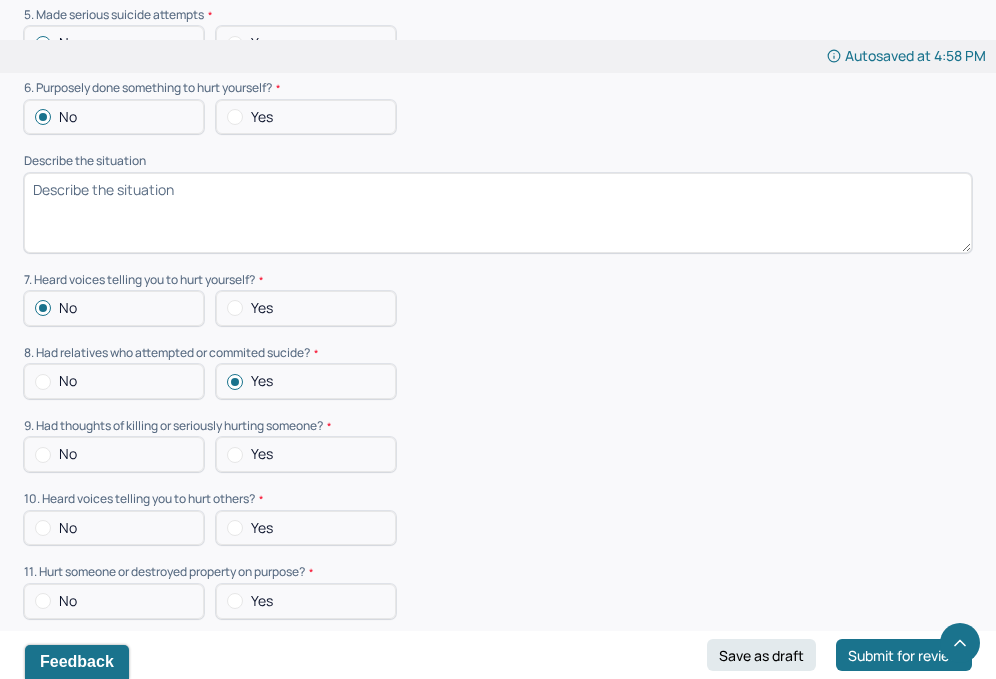 scroll, scrollTop: 5597, scrollLeft: 0, axis: vertical 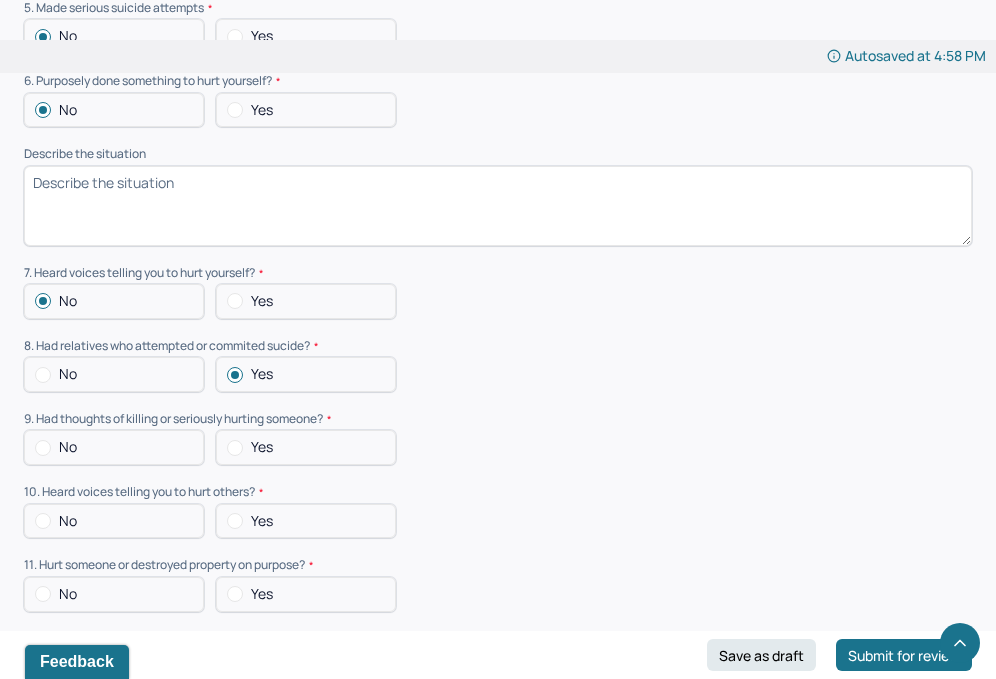 click on "No" at bounding box center (68, 447) 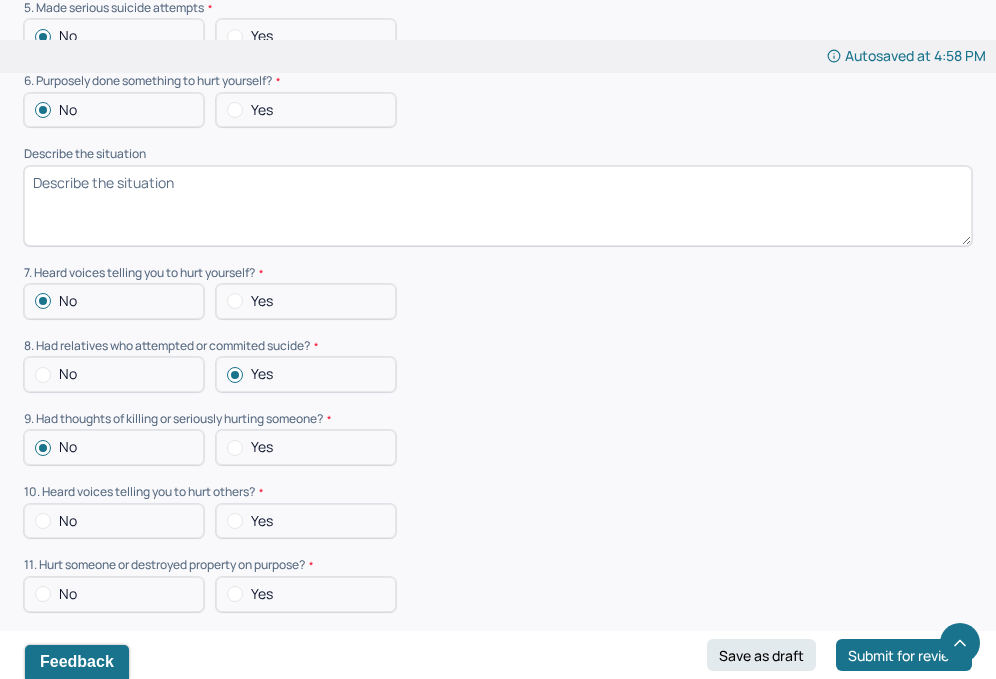 click on "No" at bounding box center (114, 521) 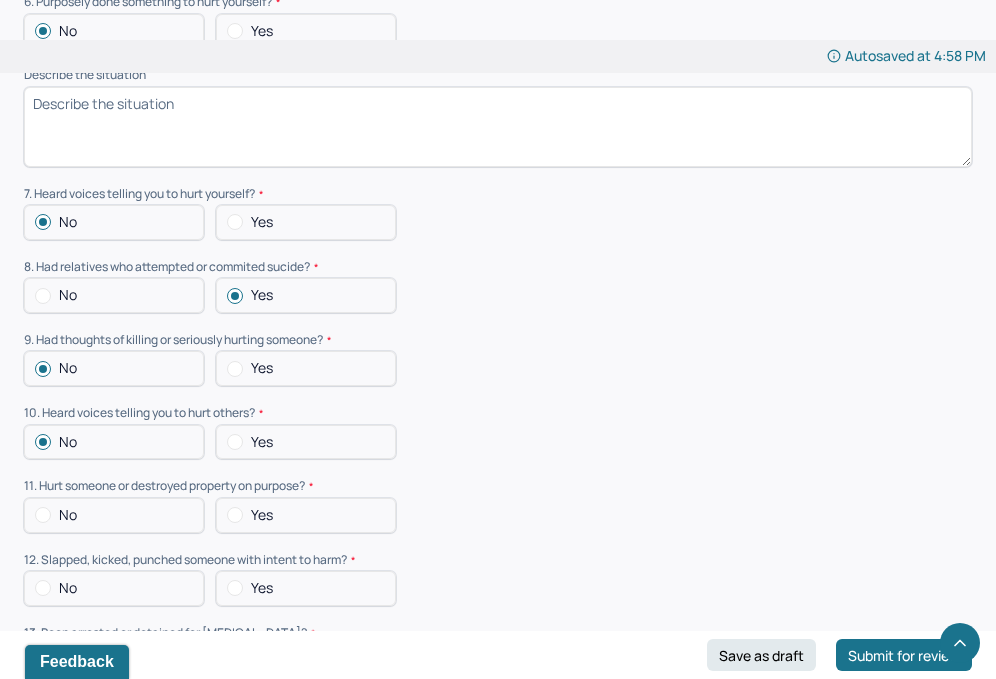 click on "No" at bounding box center [114, 515] 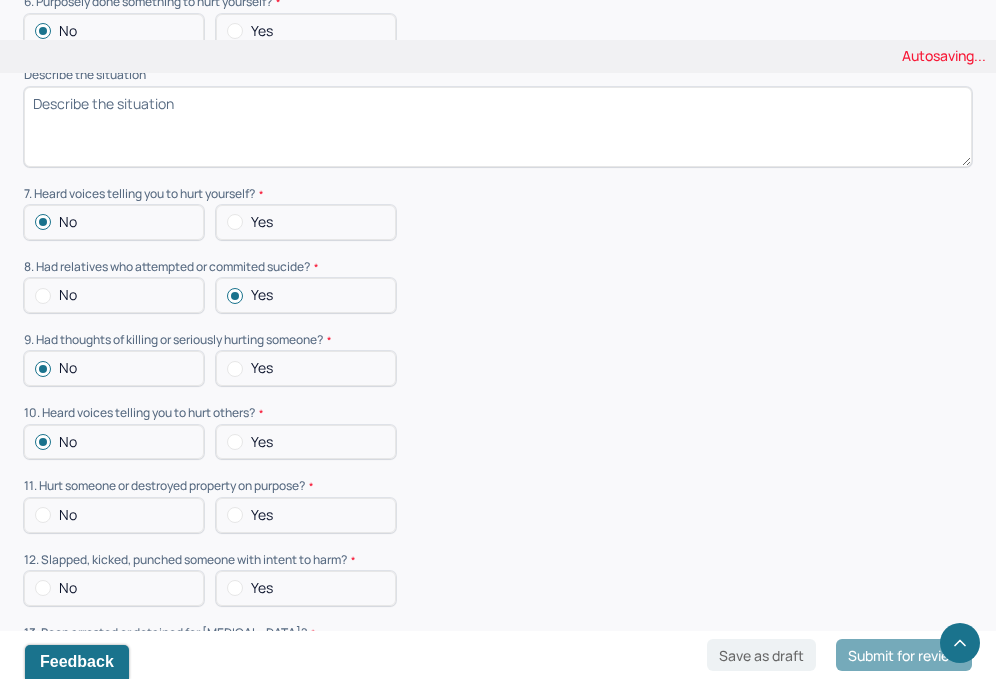 scroll, scrollTop: 5732, scrollLeft: 0, axis: vertical 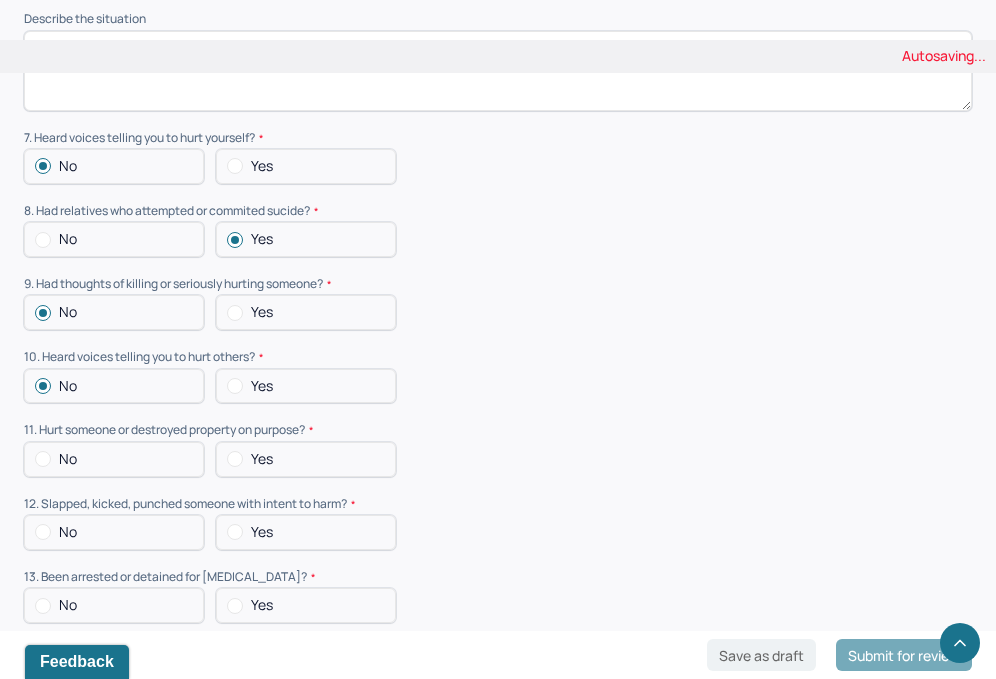 click at bounding box center (43, 459) 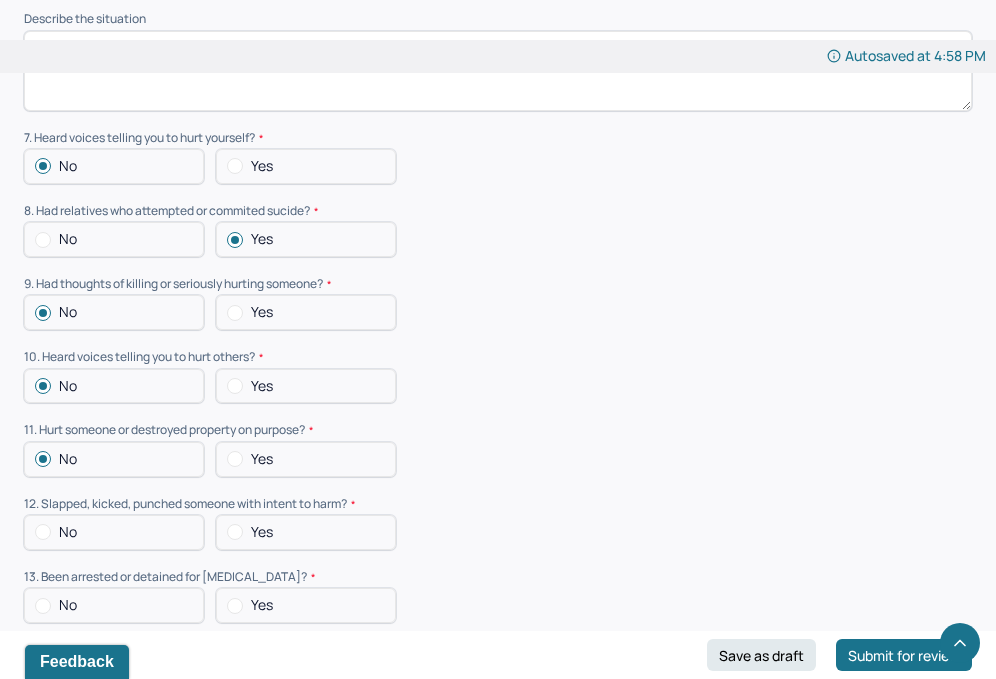 click at bounding box center [43, 532] 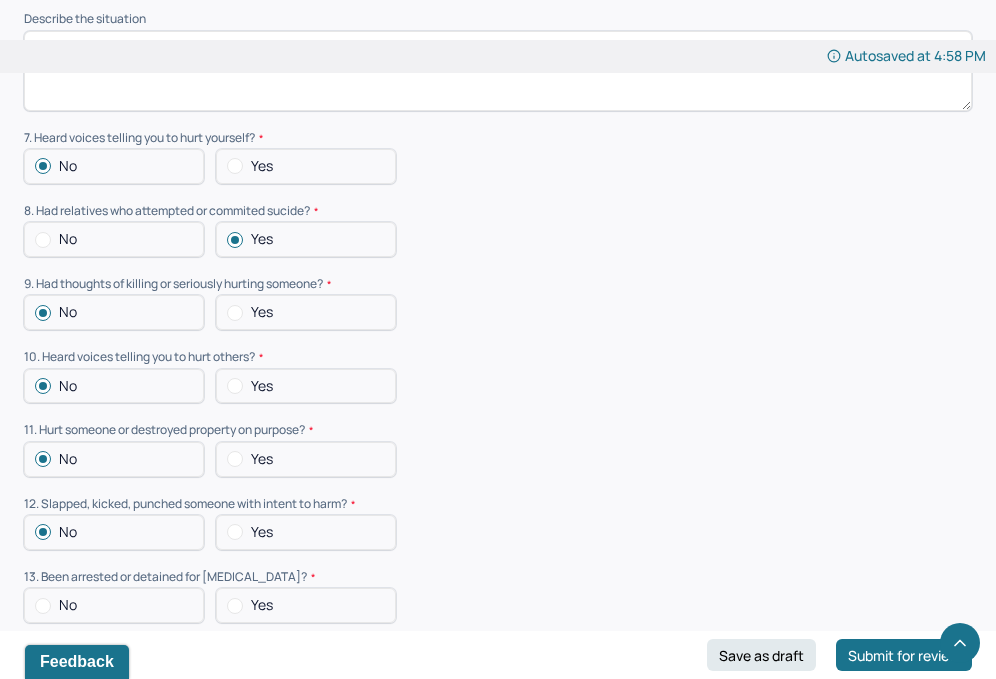 click at bounding box center (43, 606) 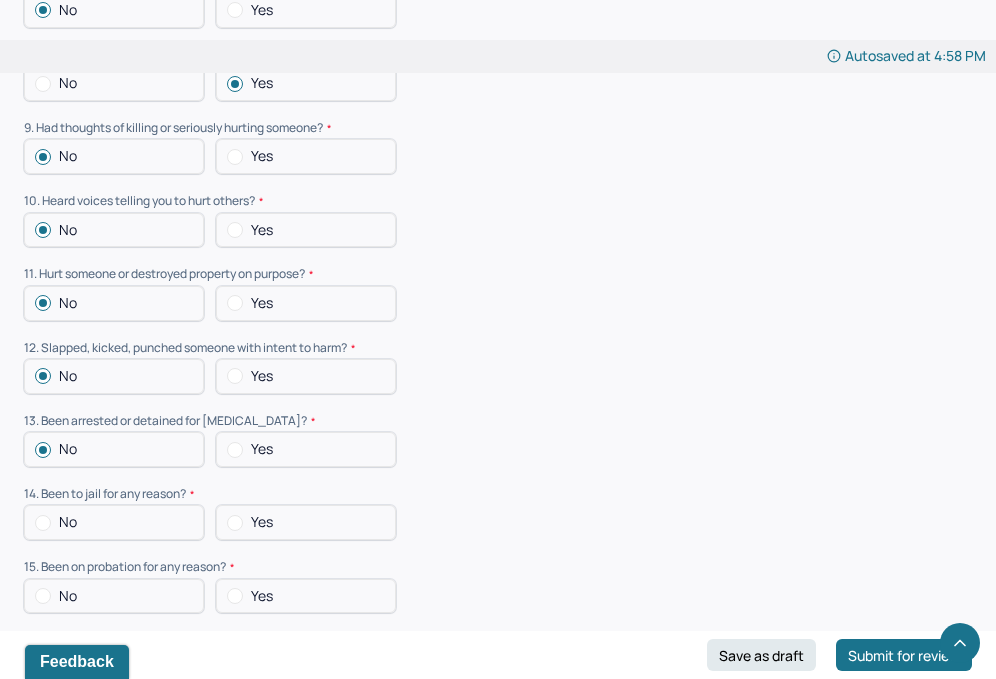 scroll, scrollTop: 5928, scrollLeft: 0, axis: vertical 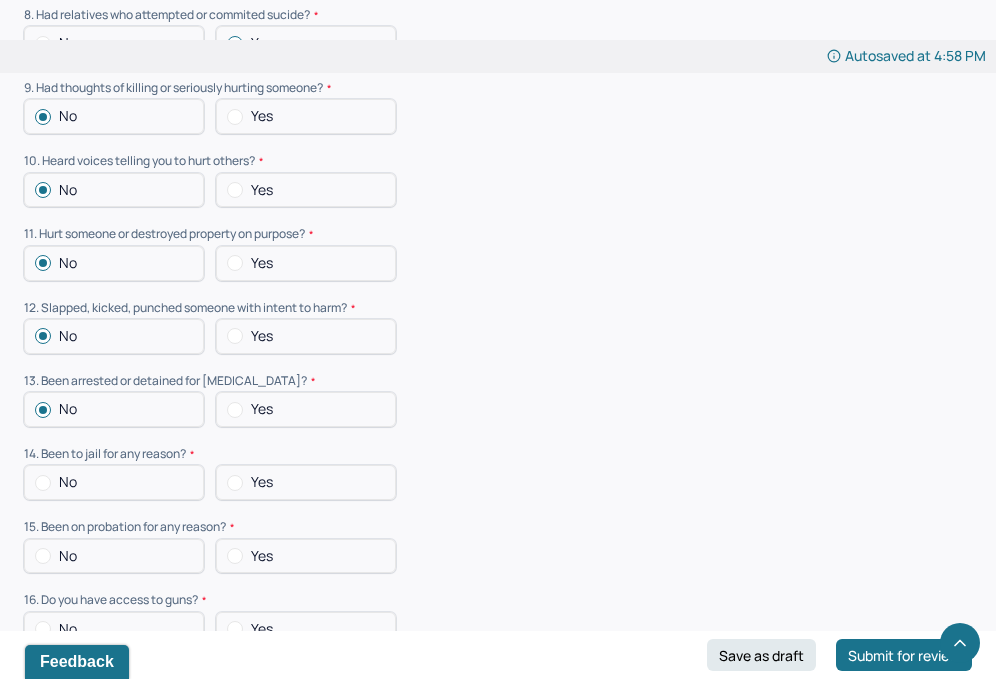 click at bounding box center [43, 483] 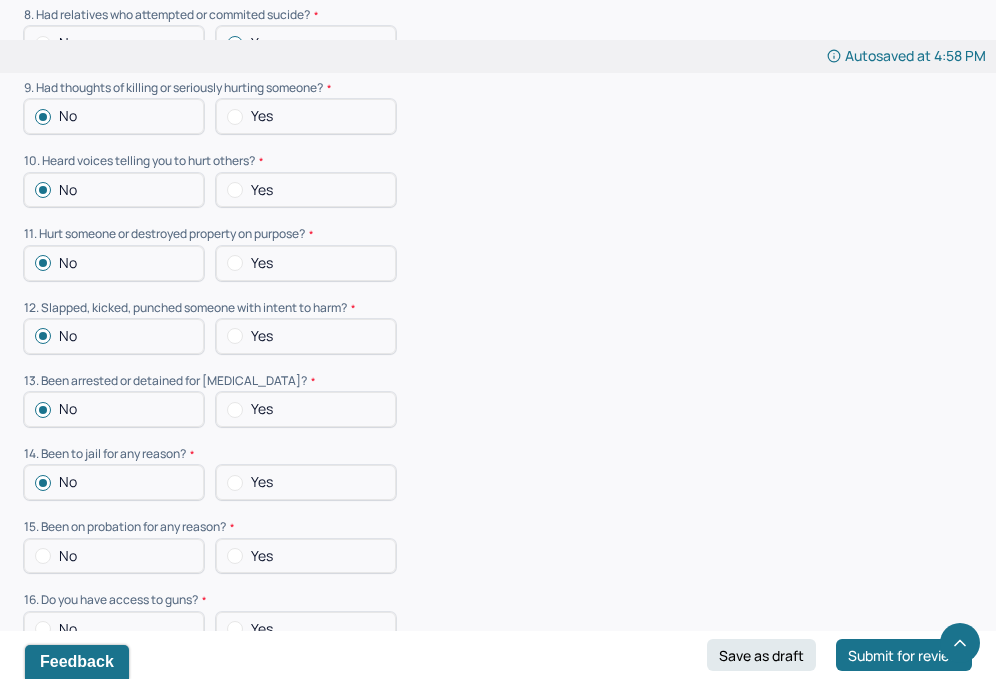 click on "No" at bounding box center (114, 556) 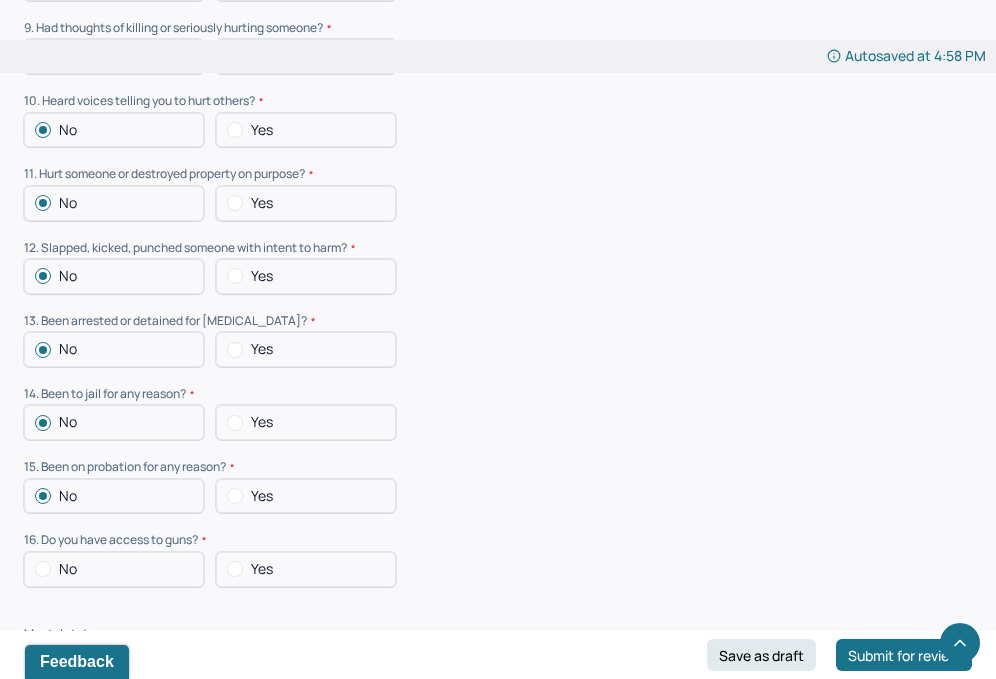 click at bounding box center (43, 569) 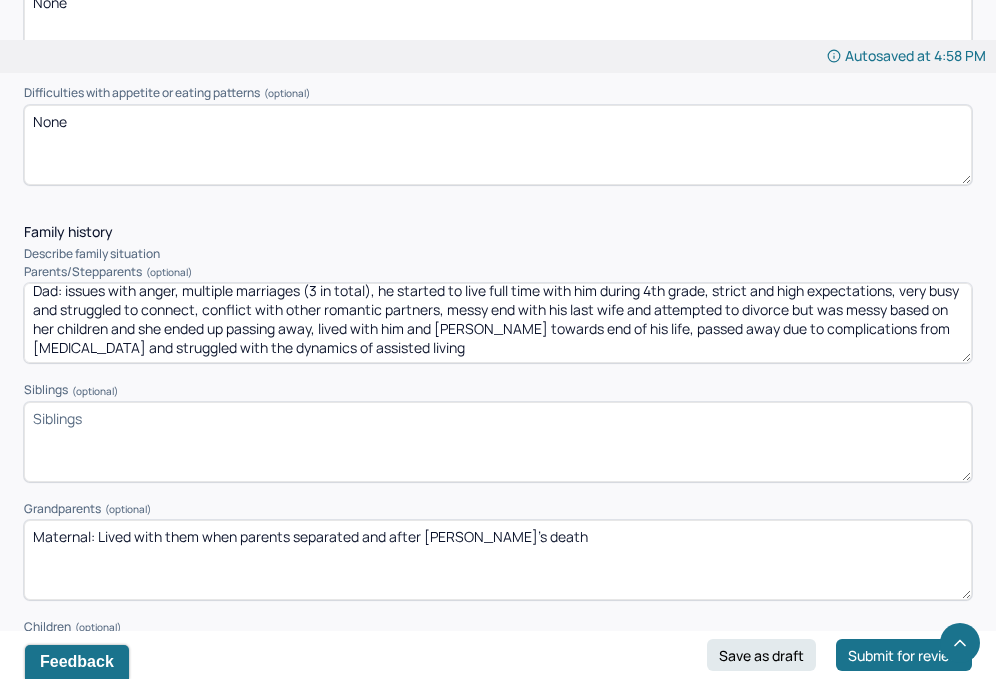 scroll, scrollTop: 2836, scrollLeft: 0, axis: vertical 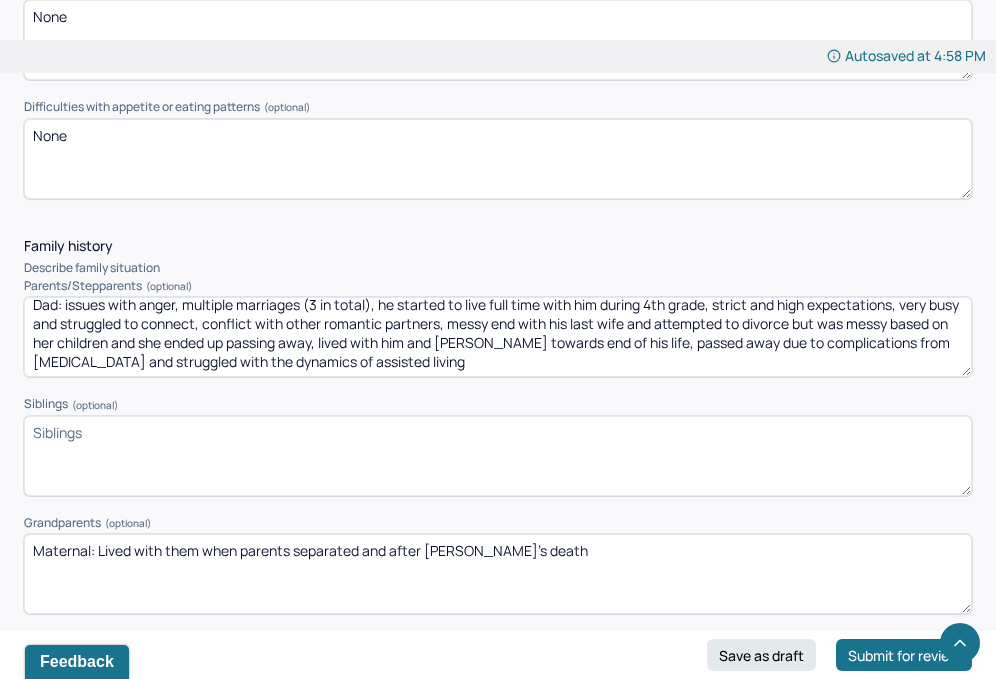 click on "Parents were in the process of divorcing when his mother passed away
Mom: died by suicide, took some medication prior to her death
Dad: issues with anger, multiple marriages (3 in total), he started to live full time with him during 4th grade, strict and high expectations, very busy and struggled to connect, conflict with other romantic partners, messy end with his last wife and attempted to divorce but was messy based on her children and she ended up passing away, lived with him and [PERSON_NAME] towards end of his life, passed away due to complications from [MEDICAL_DATA] and struggled with the dynamics of assisted living" at bounding box center (498, 337) 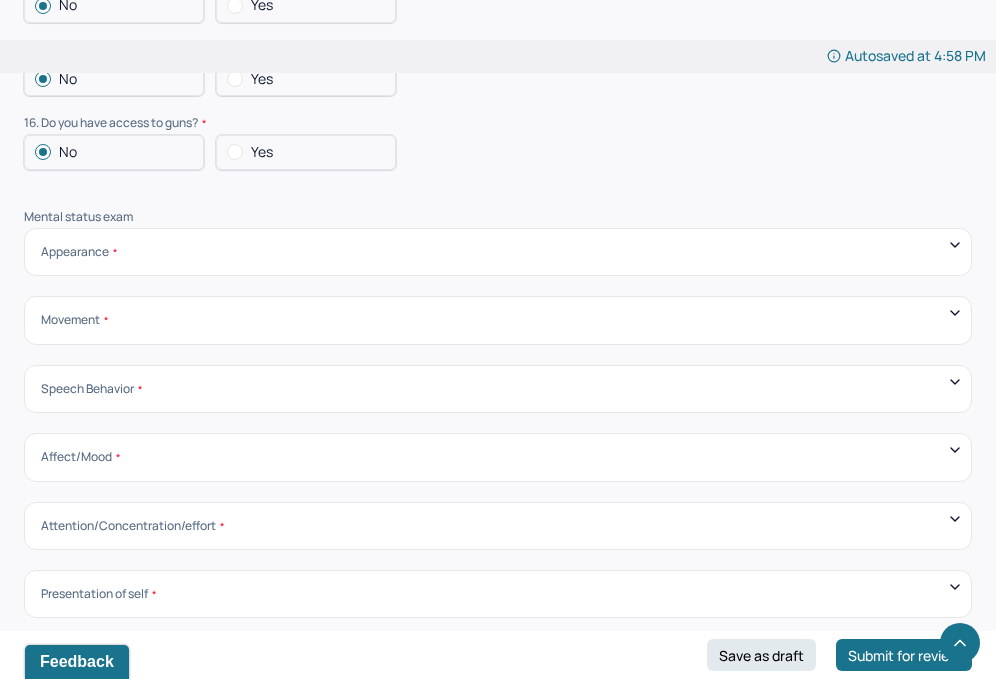 scroll, scrollTop: 6428, scrollLeft: 0, axis: vertical 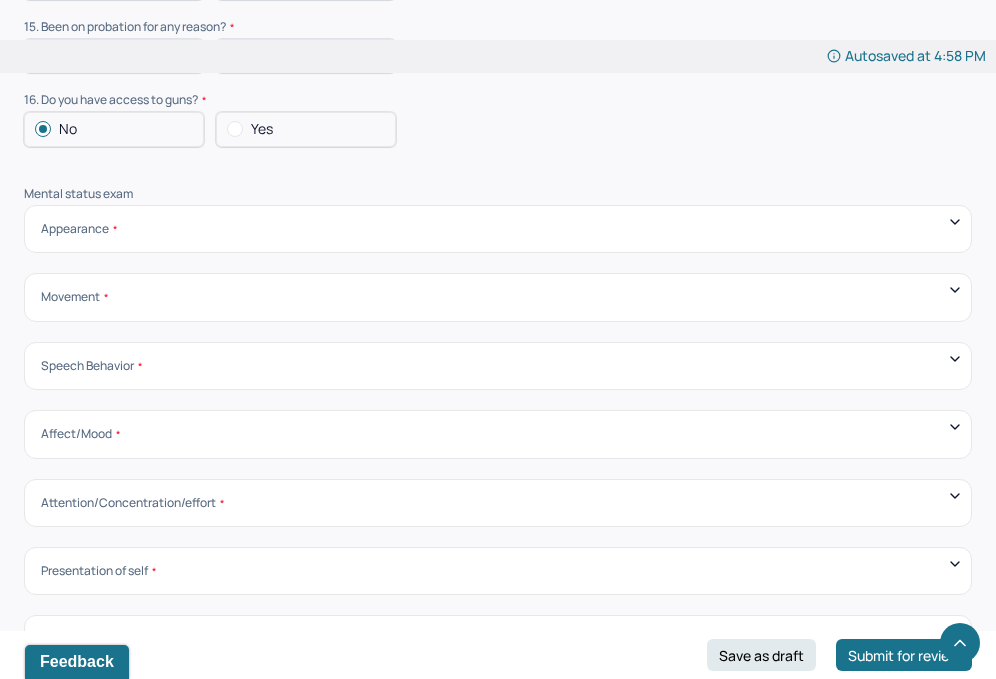 type on "Parents were in the process of divorcing when his mother passed away
Mom: died by suicide, took some medication prior to her death
Dad: issues with anger, multiple marriages (3 in total), he started to live full time with him during 4th grade, strict and high expectations, very busy and struggled to connect, conflict with other romantic partners, messy end with his last wife and attempted to divorce but was messy based on her children and she ended up passing away, lived with him and [PERSON_NAME] towards end of his life, passed away due to complications from [MEDICAL_DATA] and struggled with the dynamics of assisted living, history of physical altercations between them" 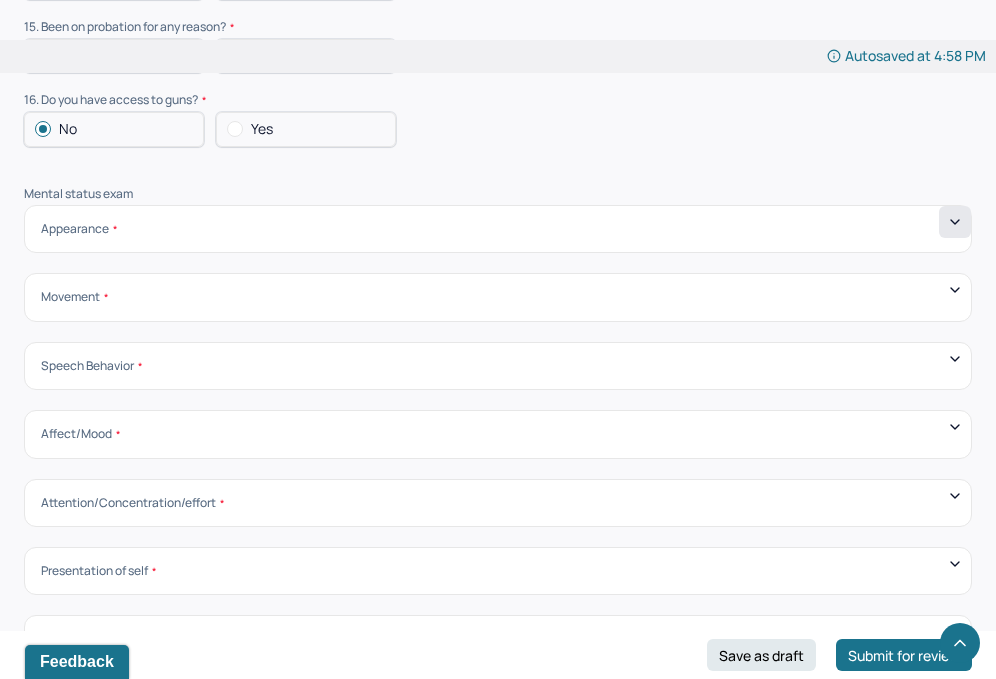click at bounding box center [955, 222] 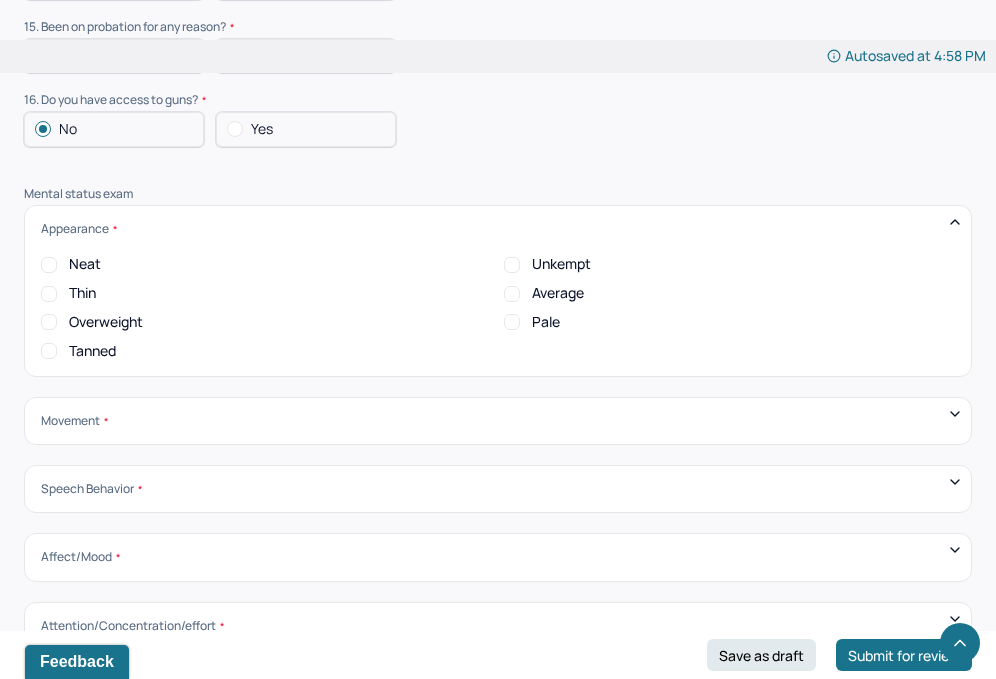 click on "Average" at bounding box center (512, 294) 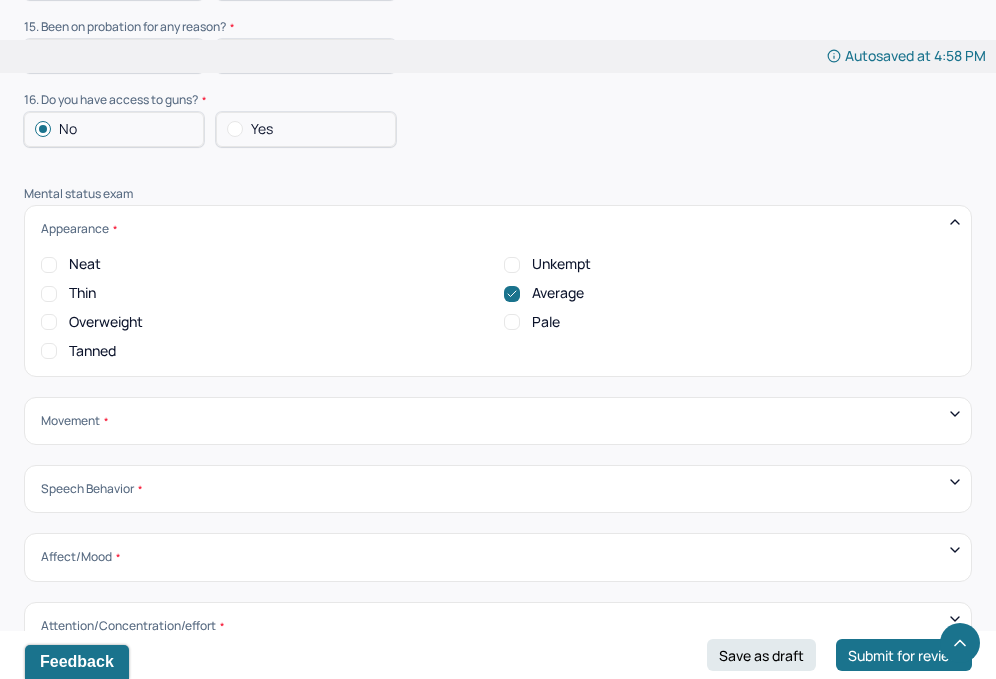 click on "Appearance" at bounding box center (498, 229) 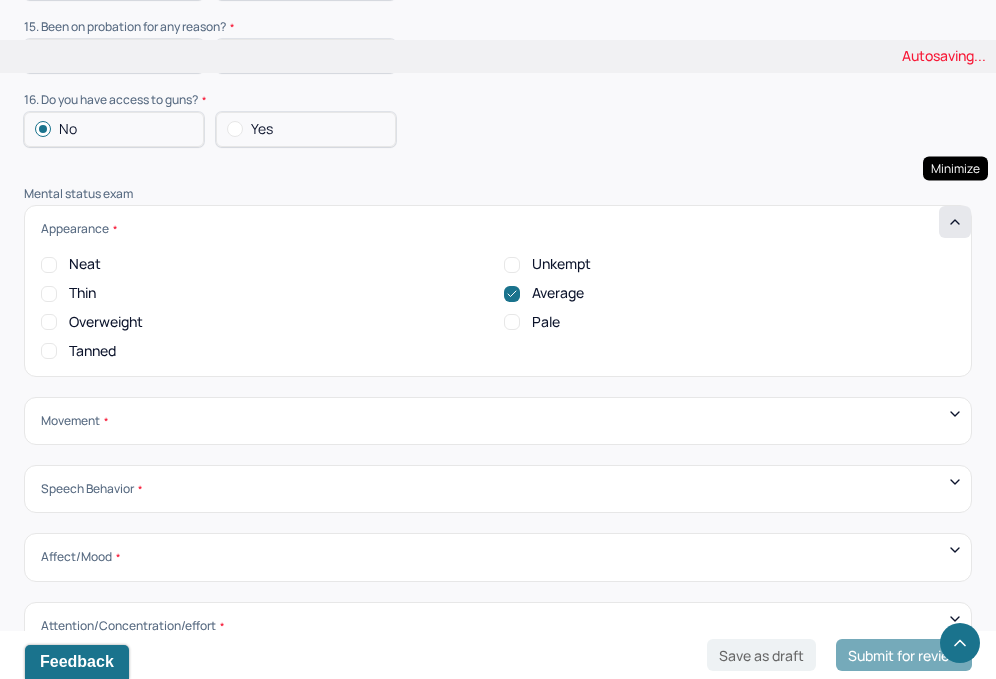 click 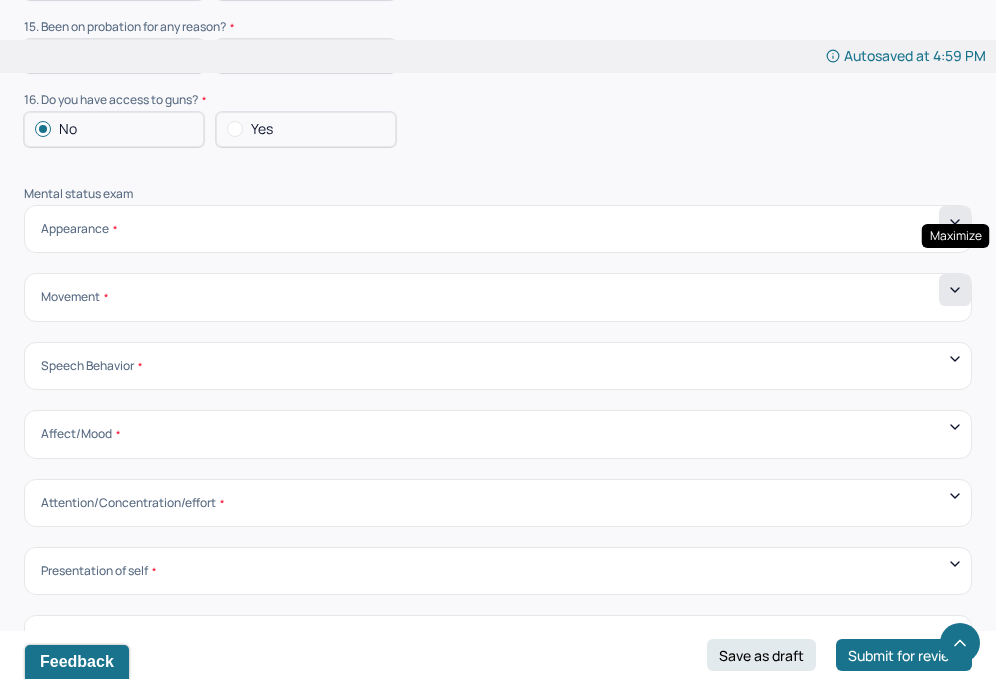 click 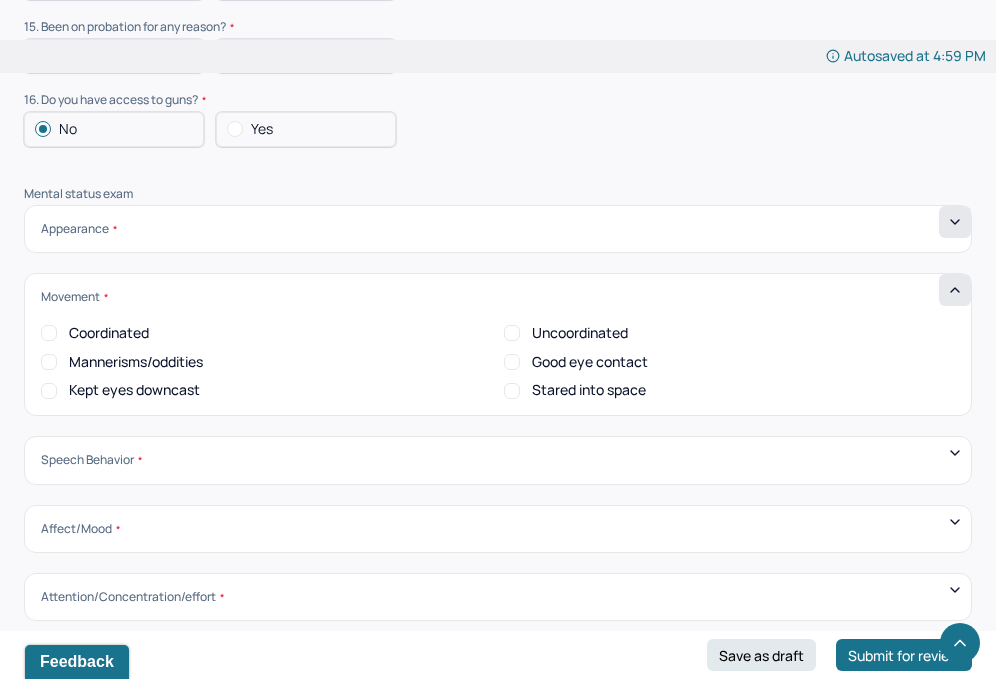click on "Coordinated" at bounding box center (49, 333) 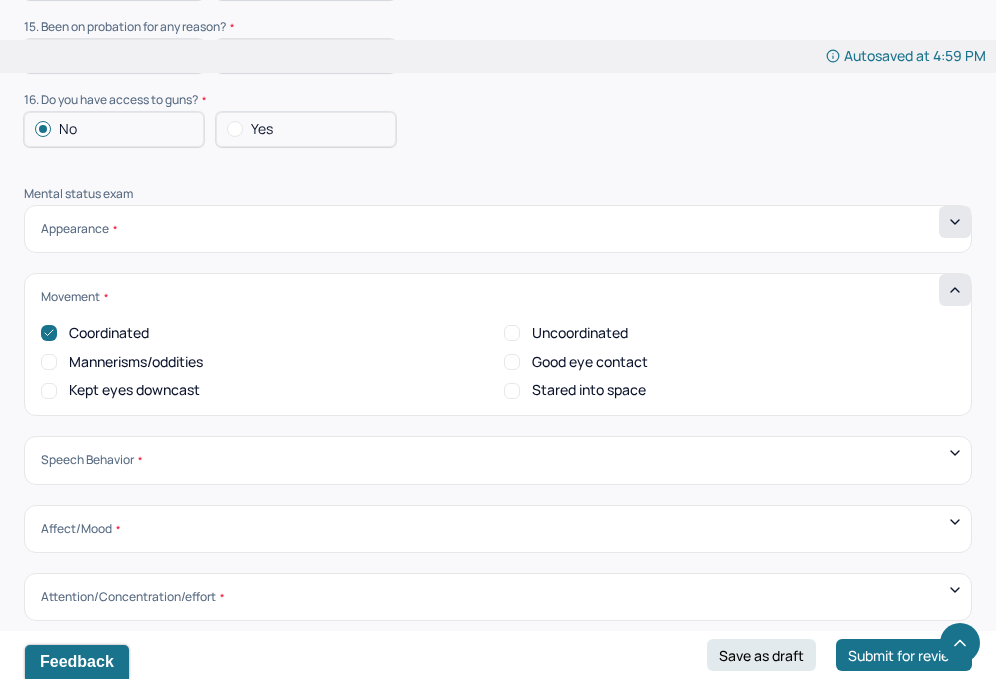 click on "Good eye contact" at bounding box center (576, 362) 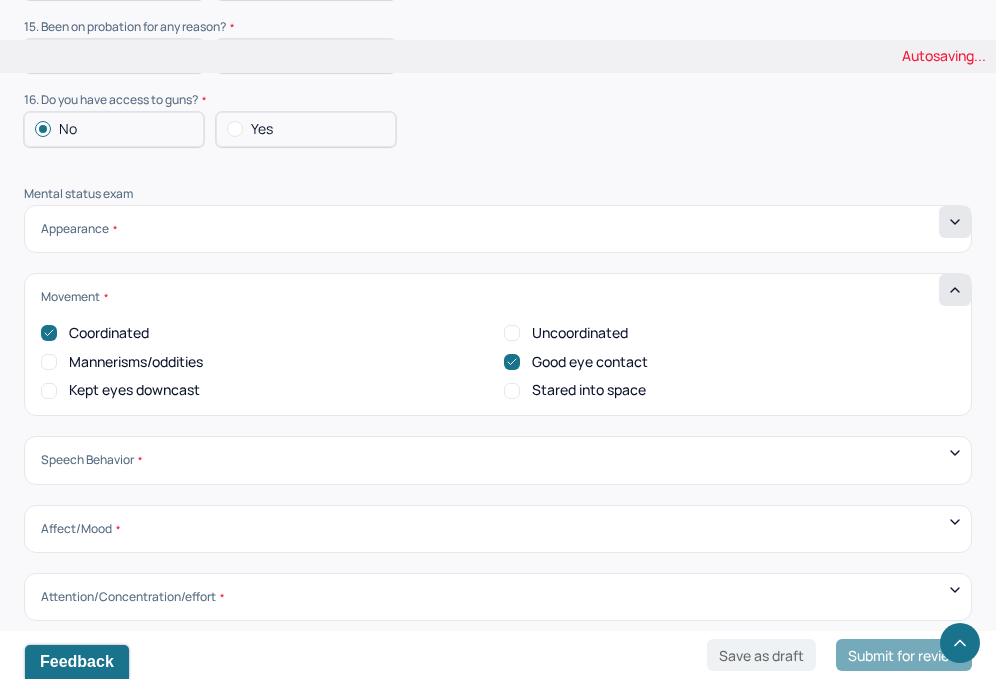 click 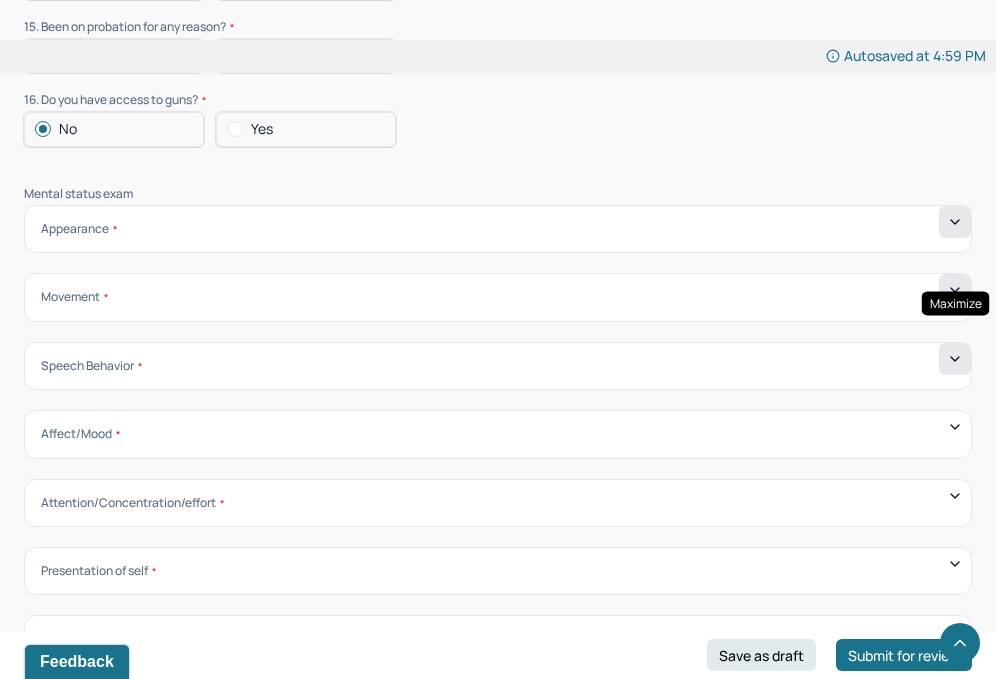 click 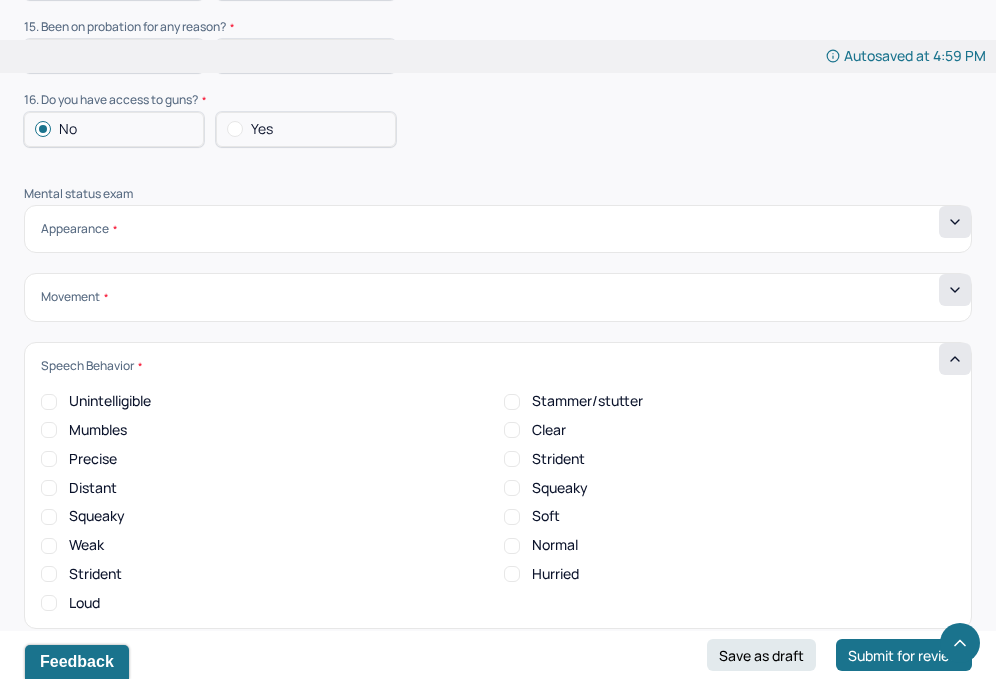 scroll, scrollTop: 0, scrollLeft: 0, axis: both 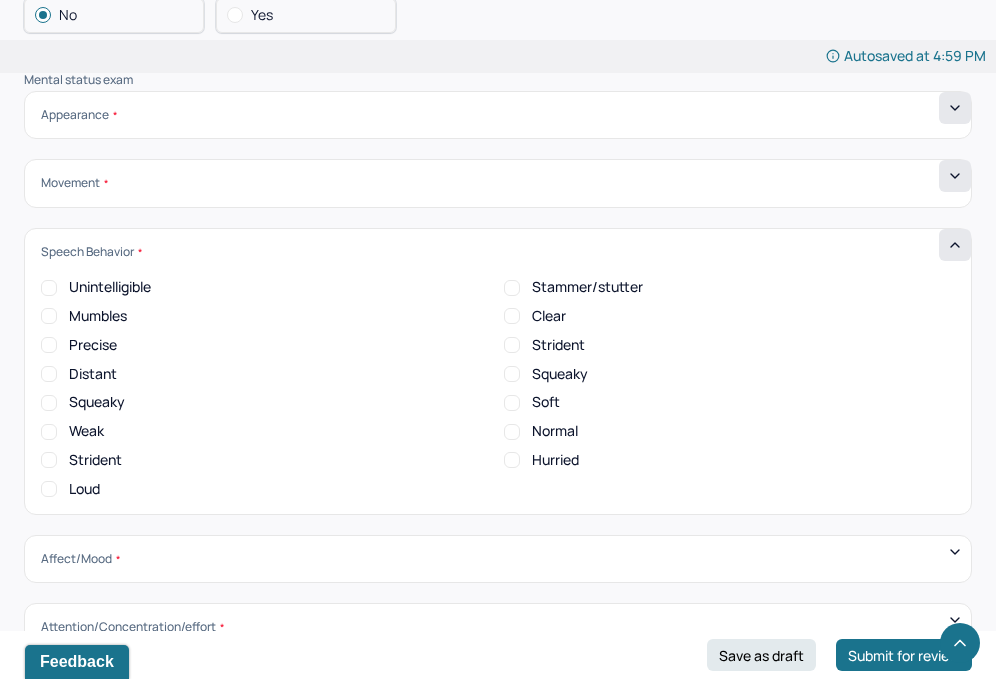 click on "Normal" at bounding box center [512, 432] 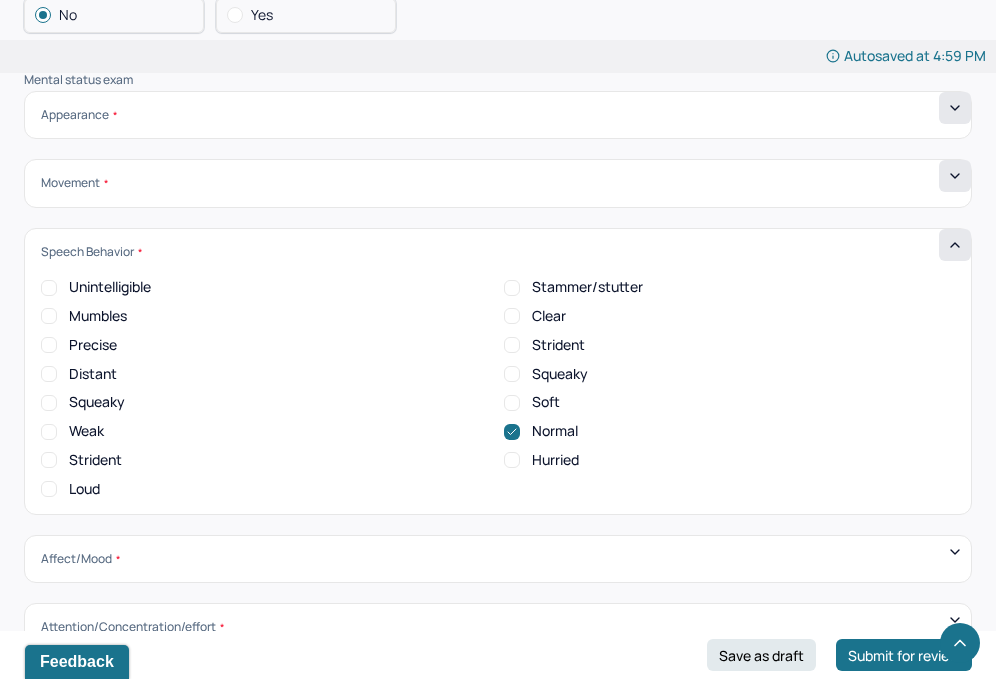 click on "Clear" at bounding box center (512, 316) 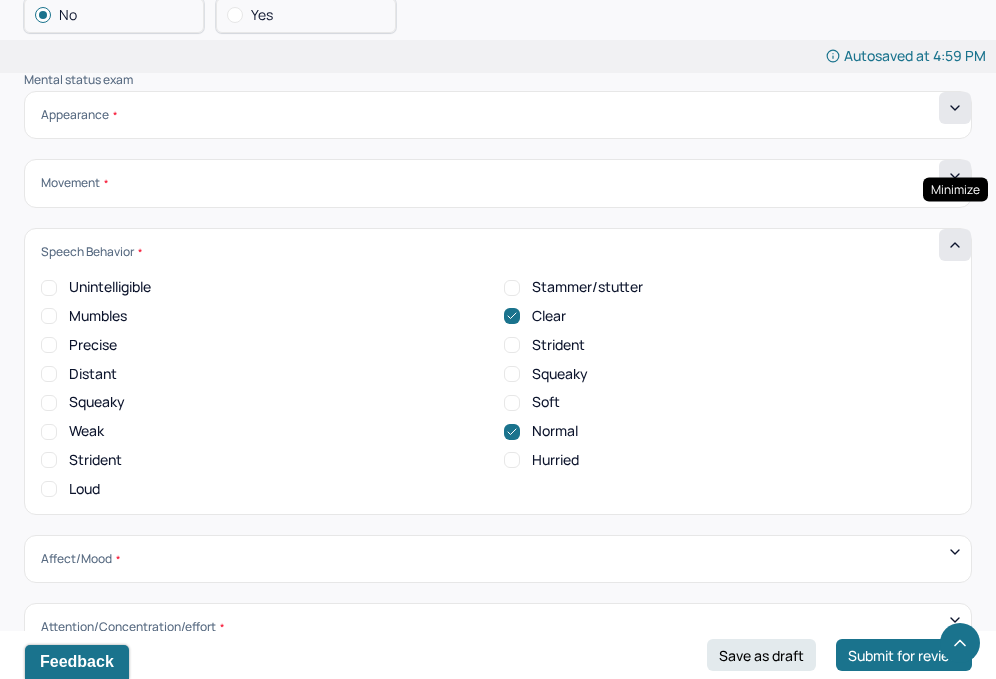 click 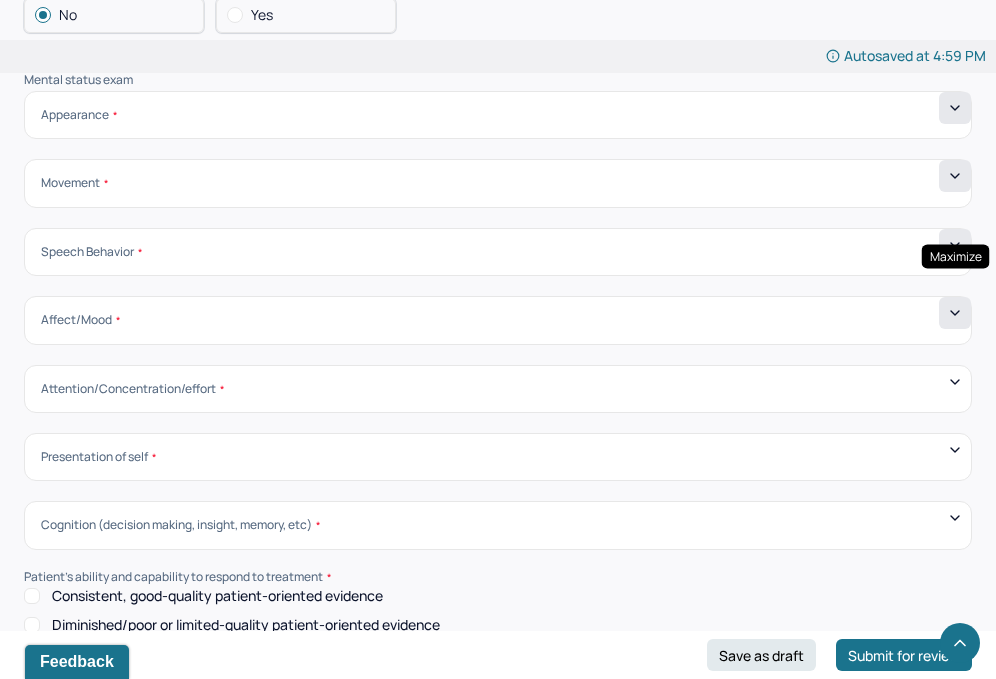 click 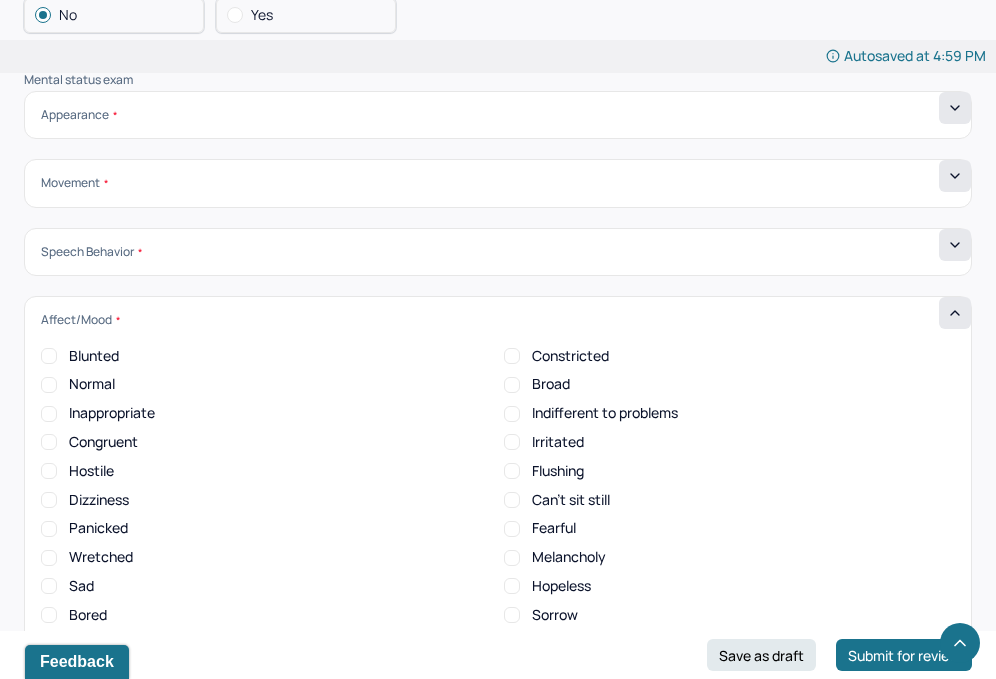 scroll, scrollTop: 0, scrollLeft: 0, axis: both 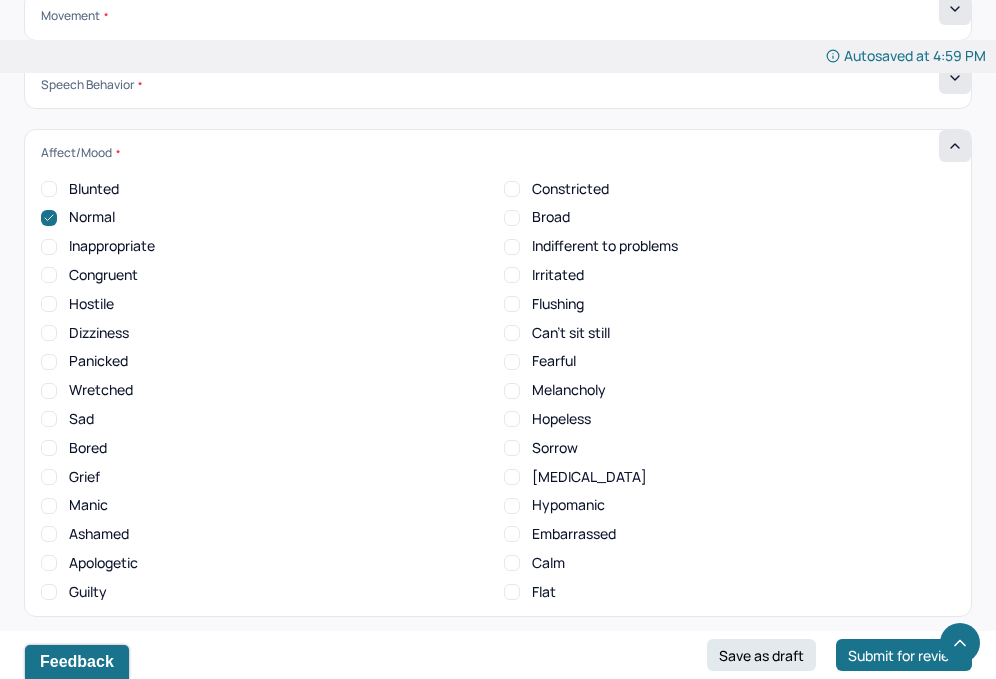 click on "Calm" at bounding box center [512, 563] 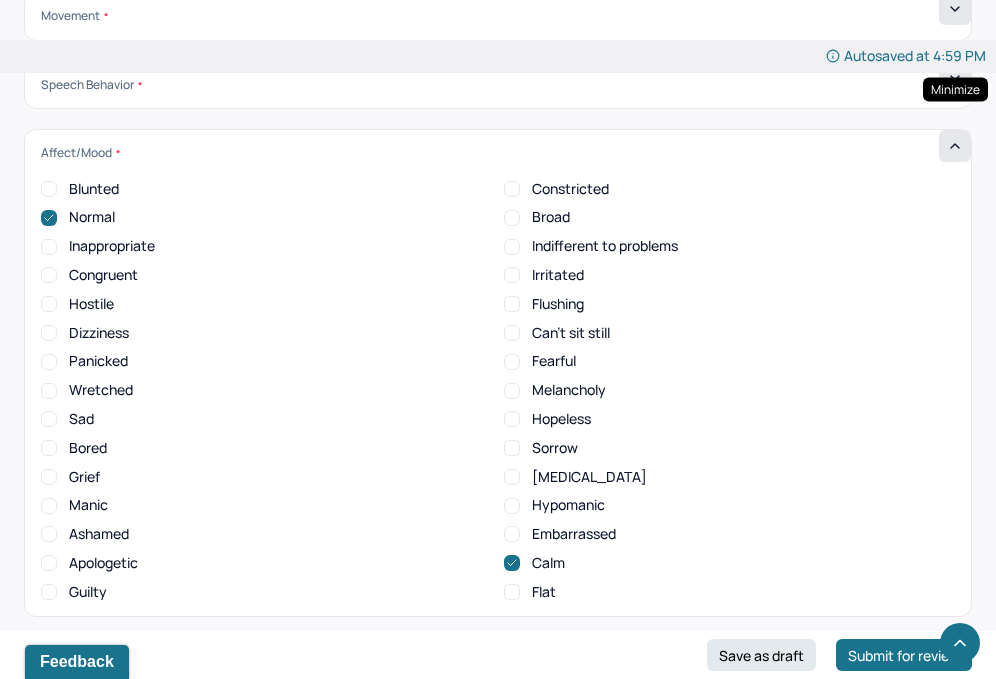 click 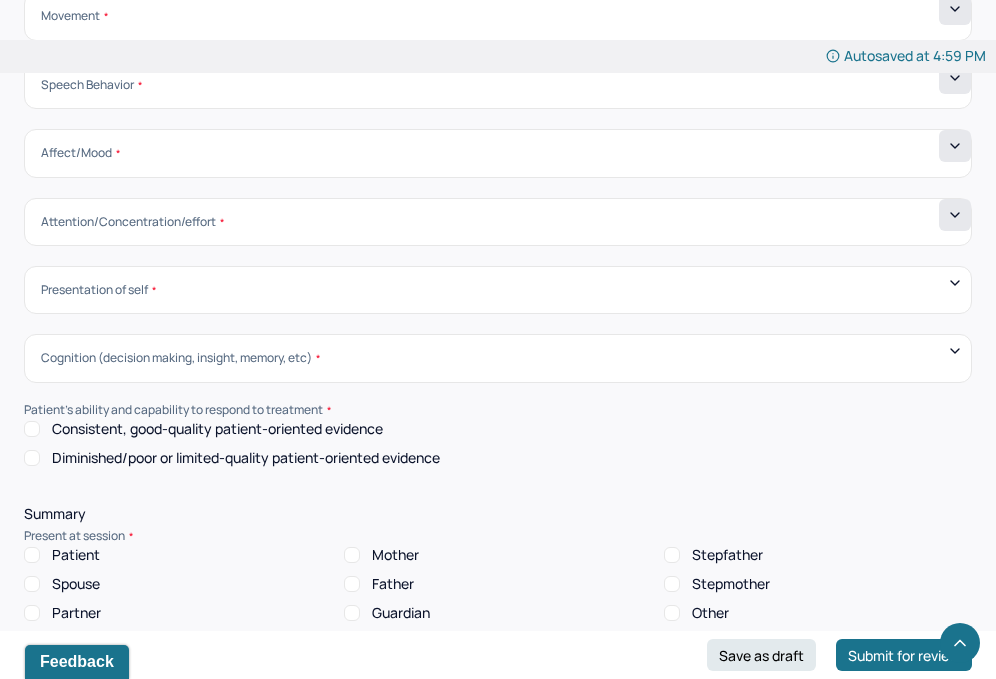 click 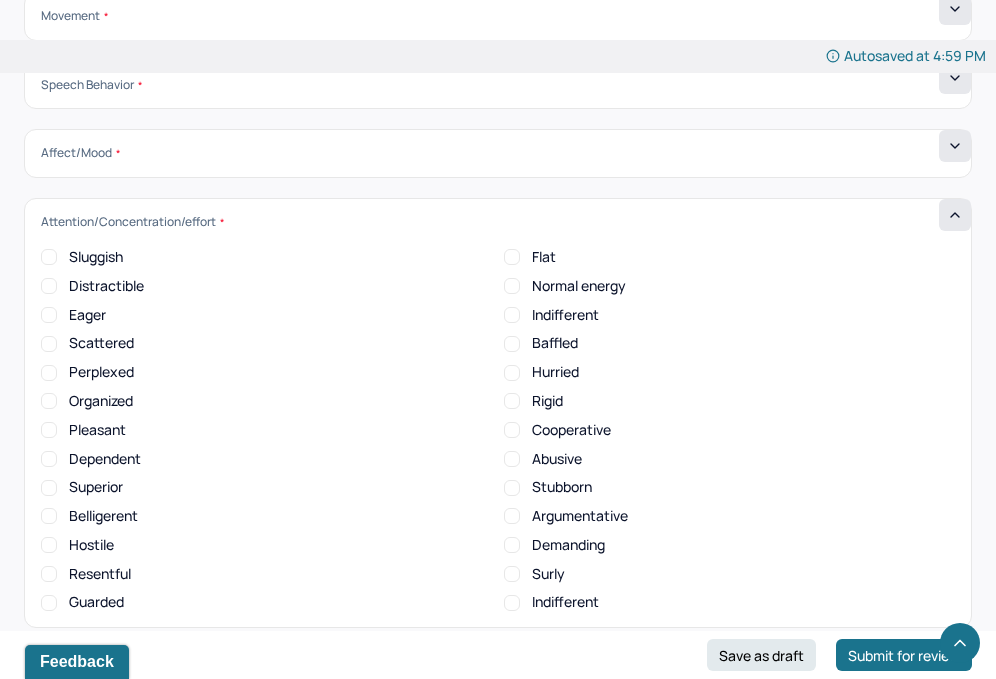 scroll, scrollTop: 0, scrollLeft: 0, axis: both 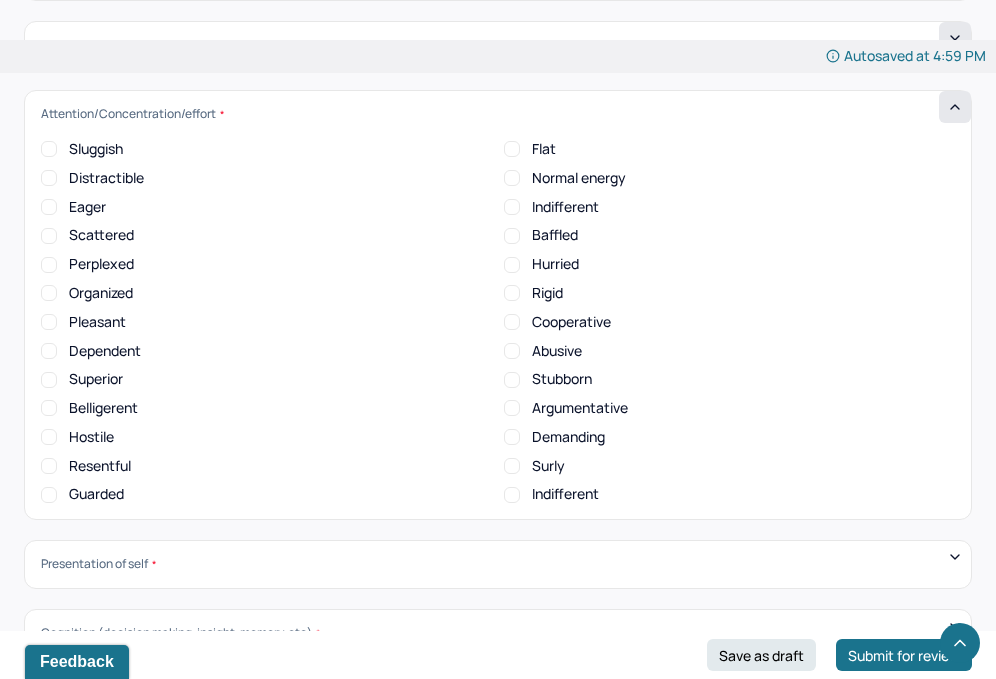 click on "Pleasant" at bounding box center [49, 322] 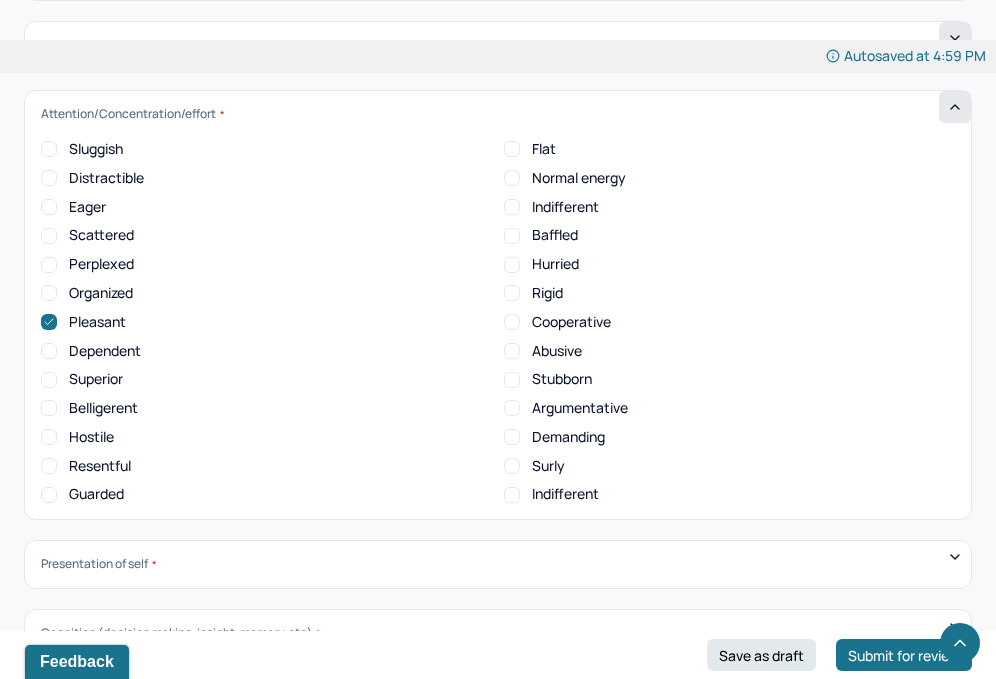 click on "Cooperative" at bounding box center (512, 322) 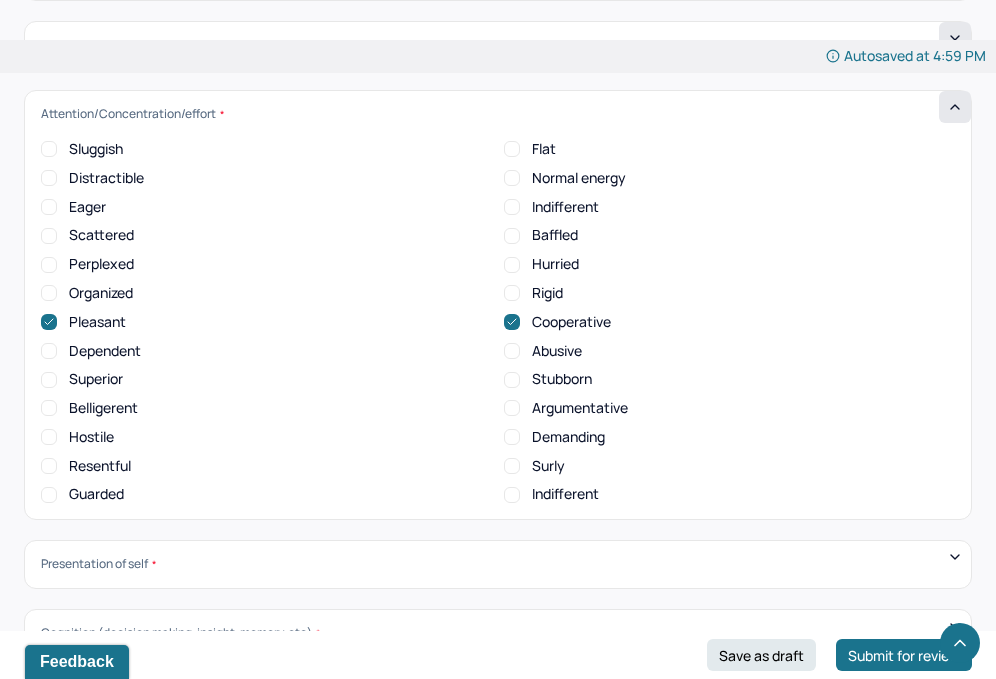 click on "Normal energy" at bounding box center (512, 178) 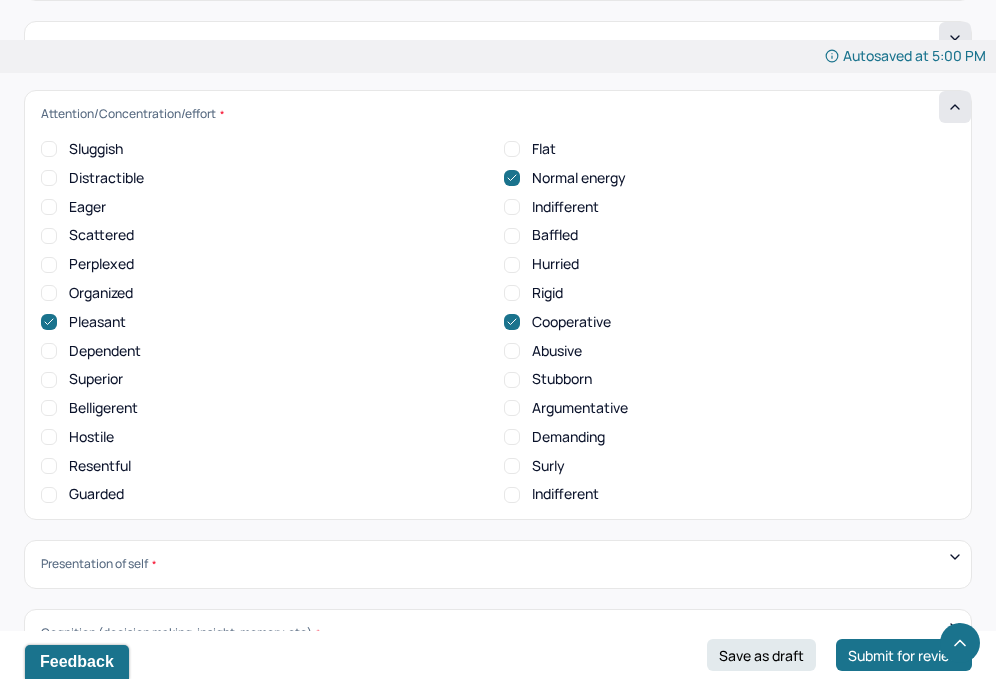 click 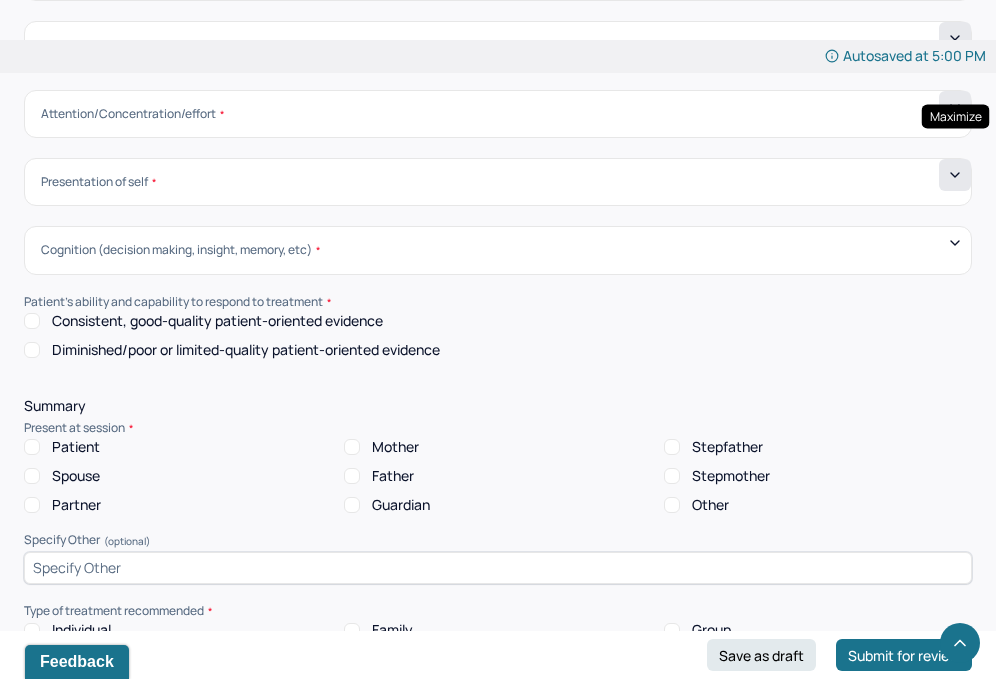 click 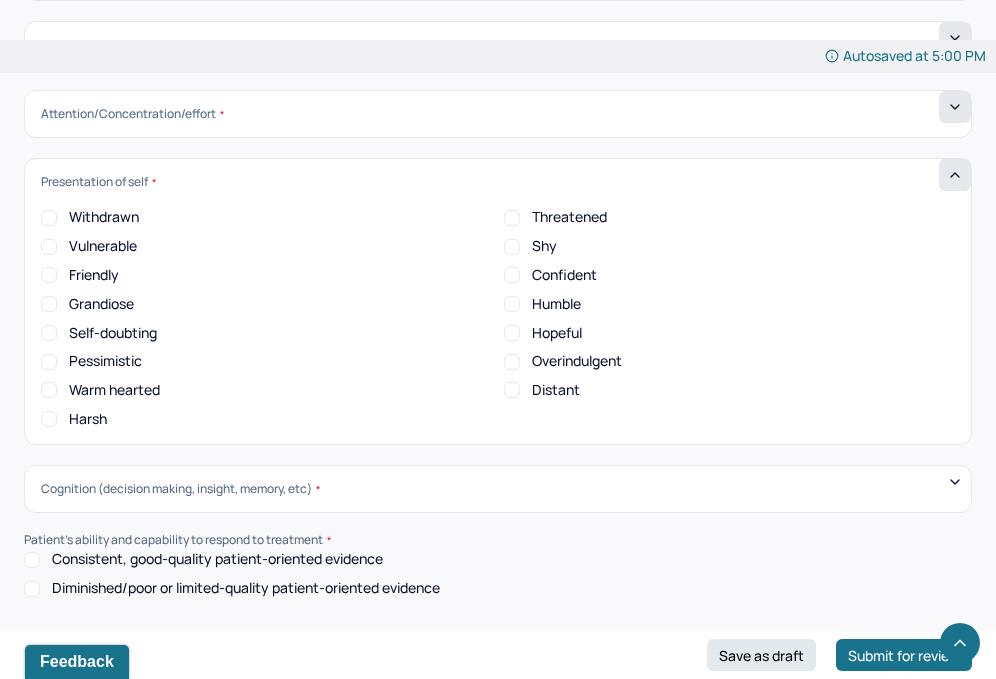 click on "Vulnerable" at bounding box center (49, 247) 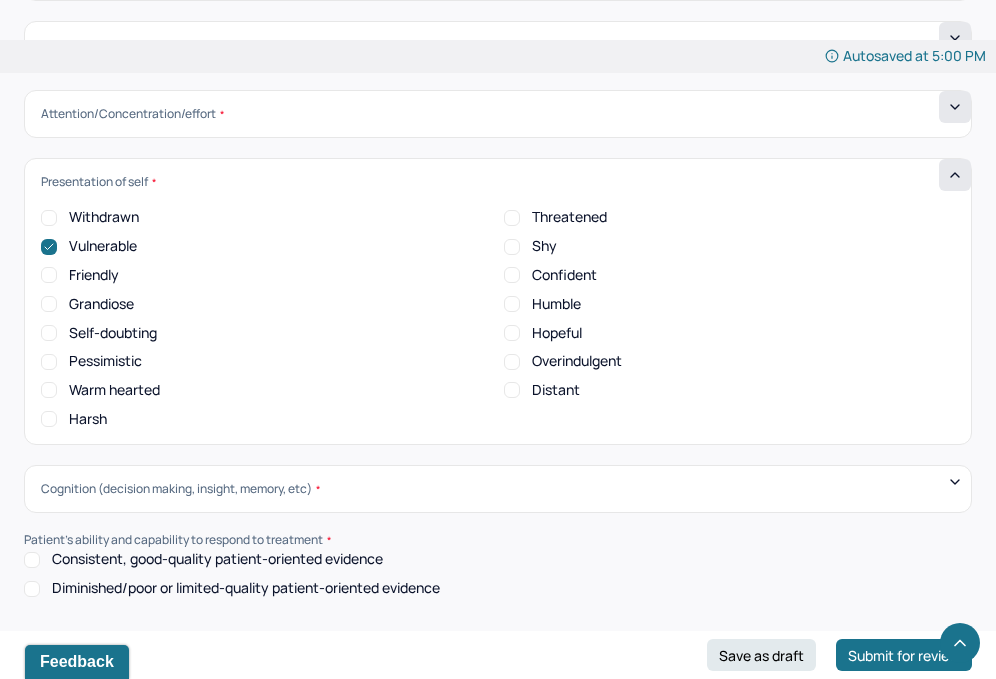 click on "Friendly" at bounding box center (49, 275) 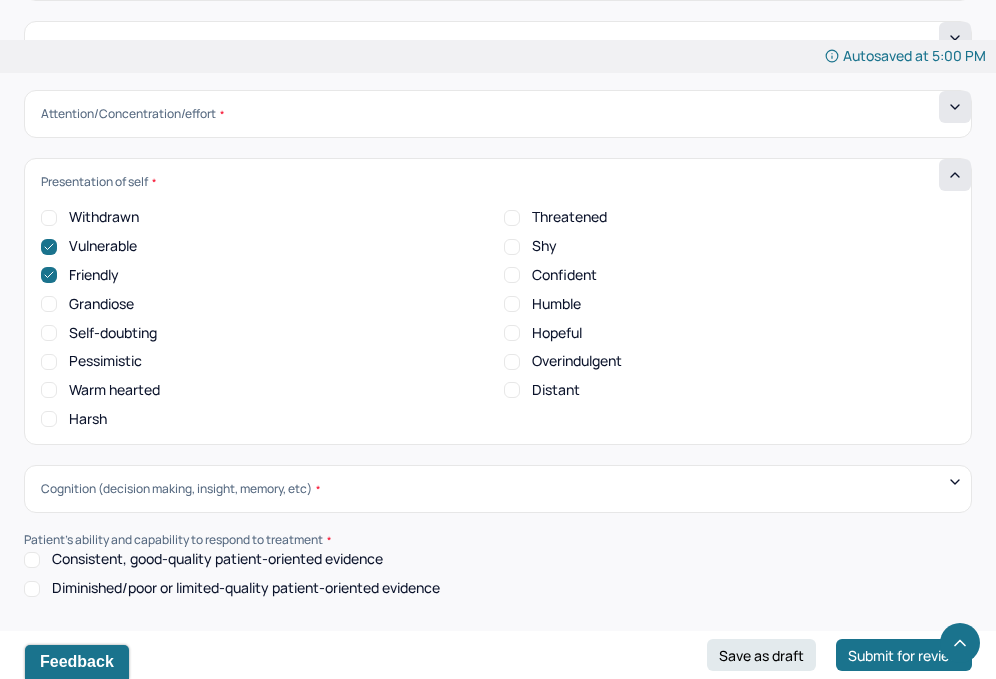 click on "Warm hearted" at bounding box center (49, 390) 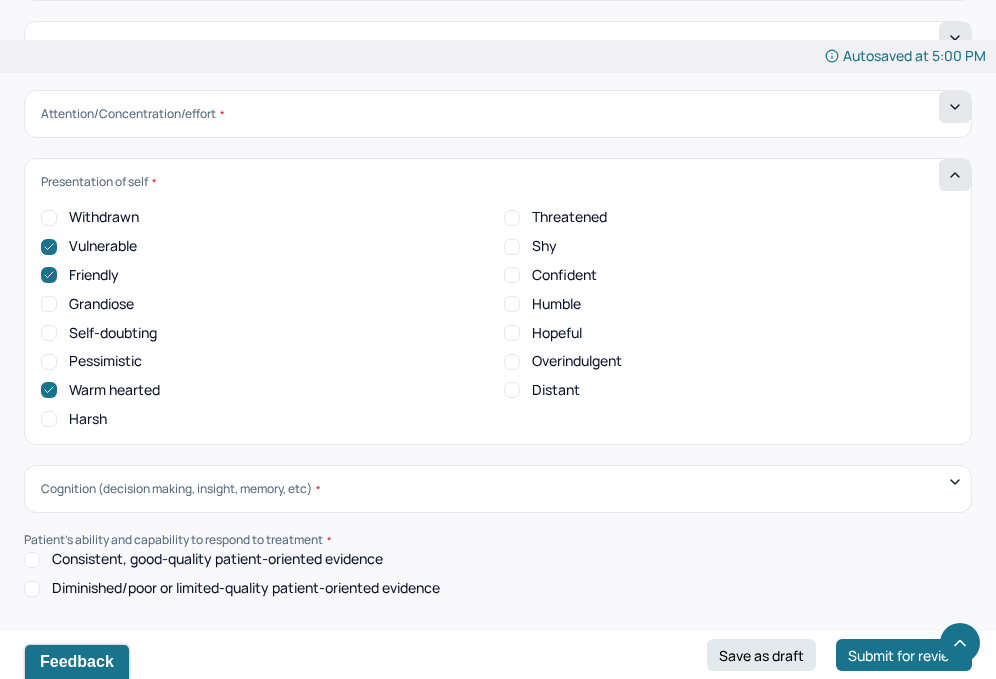 click on "Humble" at bounding box center (512, 304) 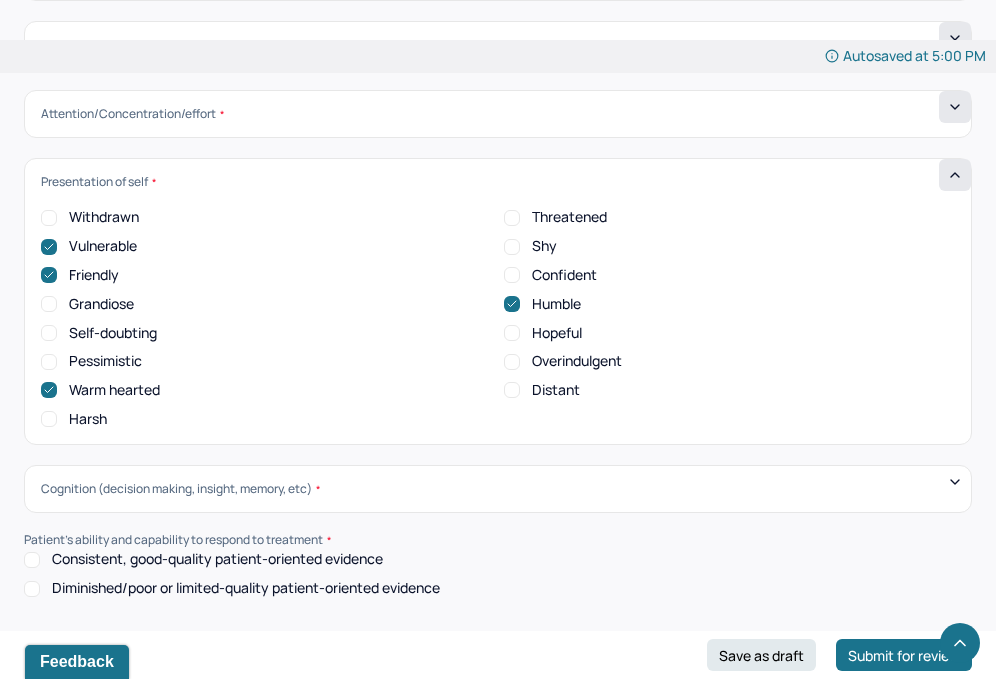 click 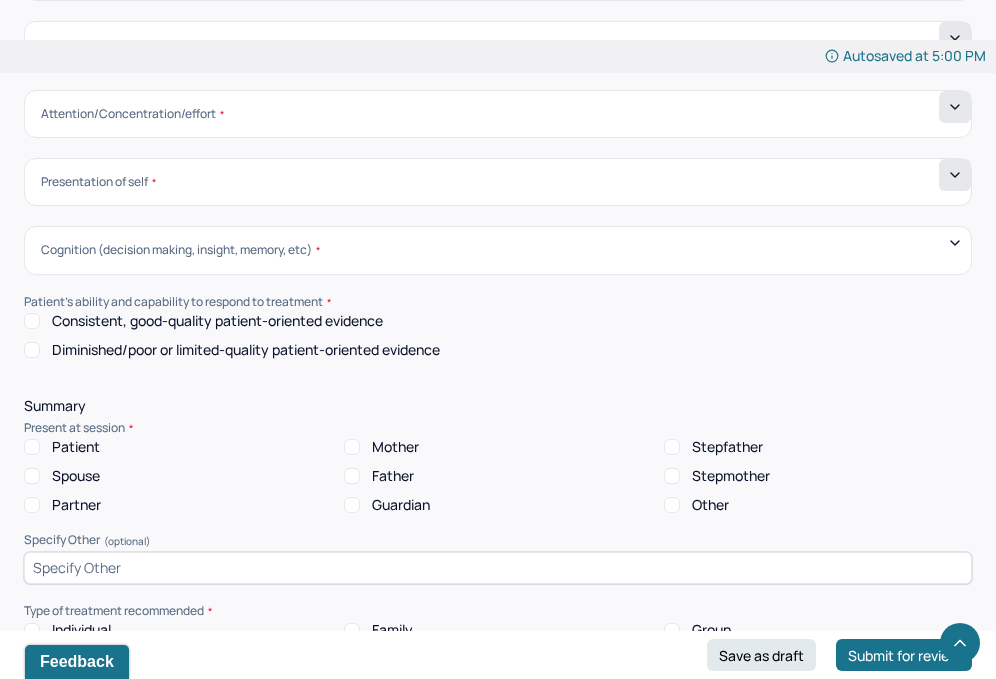 click on "Cognition (decision making, insight, memory, etc)" at bounding box center [498, 250] 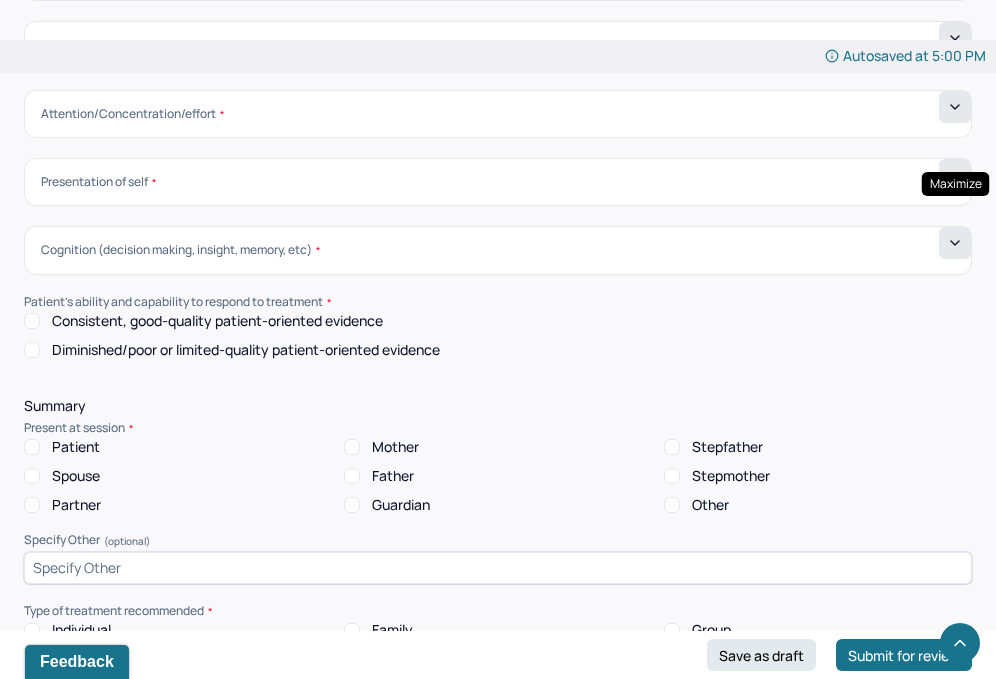 click 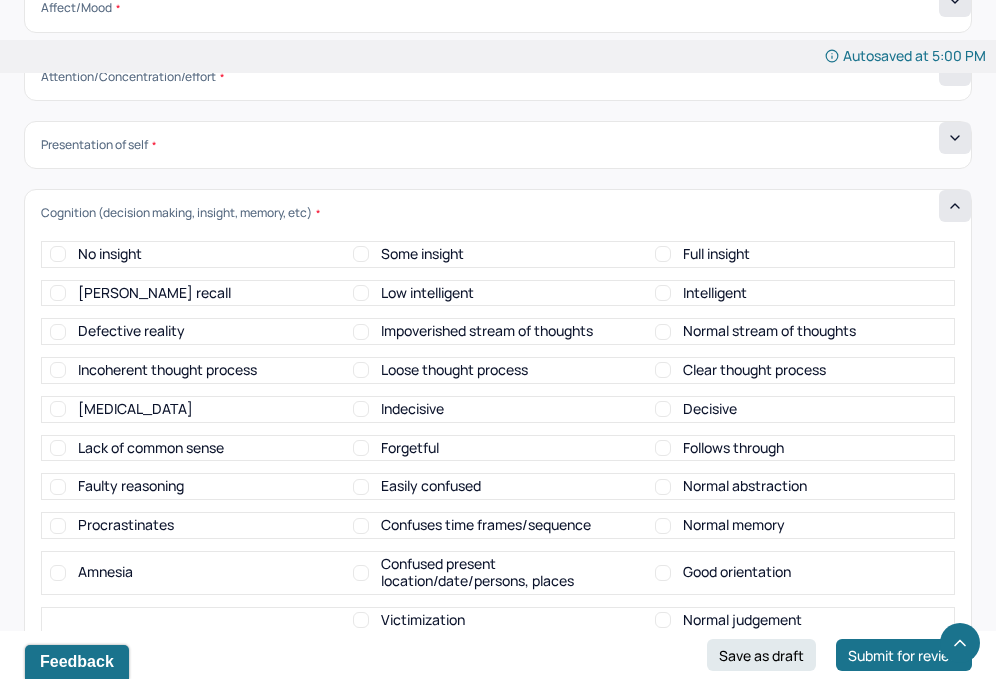 scroll, scrollTop: 6862, scrollLeft: 0, axis: vertical 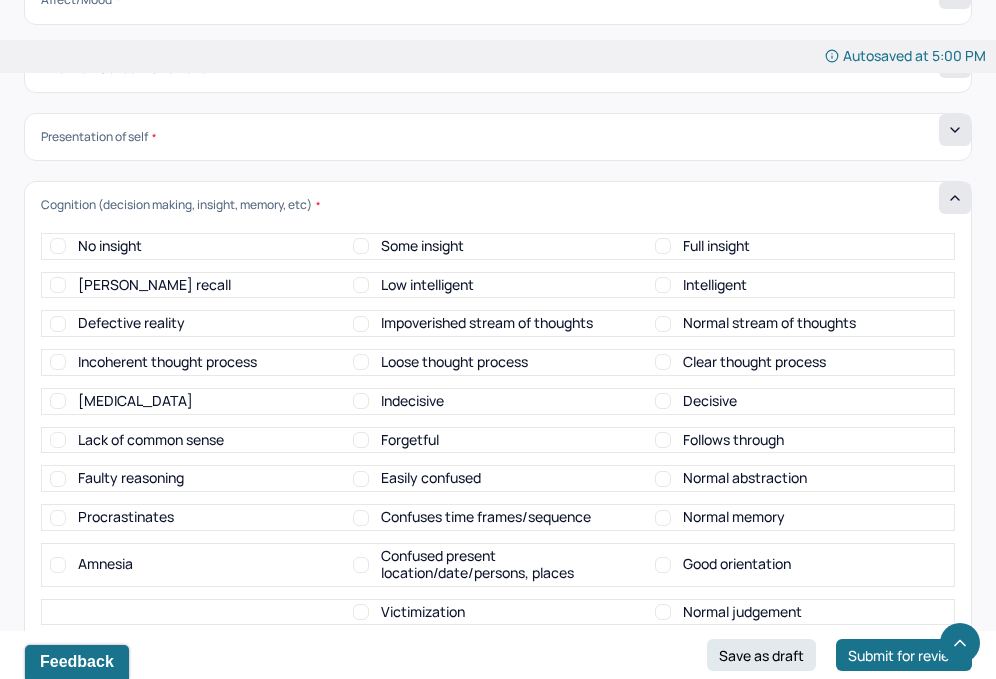 click on "Some insight" at bounding box center [361, 246] 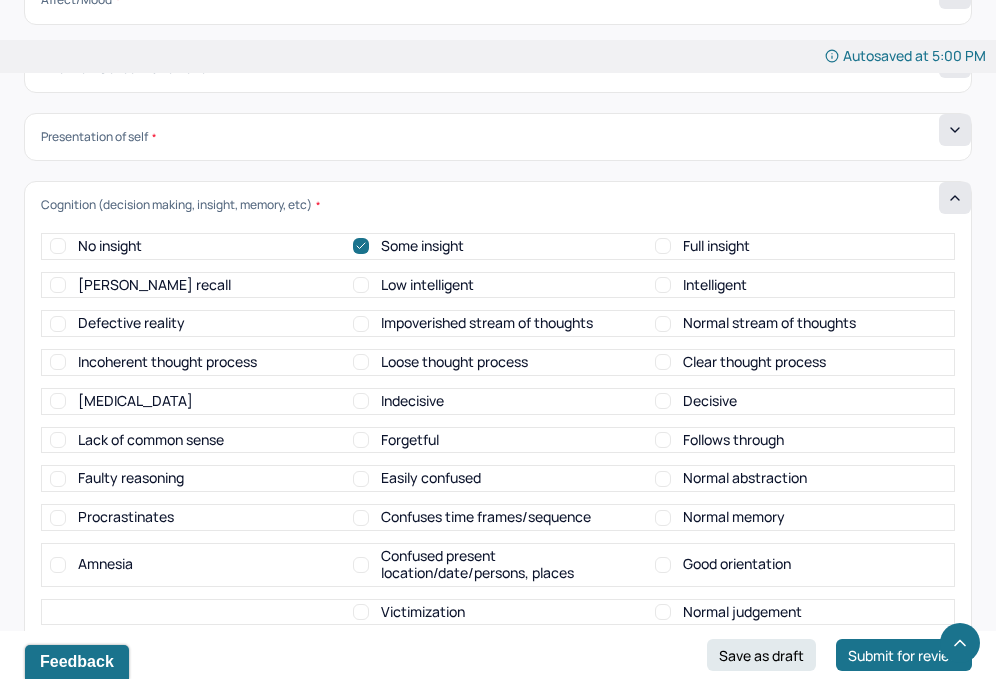click on "Intelligent" at bounding box center [663, 285] 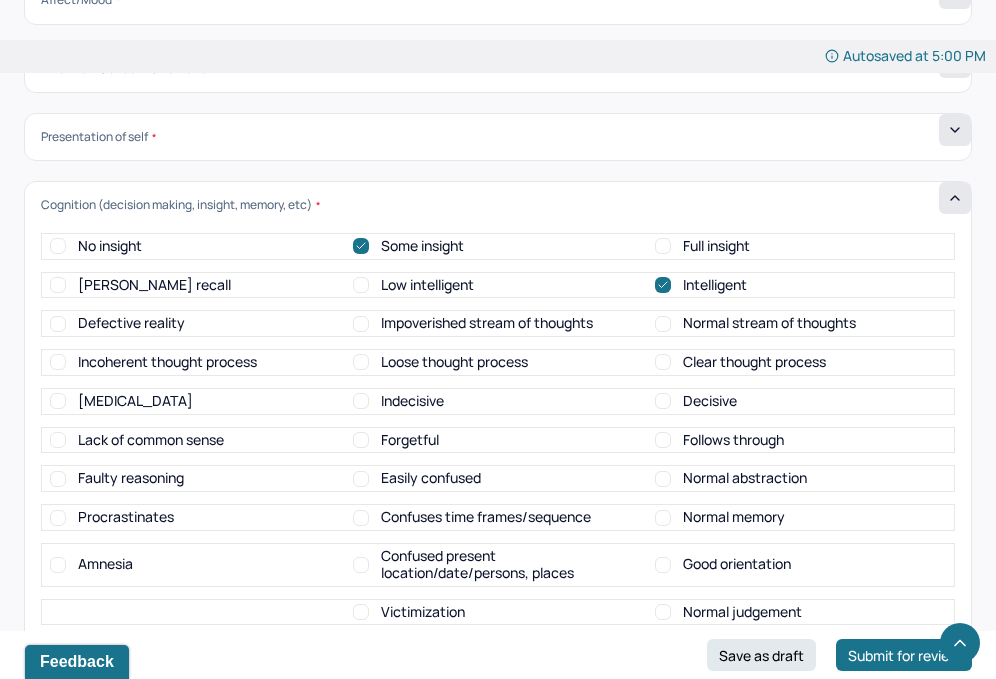 click on "Normal stream of thoughts" at bounding box center [663, 324] 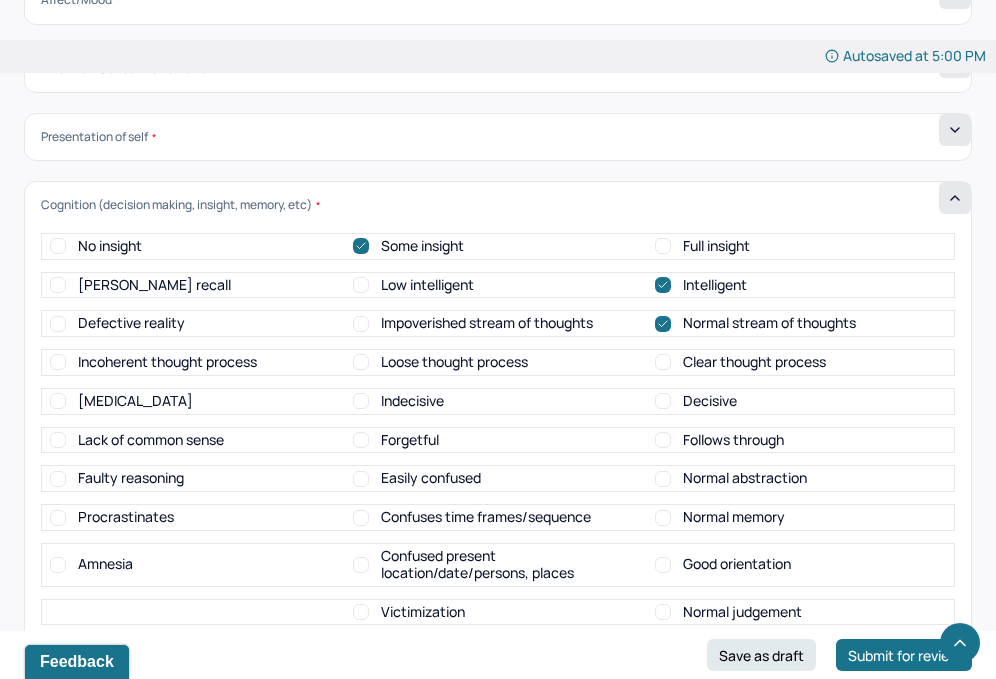click on "Clear thought process" at bounding box center (663, 362) 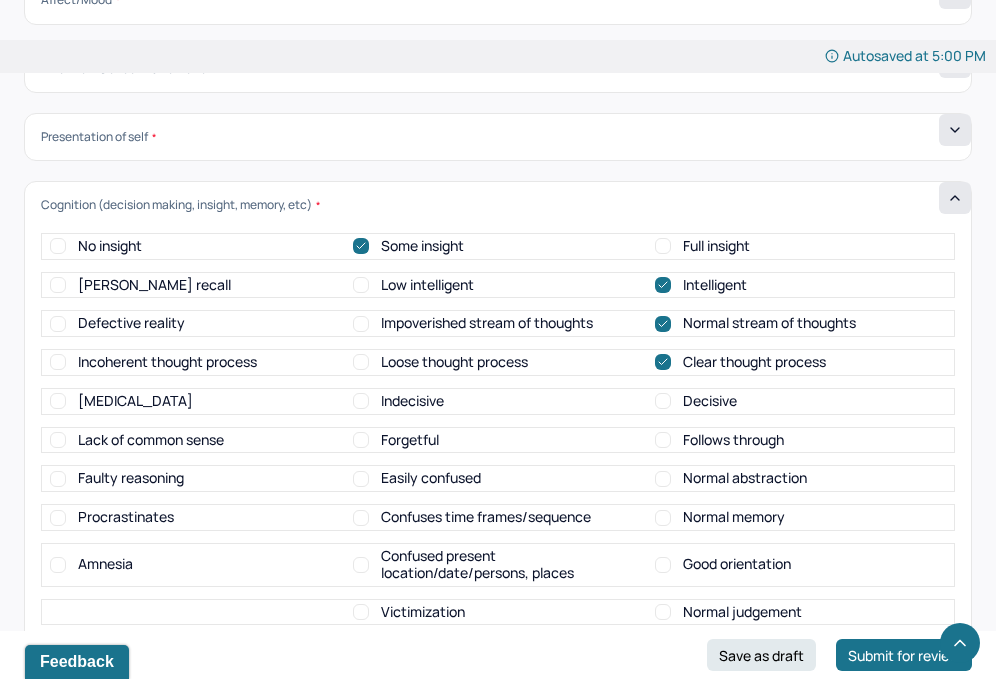 click on "Decisive" at bounding box center [663, 401] 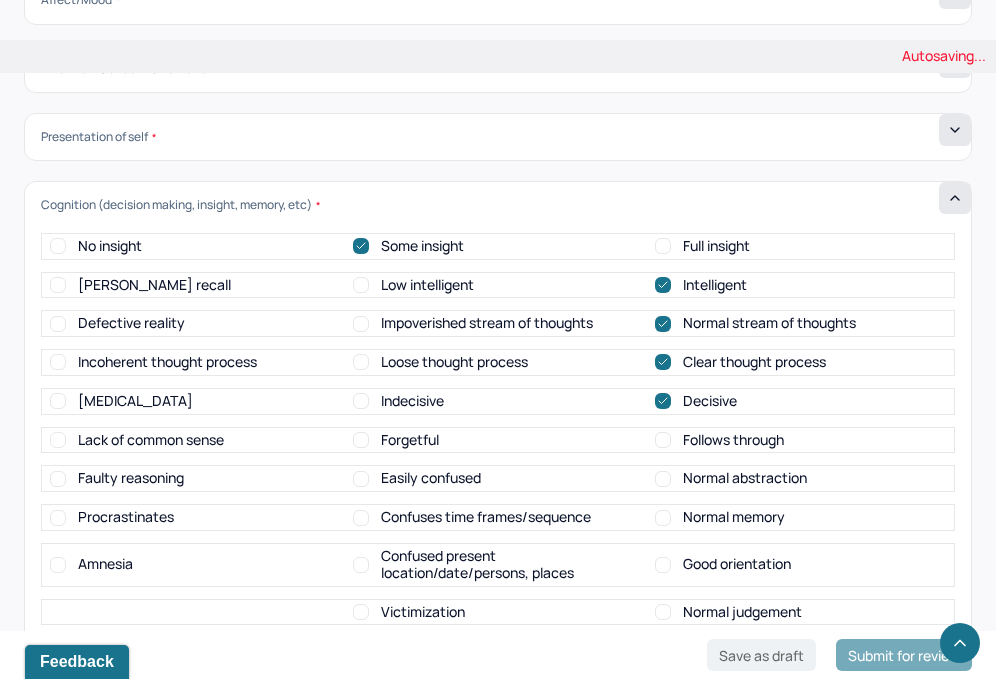 click on "Follows through" at bounding box center [663, 440] 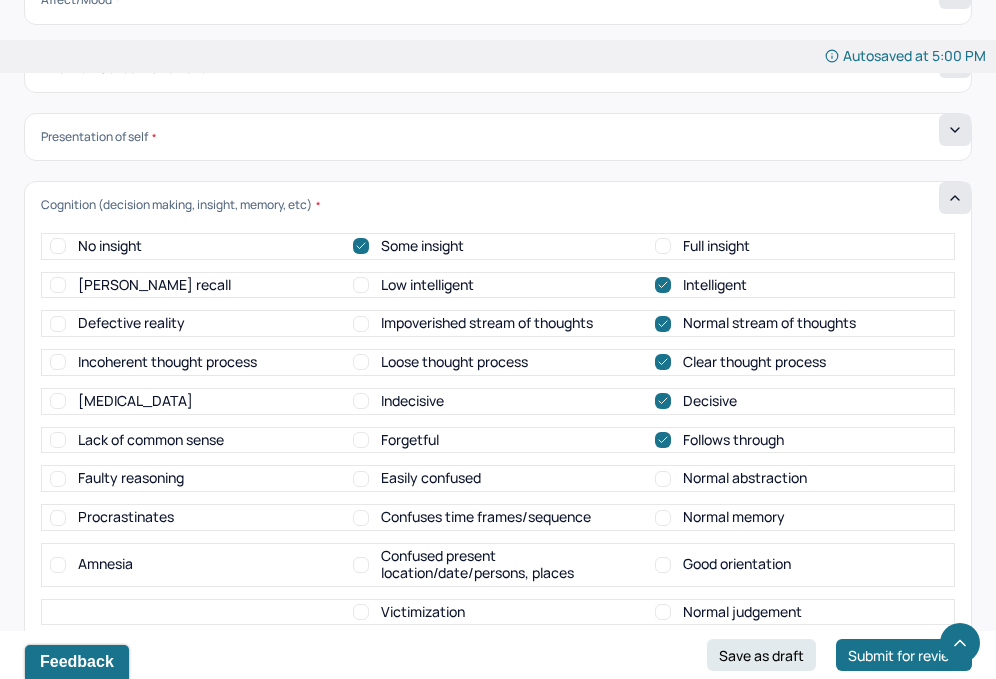 click on "Normal abstraction" at bounding box center (663, 479) 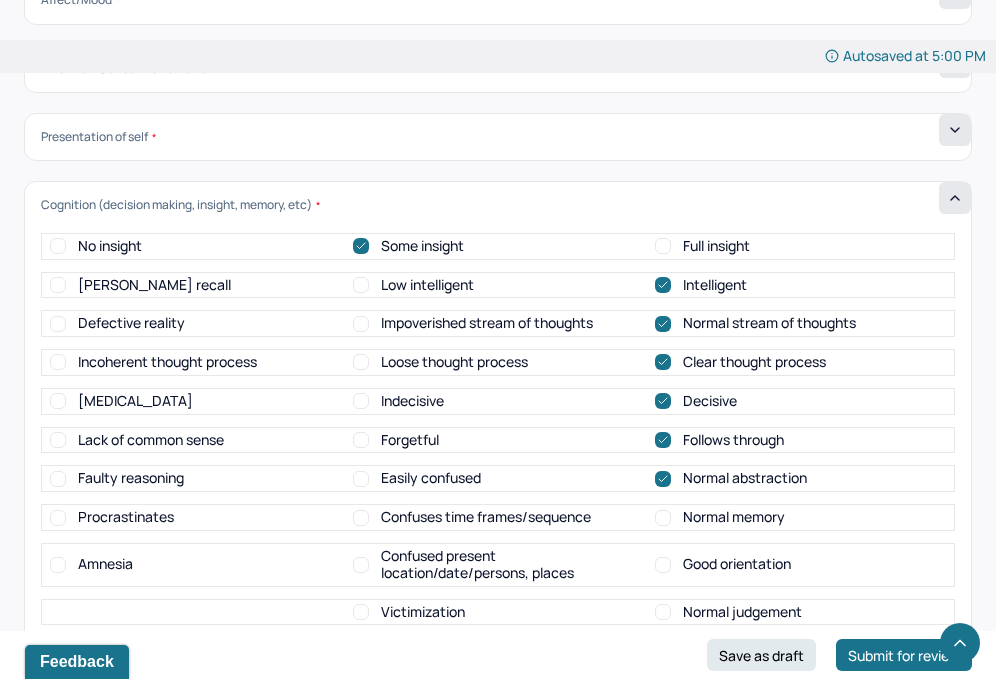 click on "Normal memory" at bounding box center (663, 518) 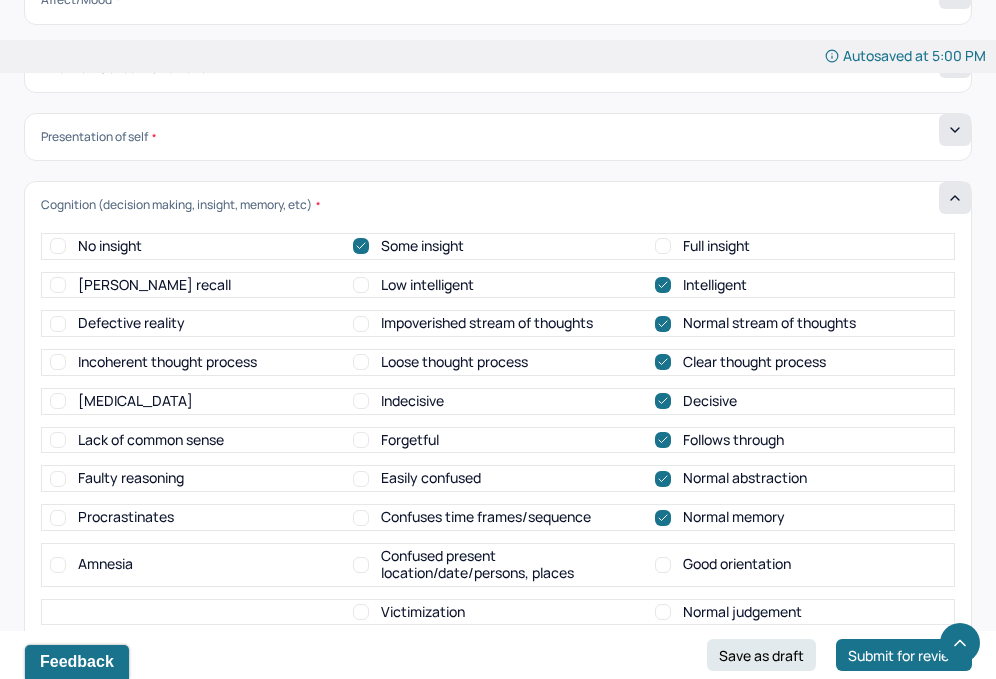 click on "Good orientation" at bounding box center [663, 565] 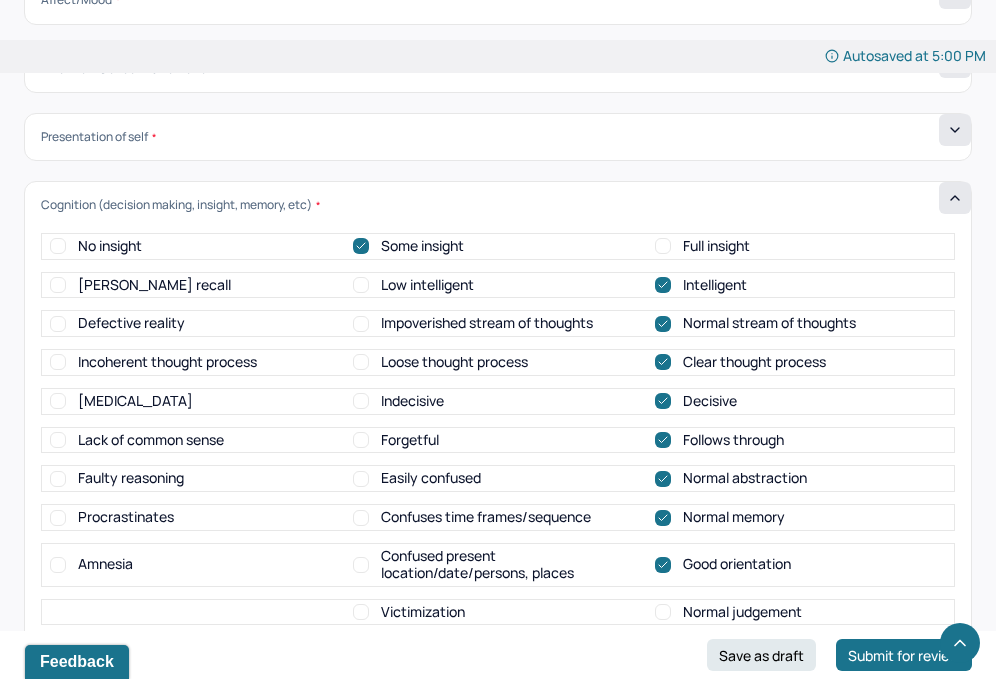 click on "Normal judgement" at bounding box center (663, 612) 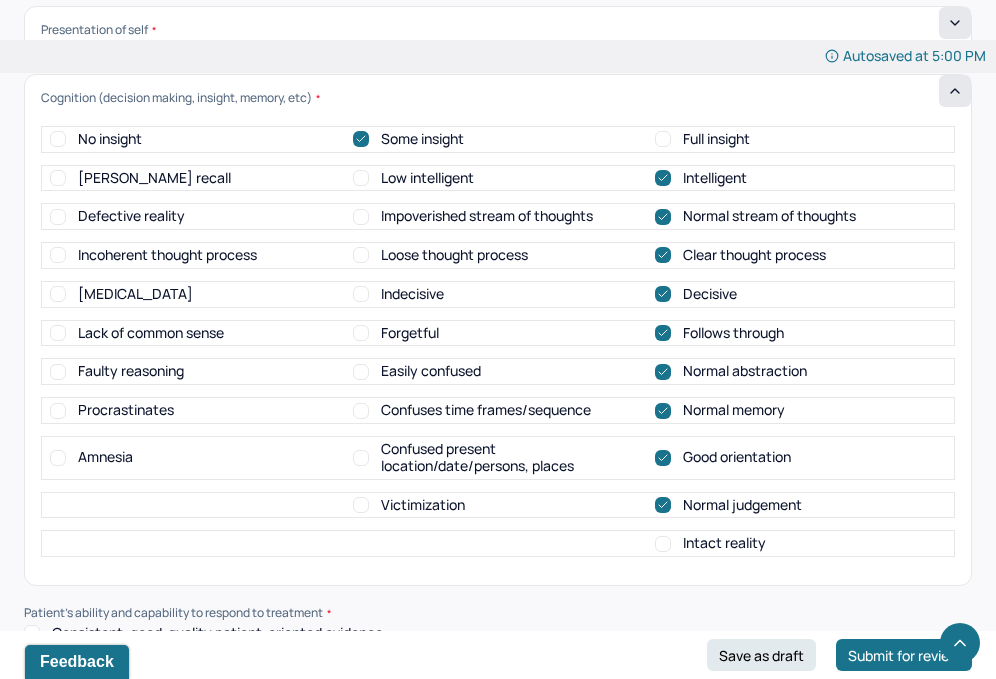 scroll, scrollTop: 6973, scrollLeft: 0, axis: vertical 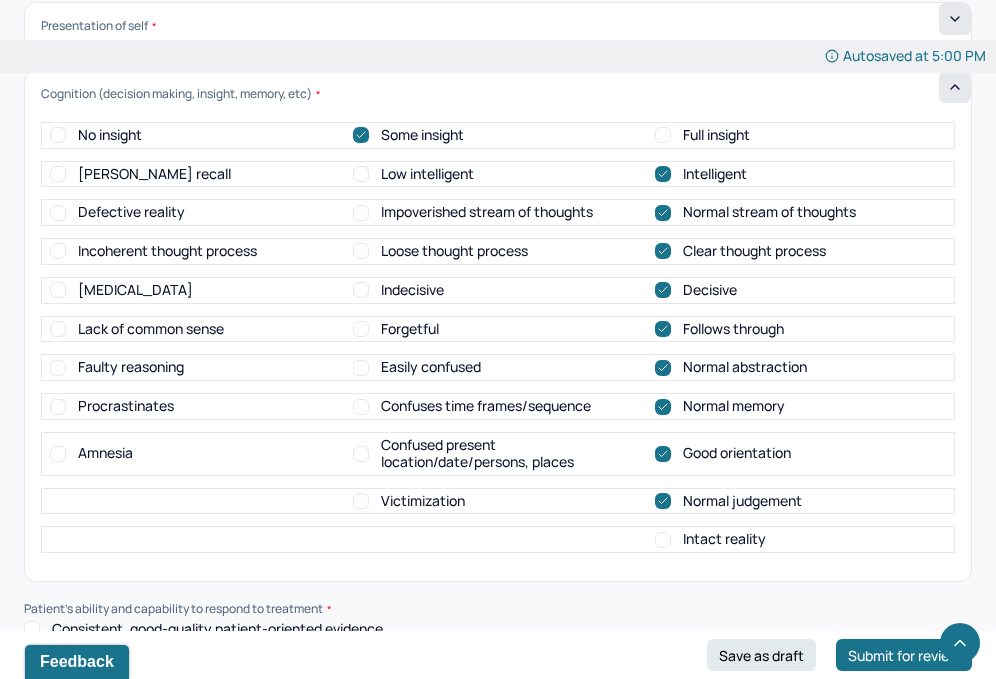 click on "Intact reality" at bounding box center (663, 540) 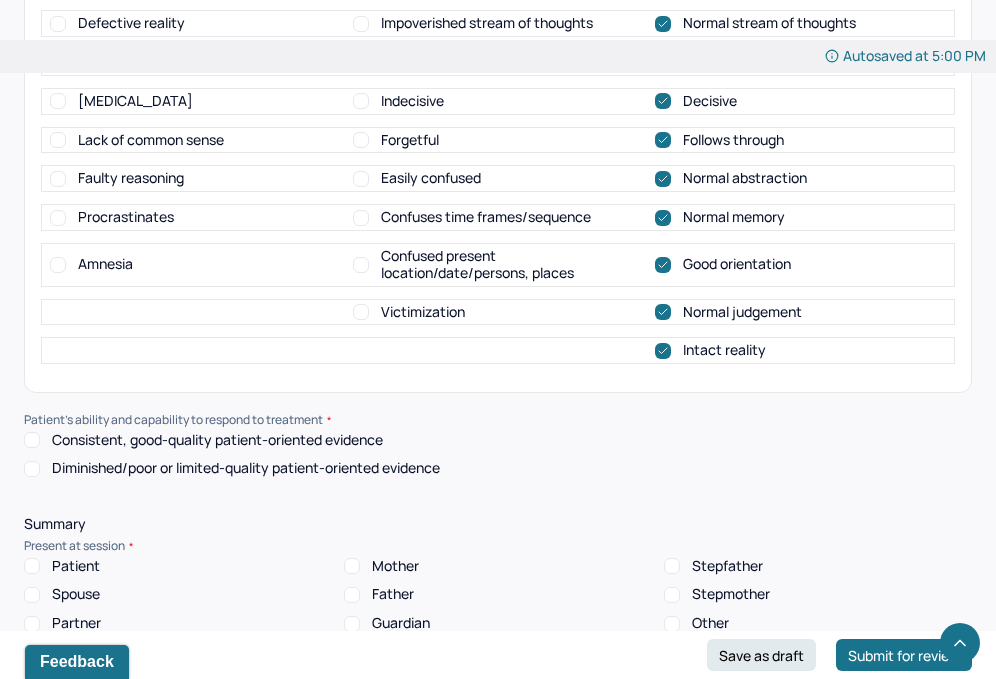 scroll, scrollTop: 7319, scrollLeft: 0, axis: vertical 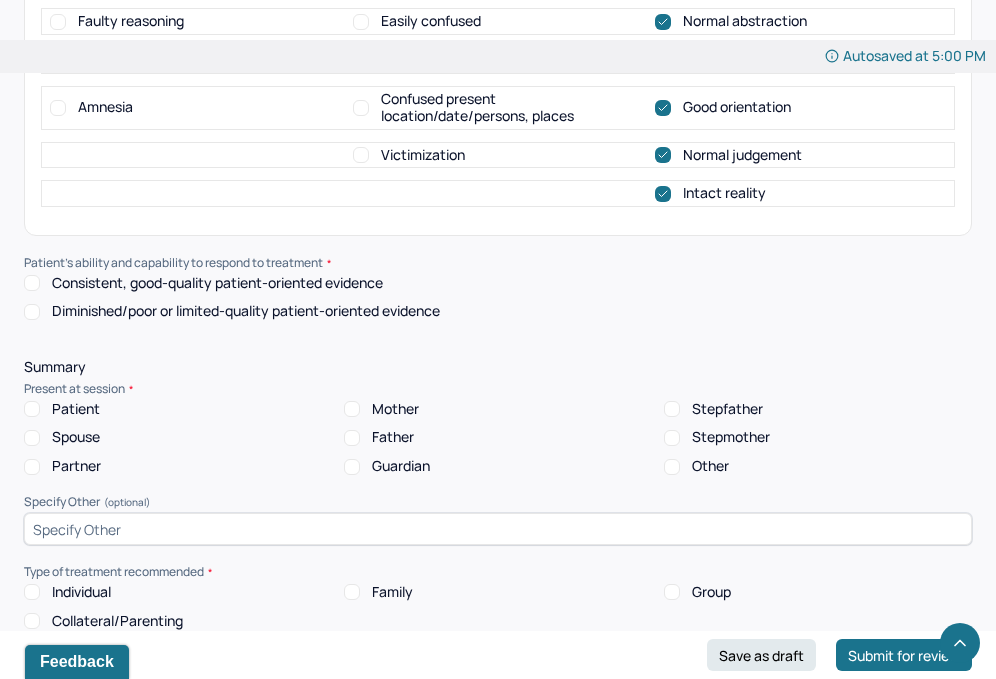 click on "Consistent, good-quality patient-oriented evidence" at bounding box center [32, 283] 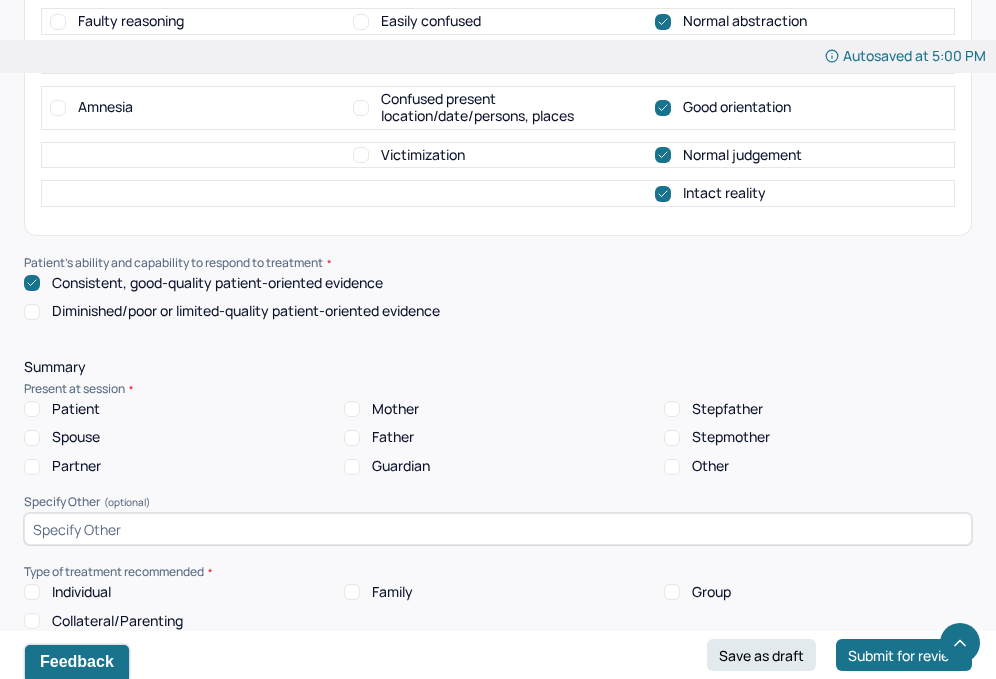click on "Patient" at bounding box center (32, 409) 